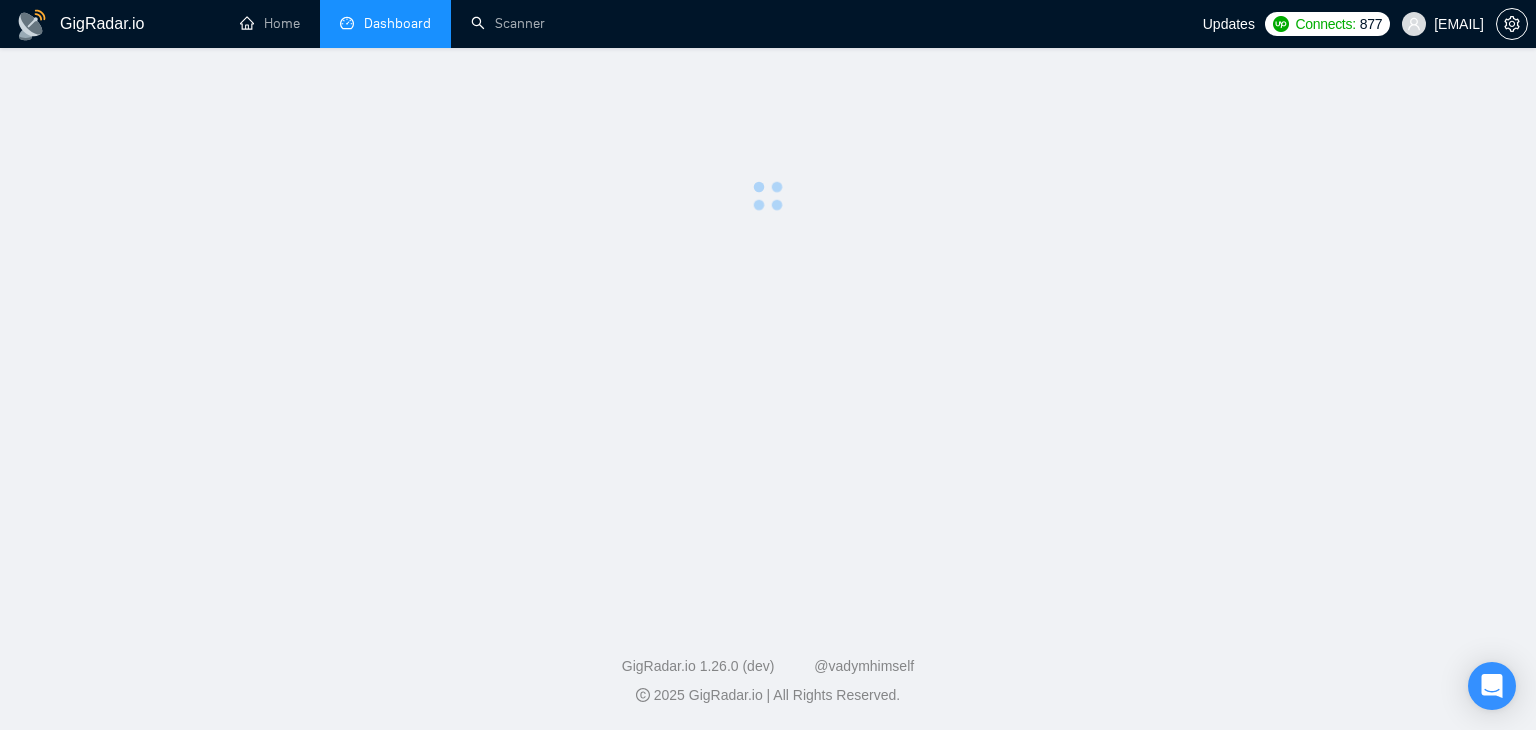 scroll, scrollTop: 0, scrollLeft: 0, axis: both 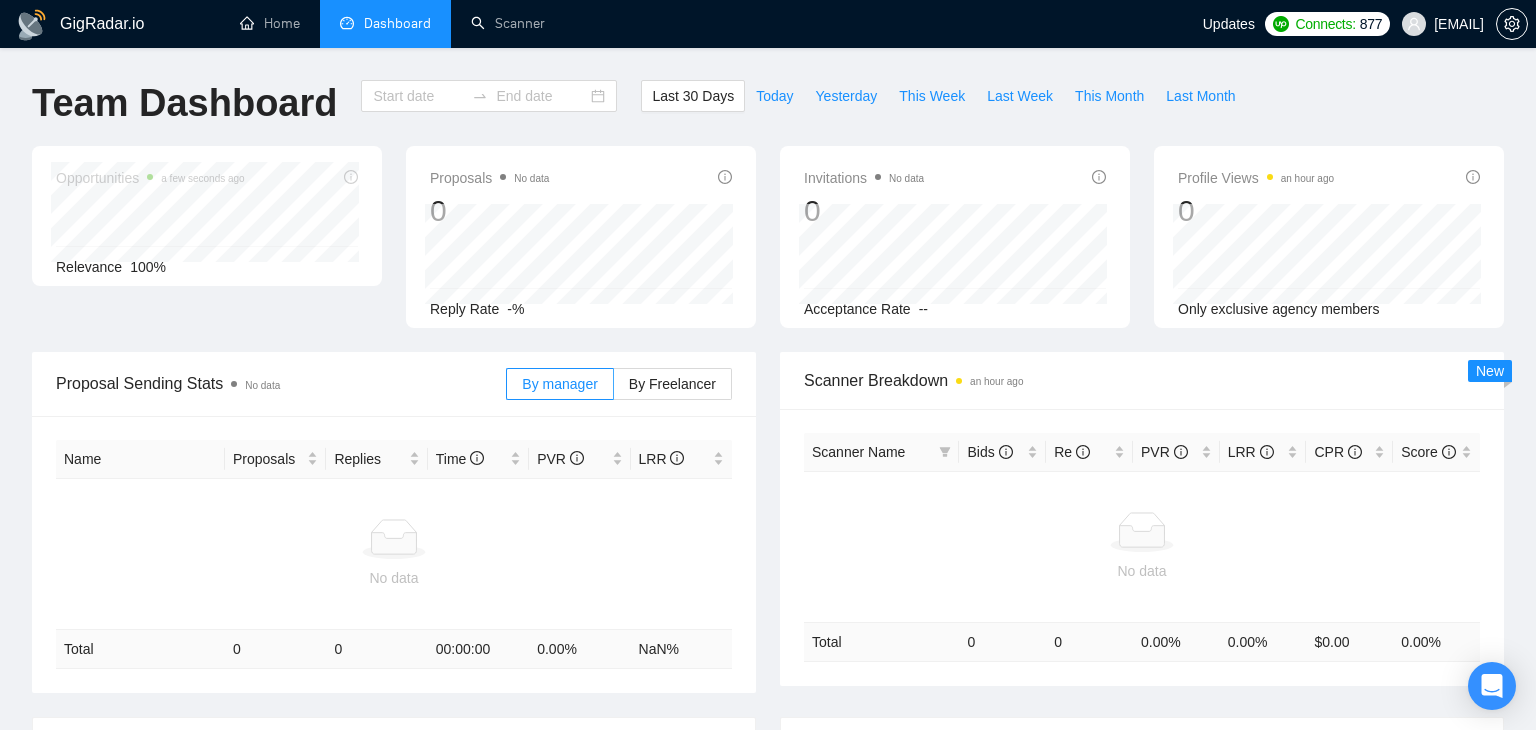 type on "2025-07-05" 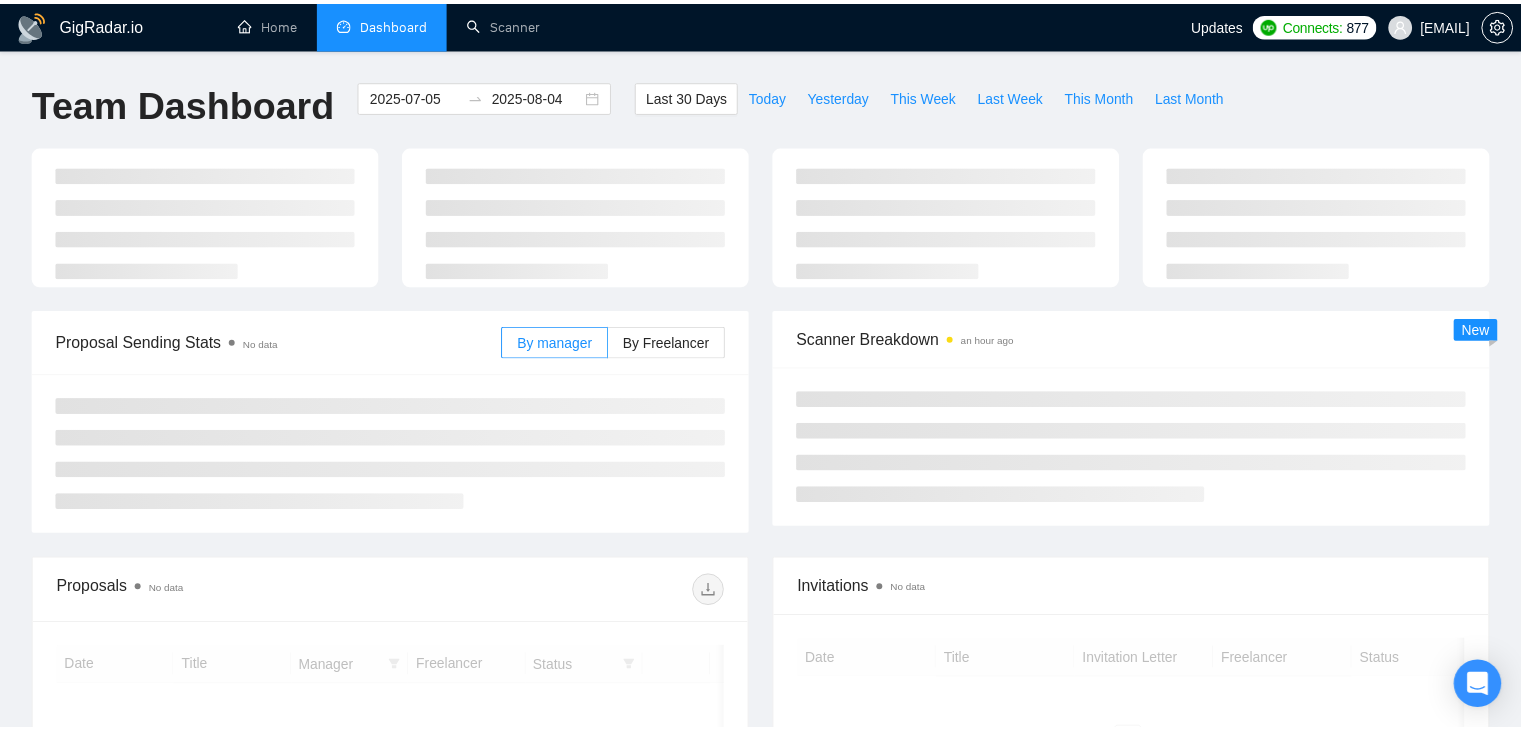 scroll, scrollTop: 98, scrollLeft: 0, axis: vertical 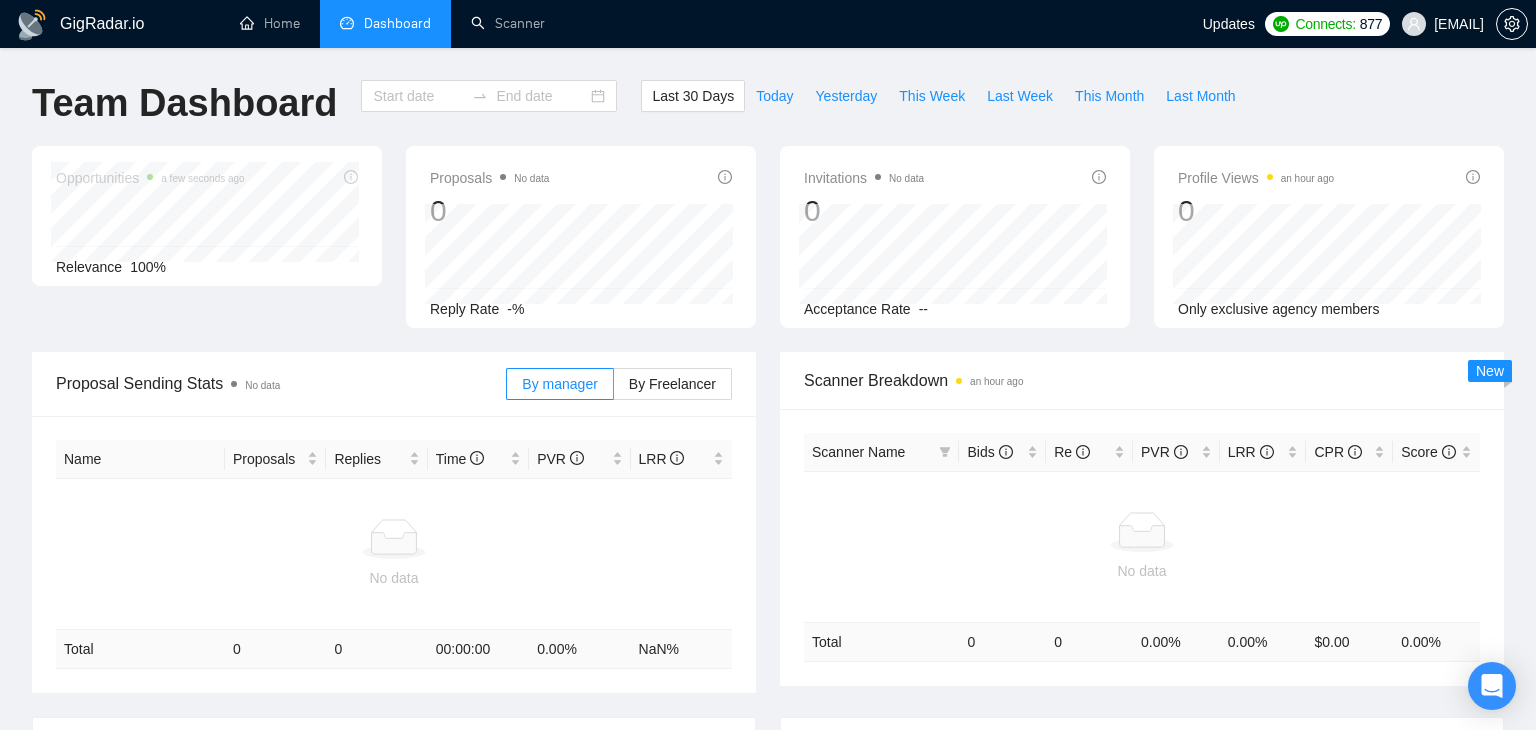 type on "2025-07-05" 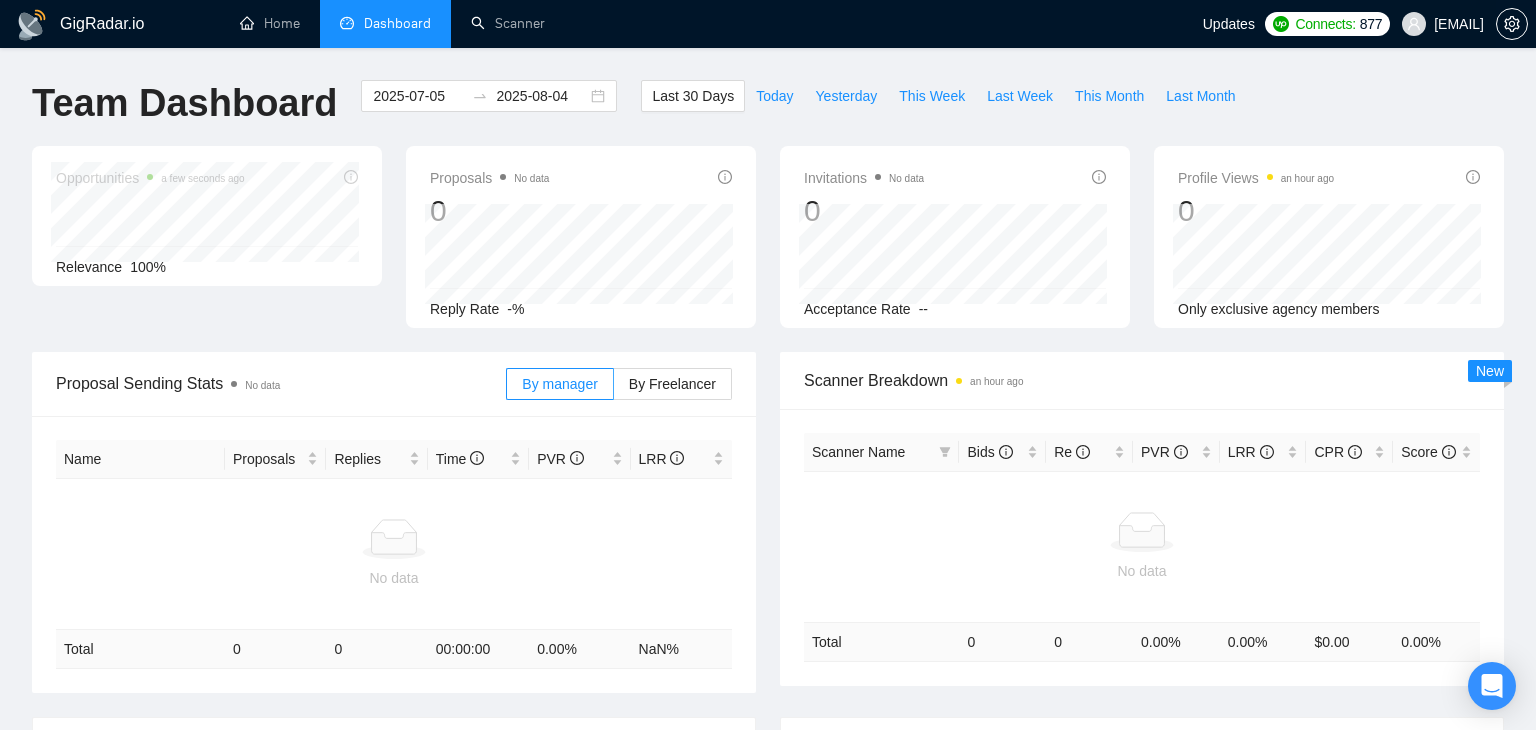 click on "[EMAIL]" at bounding box center [1459, 24] 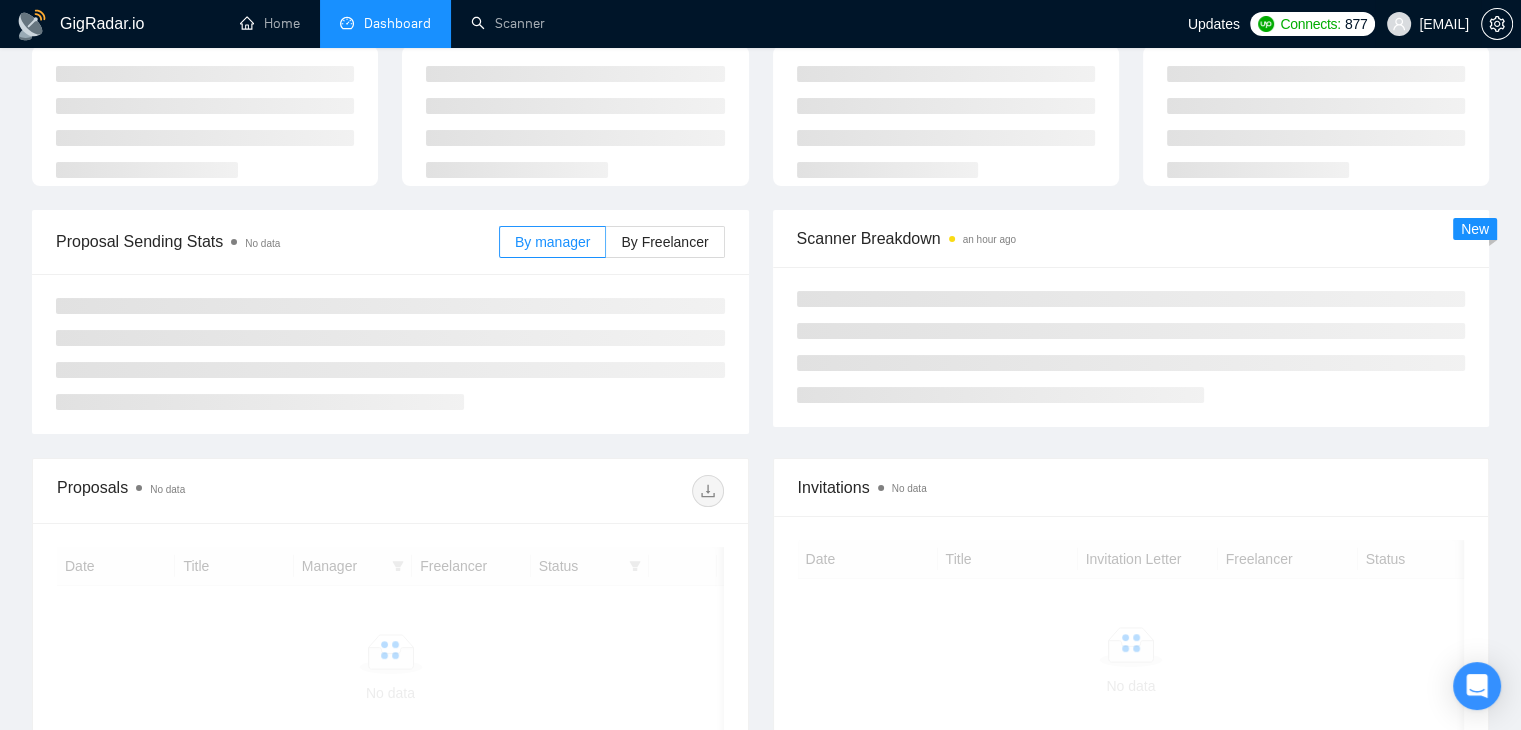 scroll, scrollTop: 100, scrollLeft: 0, axis: vertical 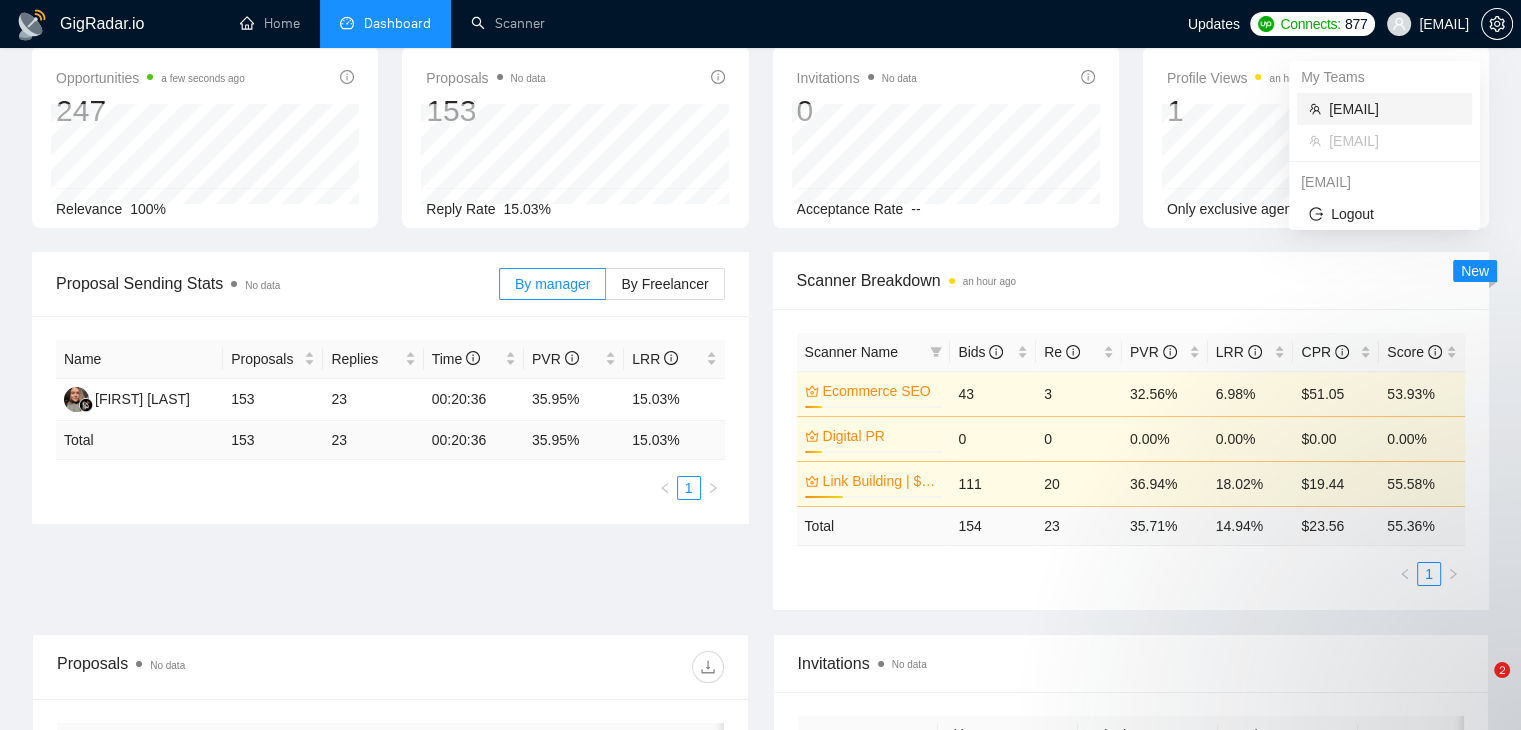 click on "[EMAIL]" at bounding box center [1394, 109] 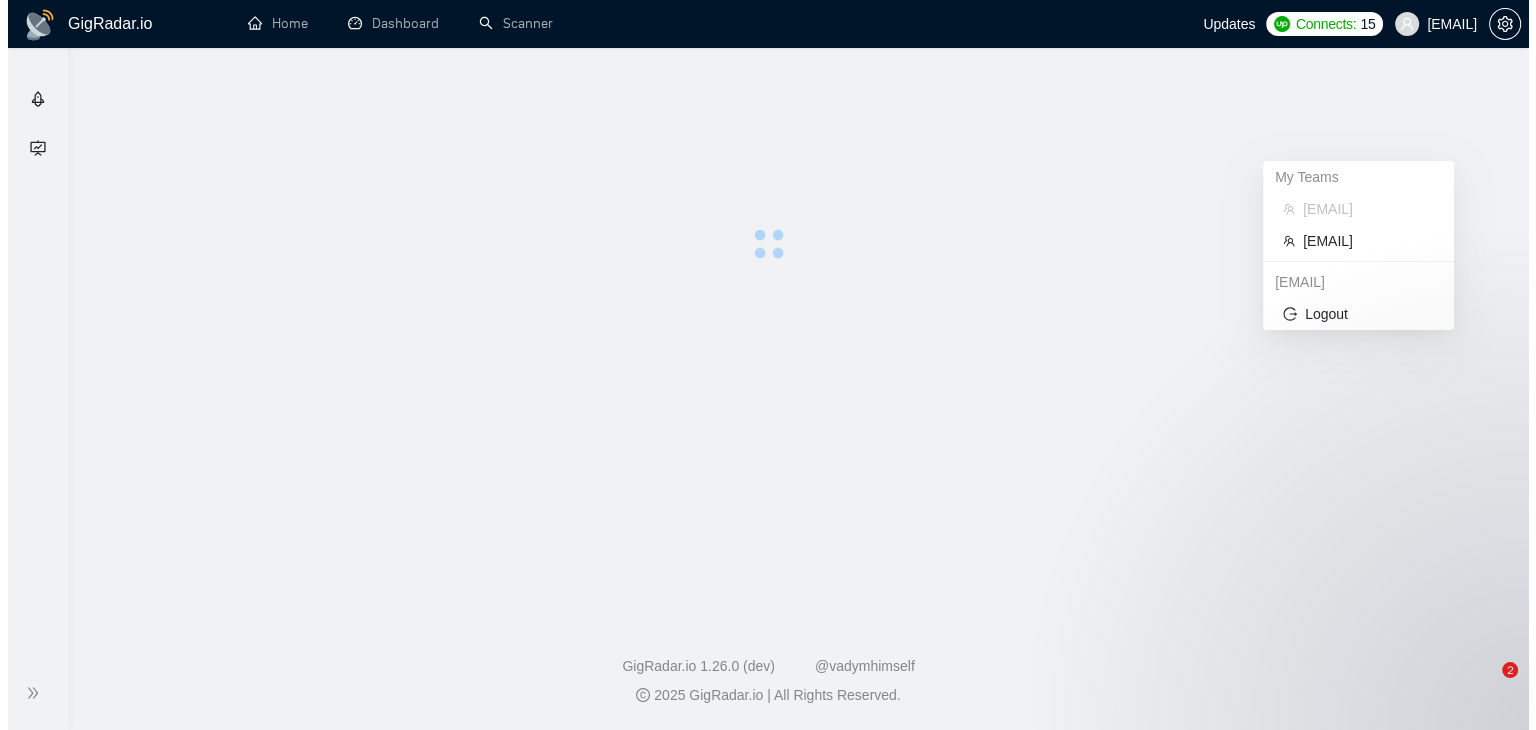scroll, scrollTop: 0, scrollLeft: 0, axis: both 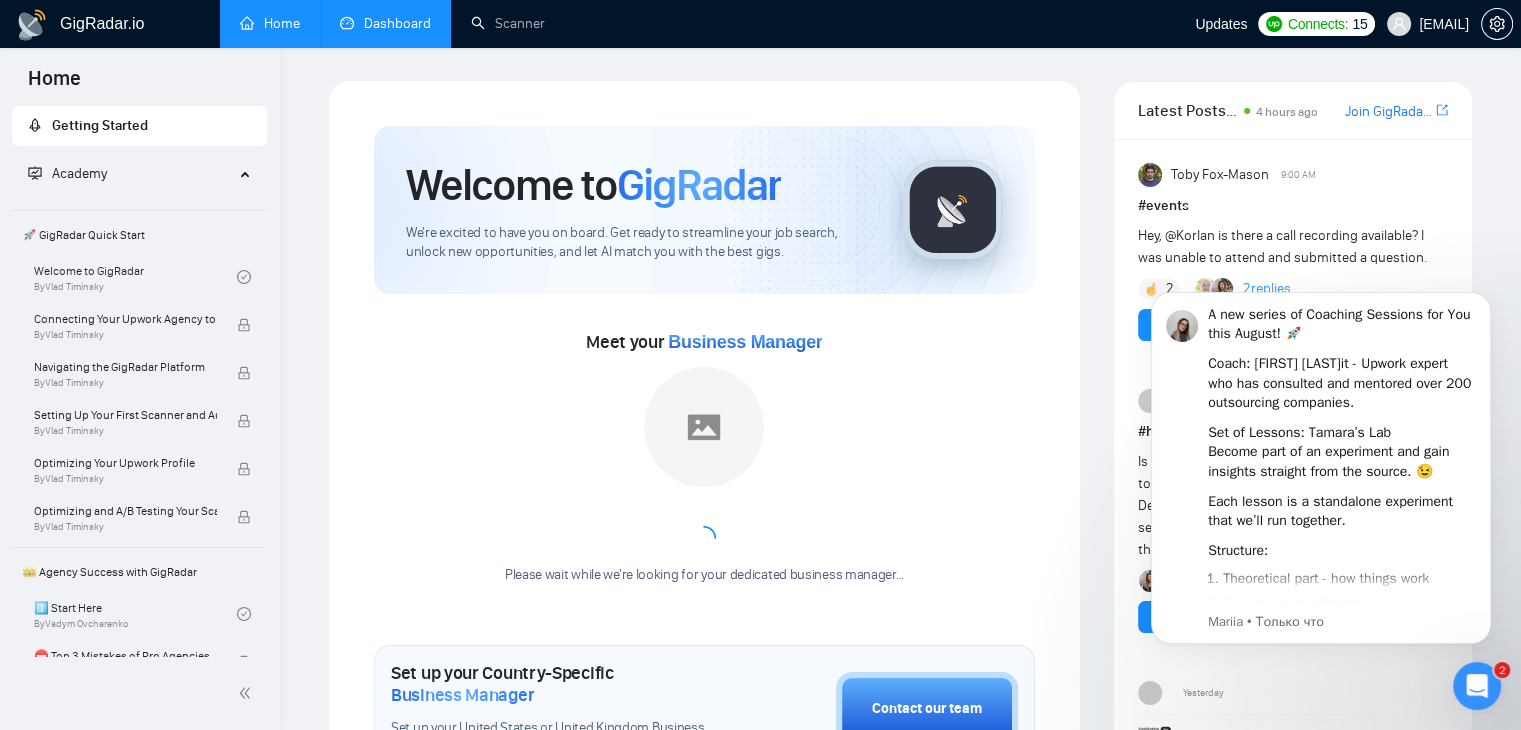 click on "Dashboard" at bounding box center (385, 23) 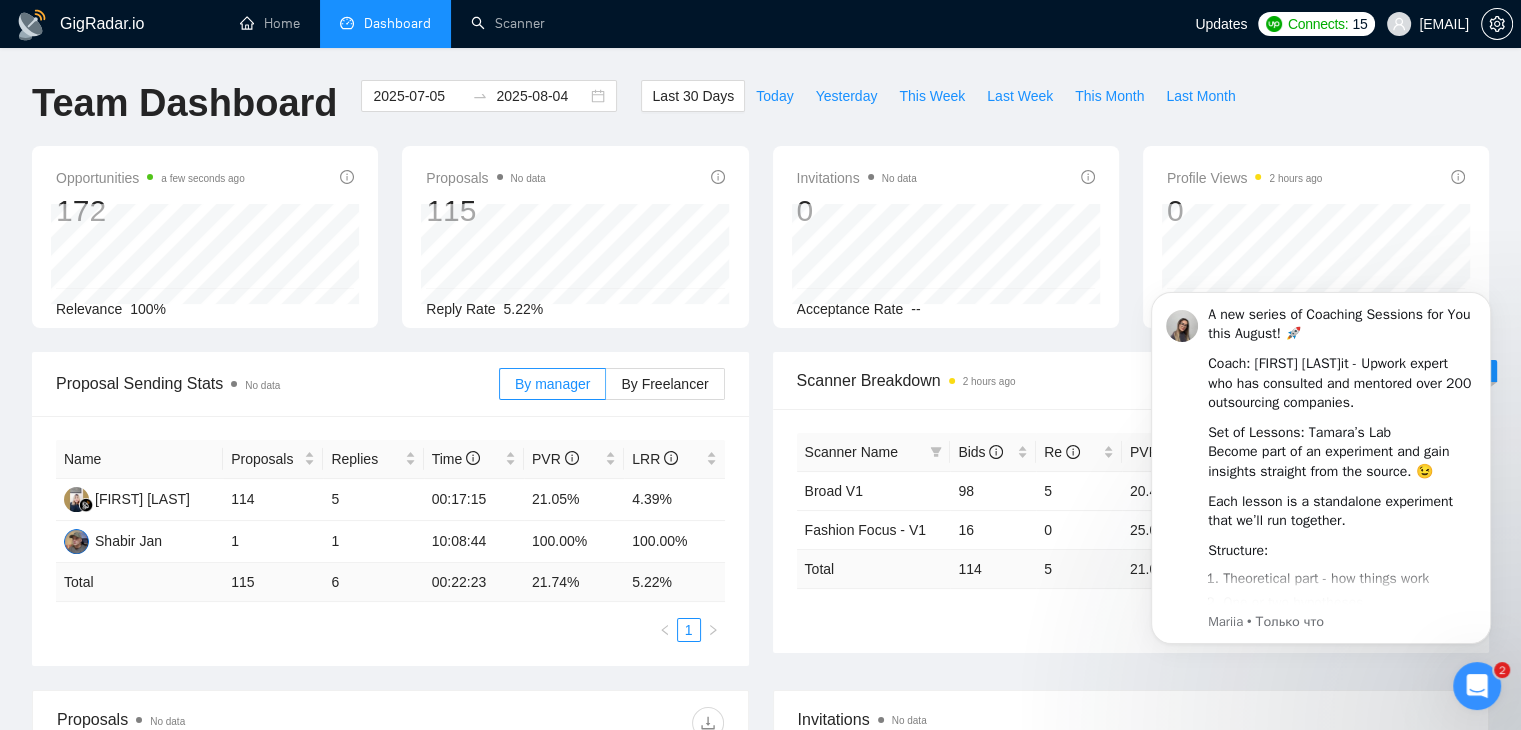 click on "Team Dashboard 2025-07-05 2025-08-04 Last 30 Days Today Yesterday This Week Last Week This Month Last Month" at bounding box center [760, 113] 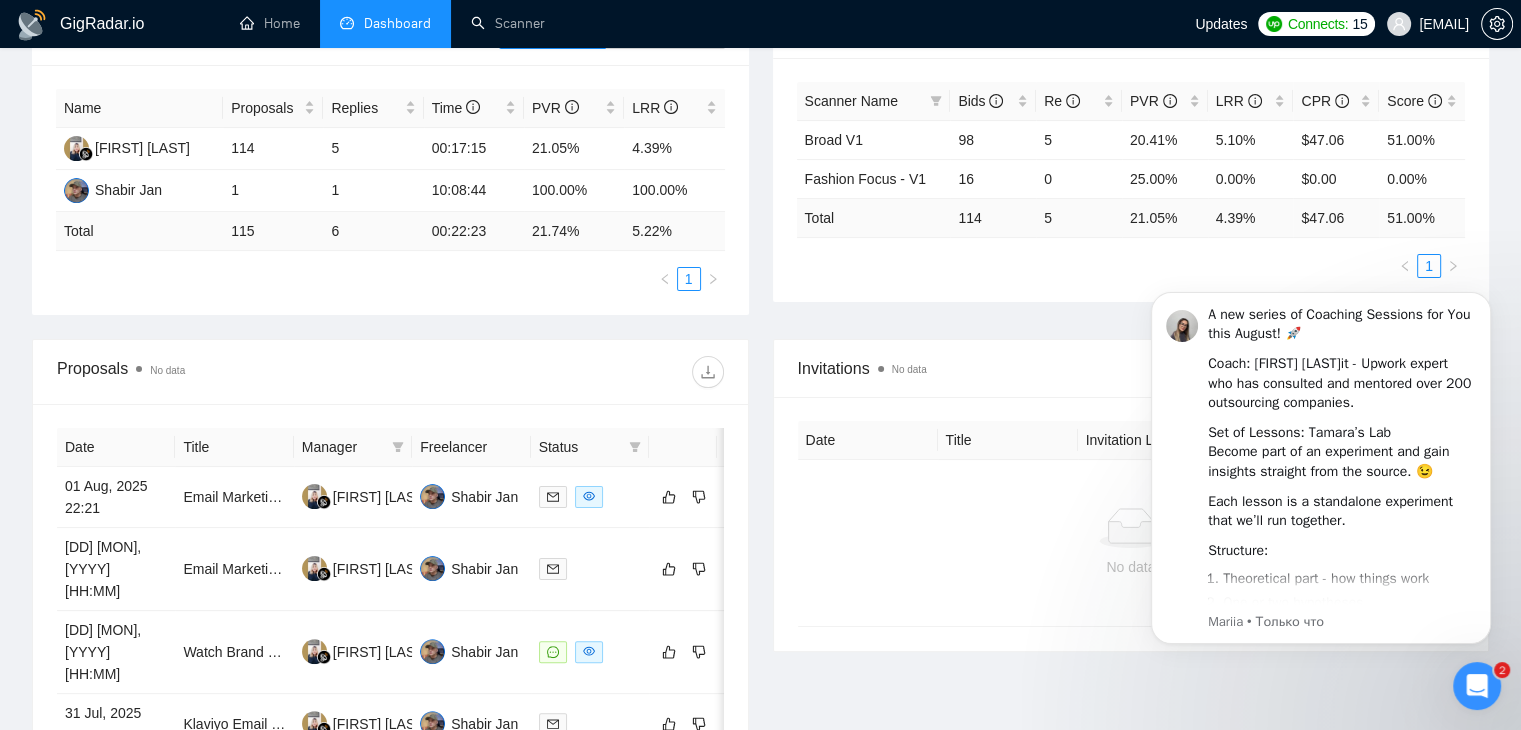 scroll, scrollTop: 345, scrollLeft: 0, axis: vertical 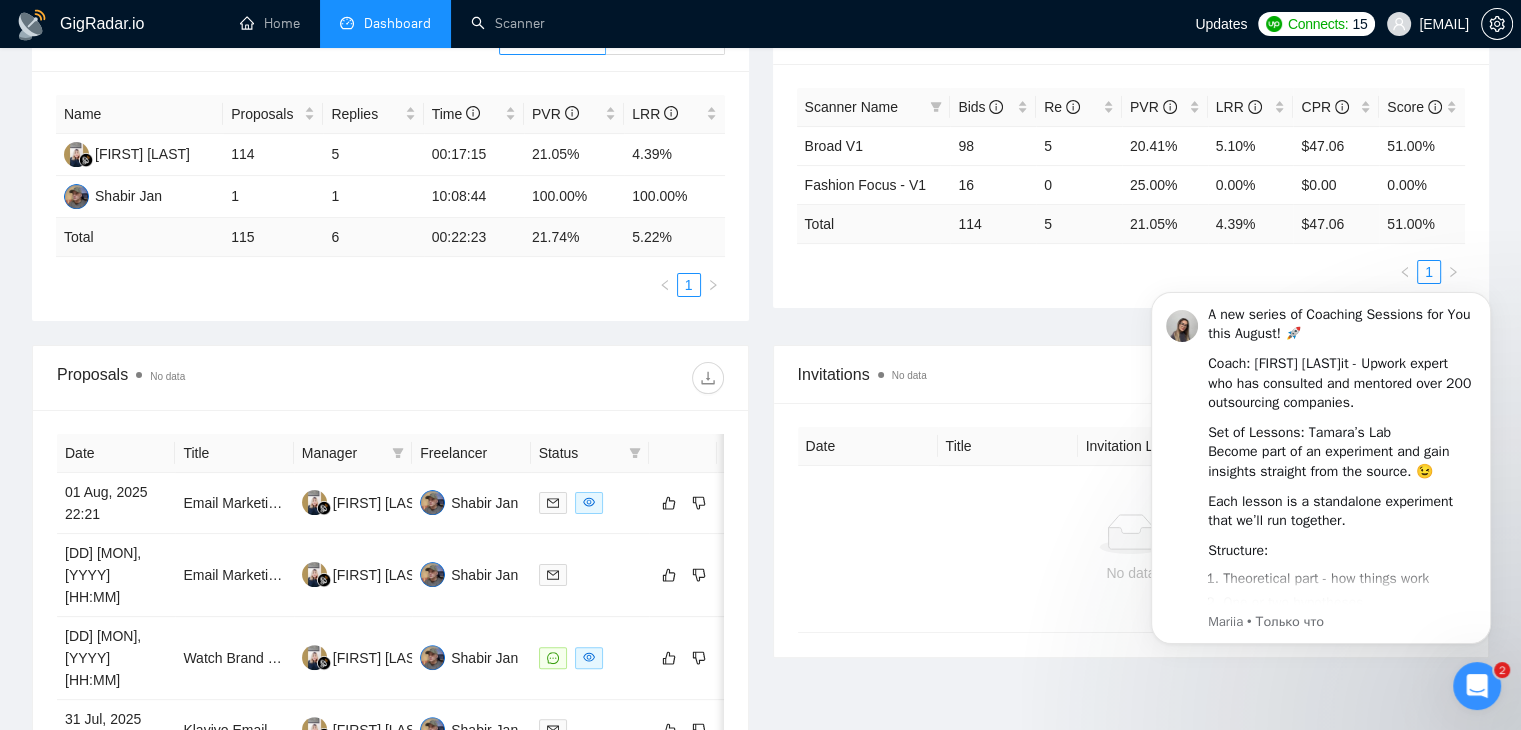 click at bounding box center (1477, 686) 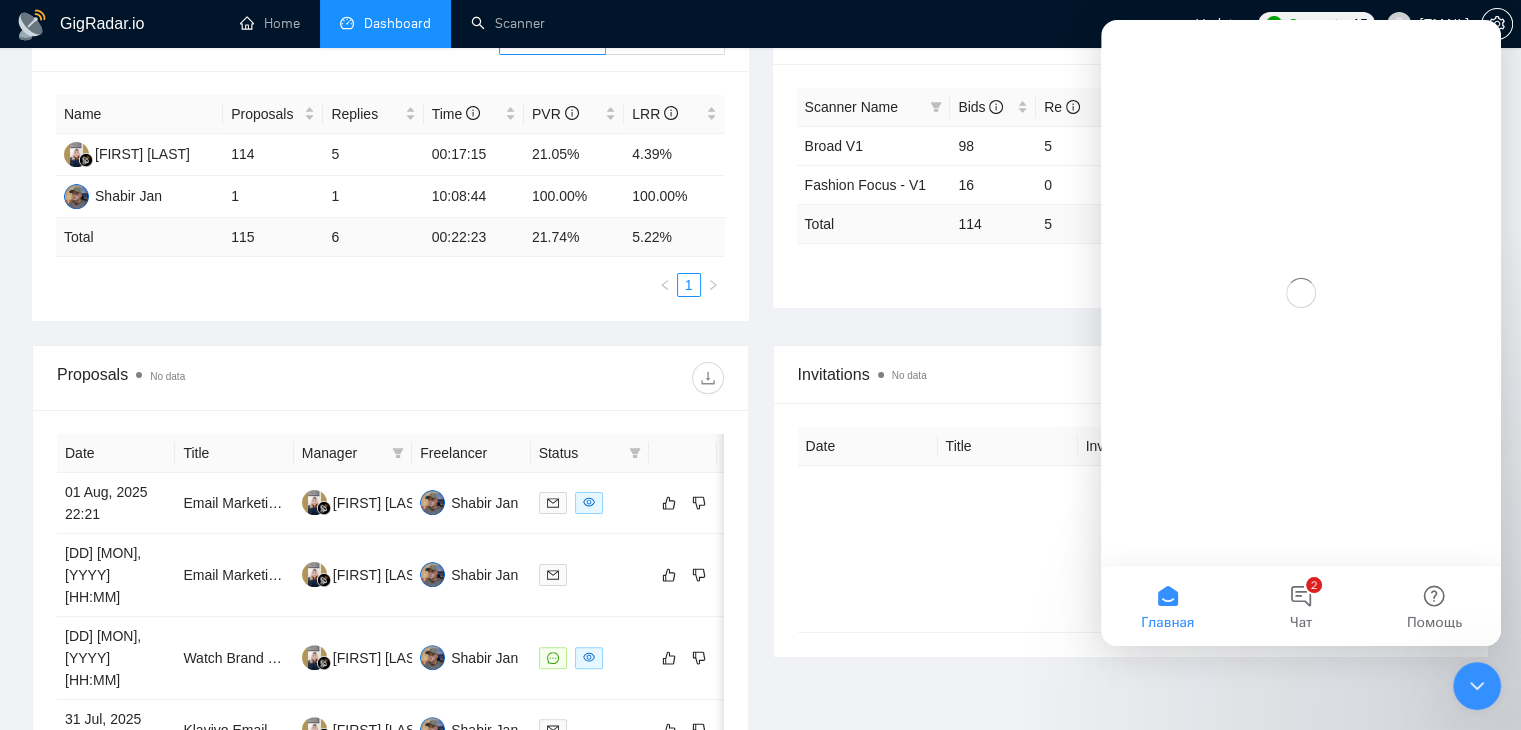 scroll, scrollTop: 0, scrollLeft: 0, axis: both 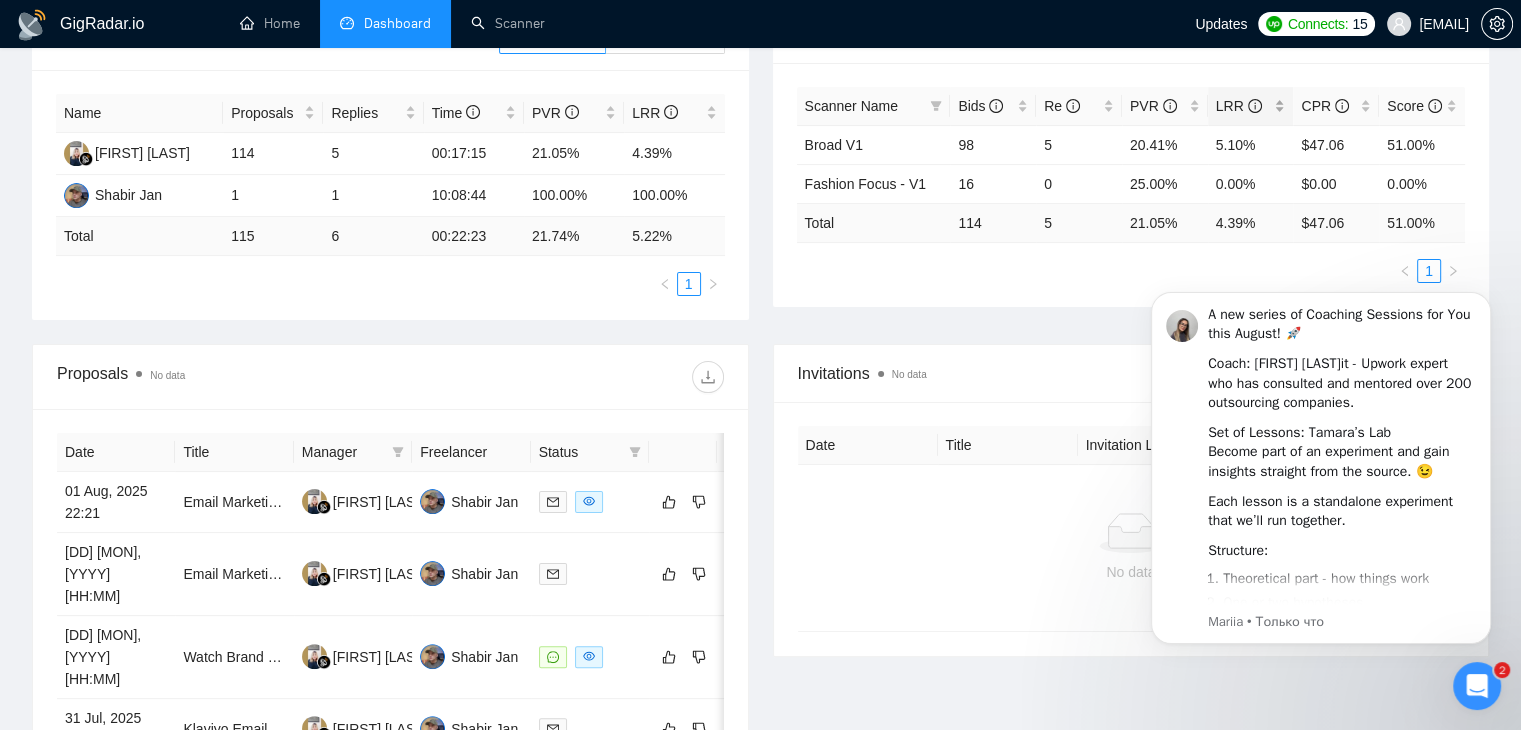 click on "LRR" at bounding box center [1251, 106] 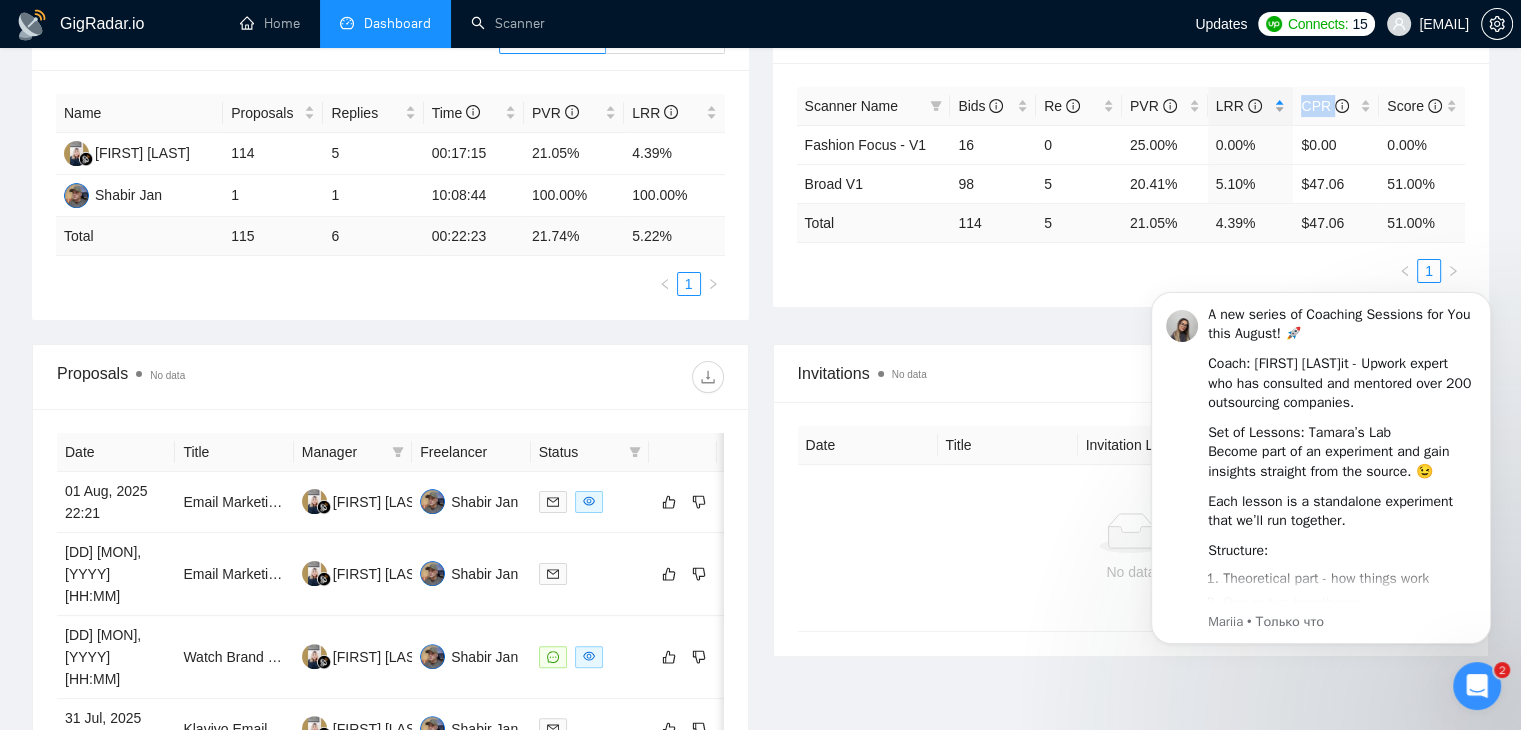 click on "LRR" at bounding box center (1251, 106) 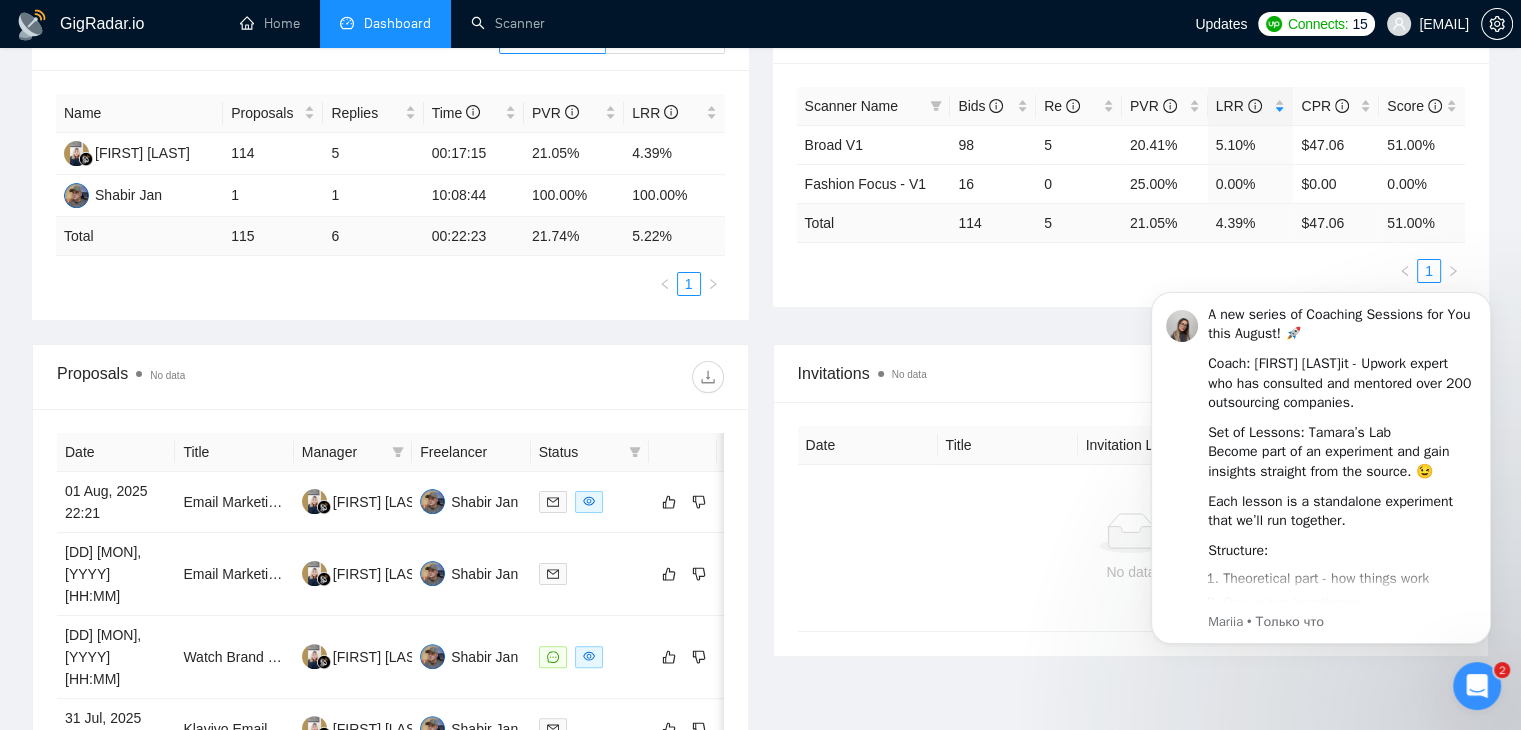 click on "Proposal Sending Stats No data By manager By Freelancer Name Proposals Replies Time   PVR   LRR   Putri Indri  Novianti 114 5 00:17:15 21.05% 4.39% Shabir Jan 1 1 10:08:44 100.00% 100.00% Total 115 6 00:22:23 21.74 % 5.22 % 1 Scanner Breakdown 2 hours ago Scanner Name Bids   Re   PVR   LRR   CPR   Score   Broad V1 98 5 20.41% 5.10% $47.06 51.00% Fashion Focus - V1 16 0 25.00% 0.00% $0.00 0.00% Total 114 5 21.05 % 4.39 % $ 47.06 51.00 % 1 New" at bounding box center [760, 175] 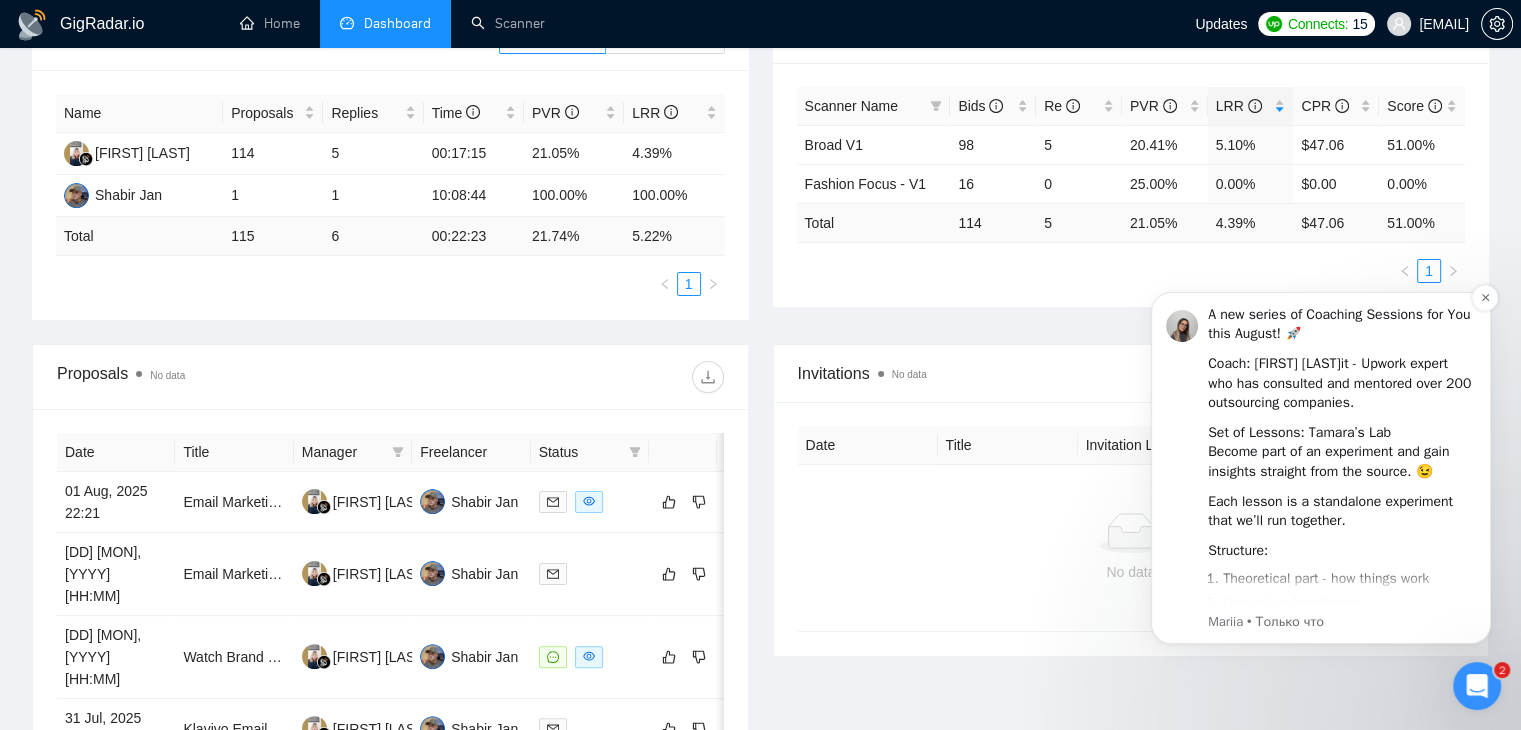 click on "Mariia • Только что" at bounding box center [1342, 622] 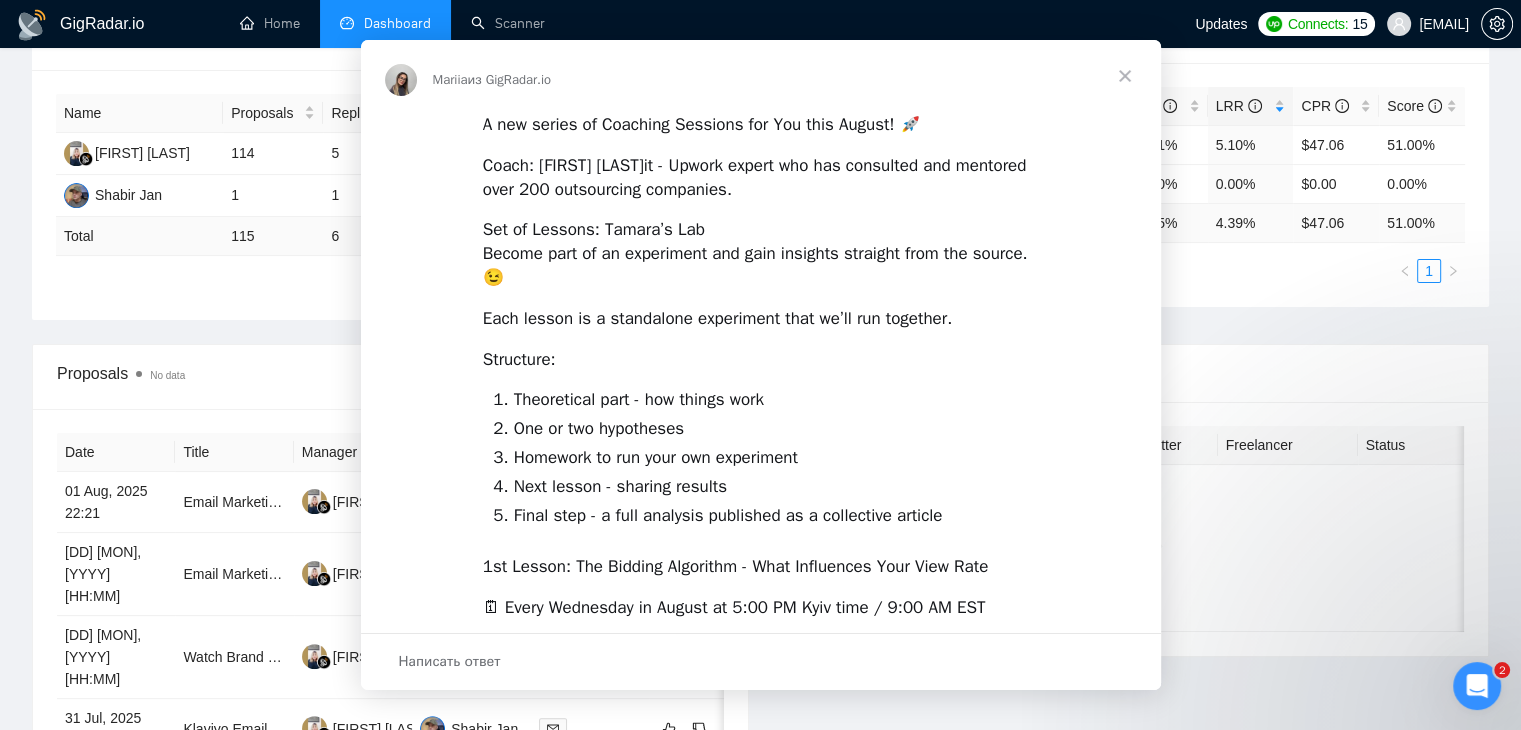 scroll, scrollTop: 0, scrollLeft: 0, axis: both 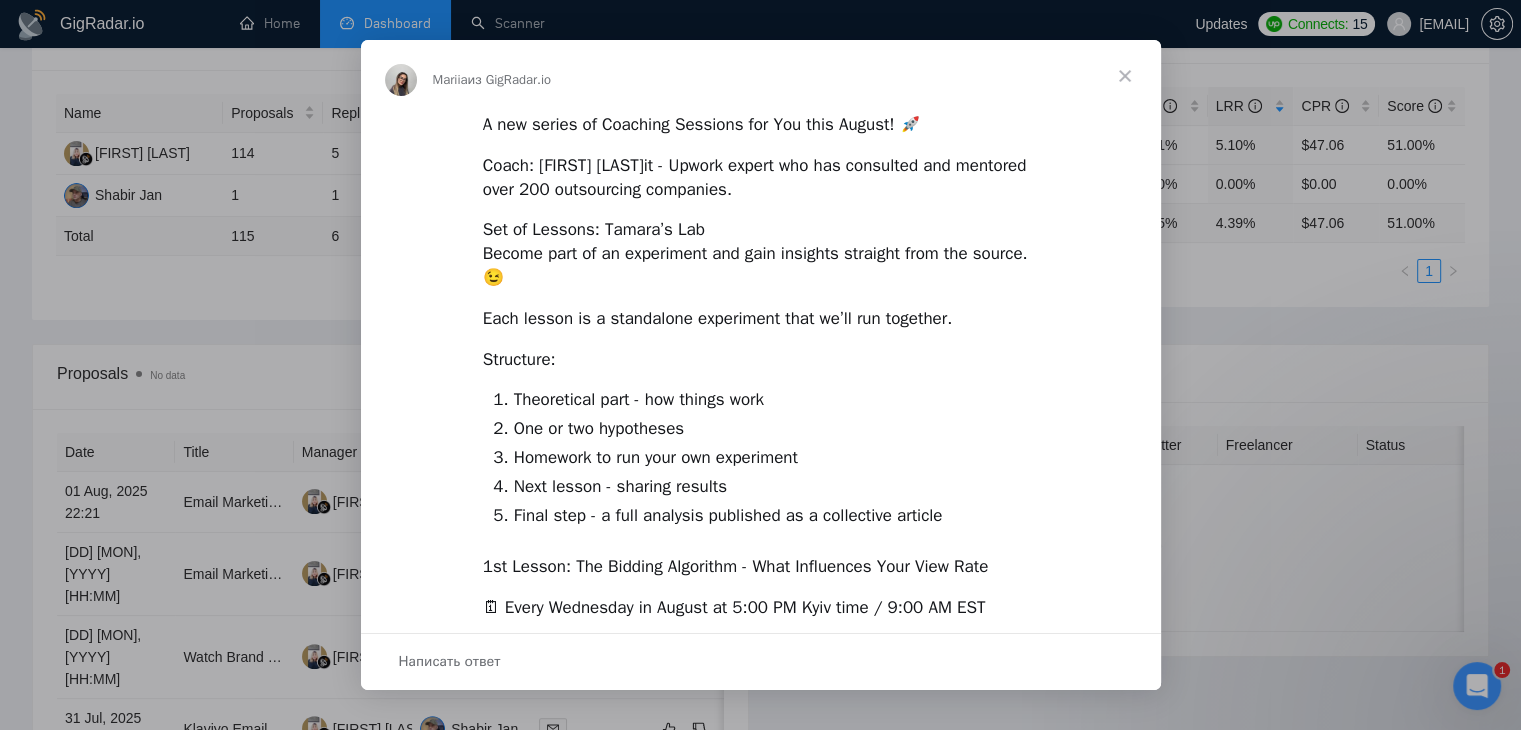 click at bounding box center (1125, 76) 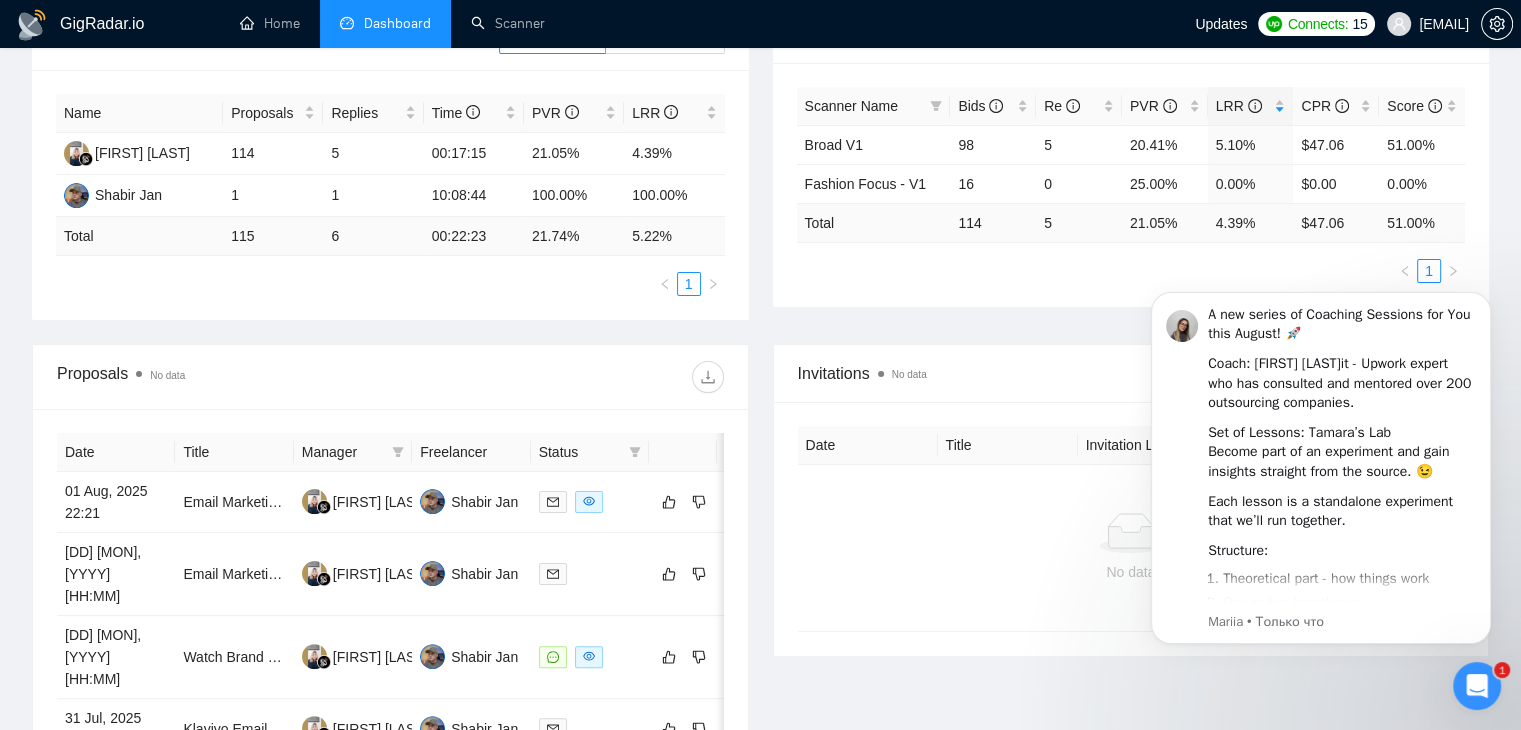 scroll, scrollTop: 0, scrollLeft: 0, axis: both 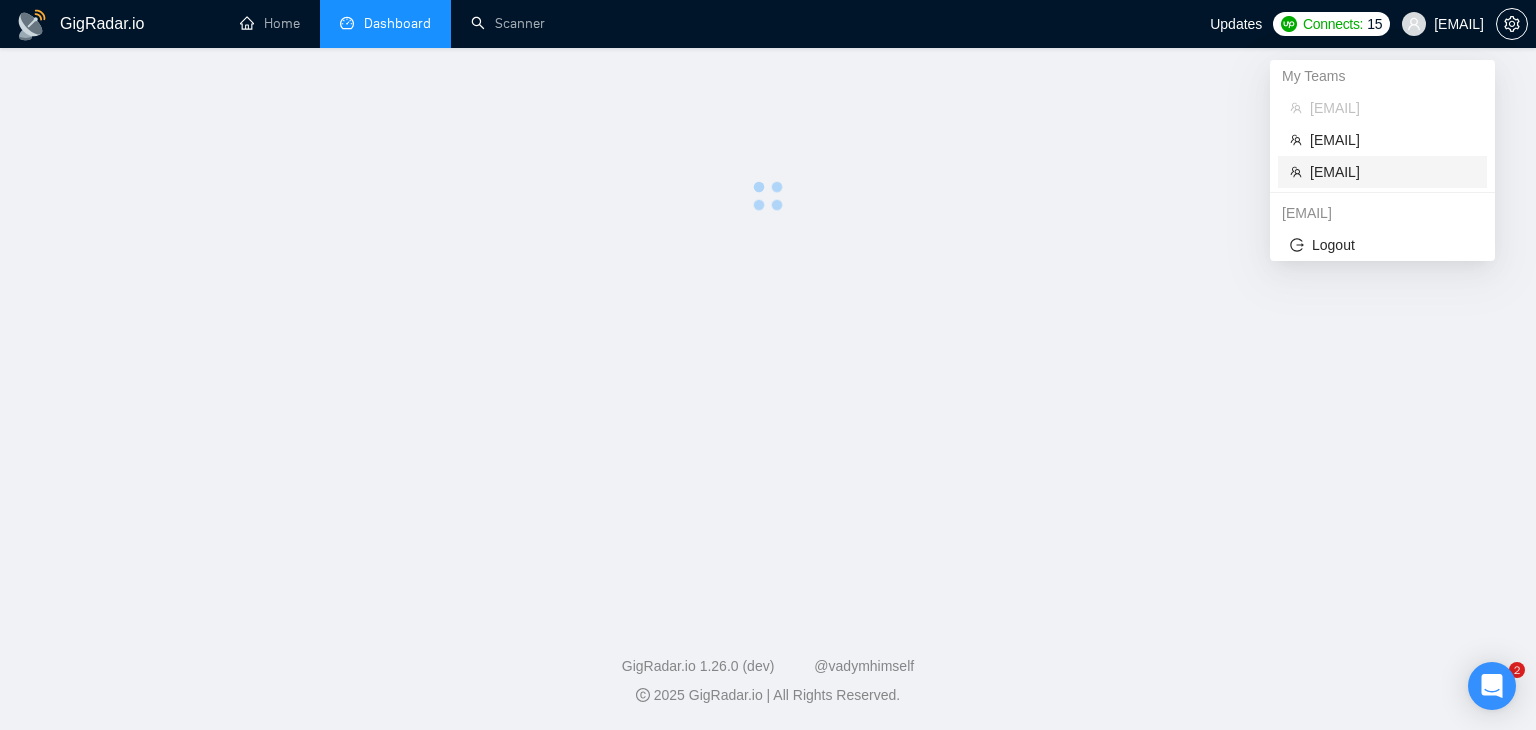 click on "michael@cirrusmktgroup.com" at bounding box center [1392, 172] 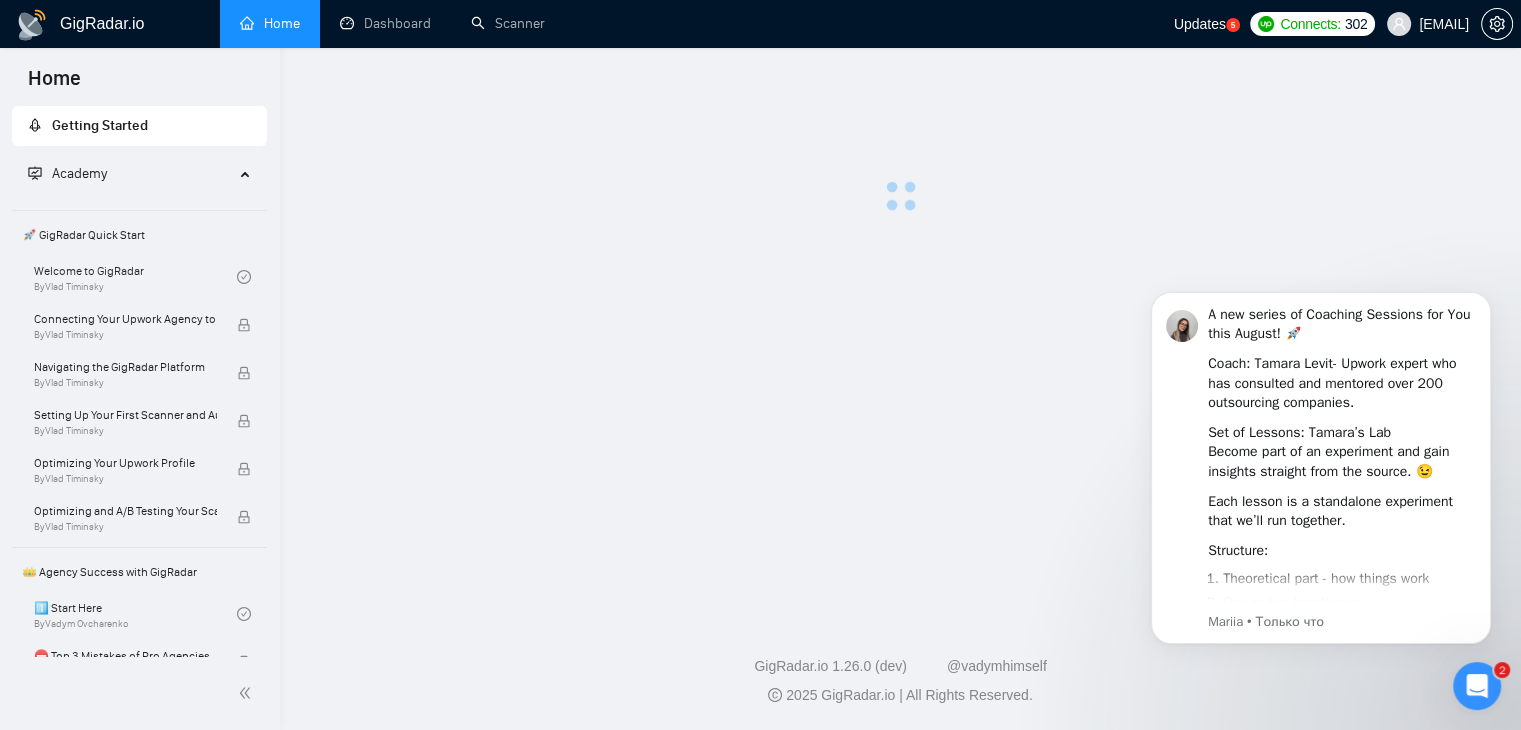 scroll, scrollTop: 0, scrollLeft: 0, axis: both 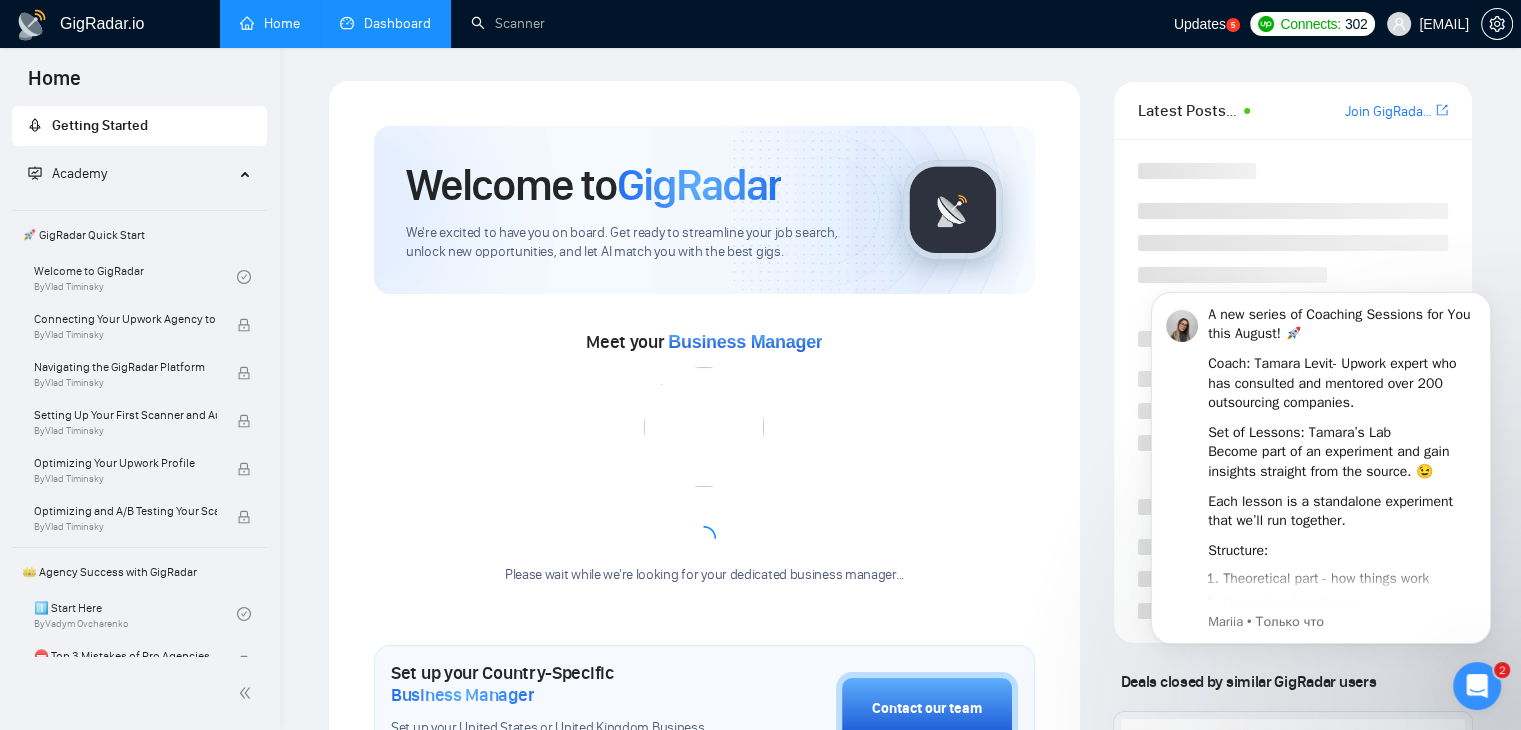click on "Dashboard" at bounding box center [385, 23] 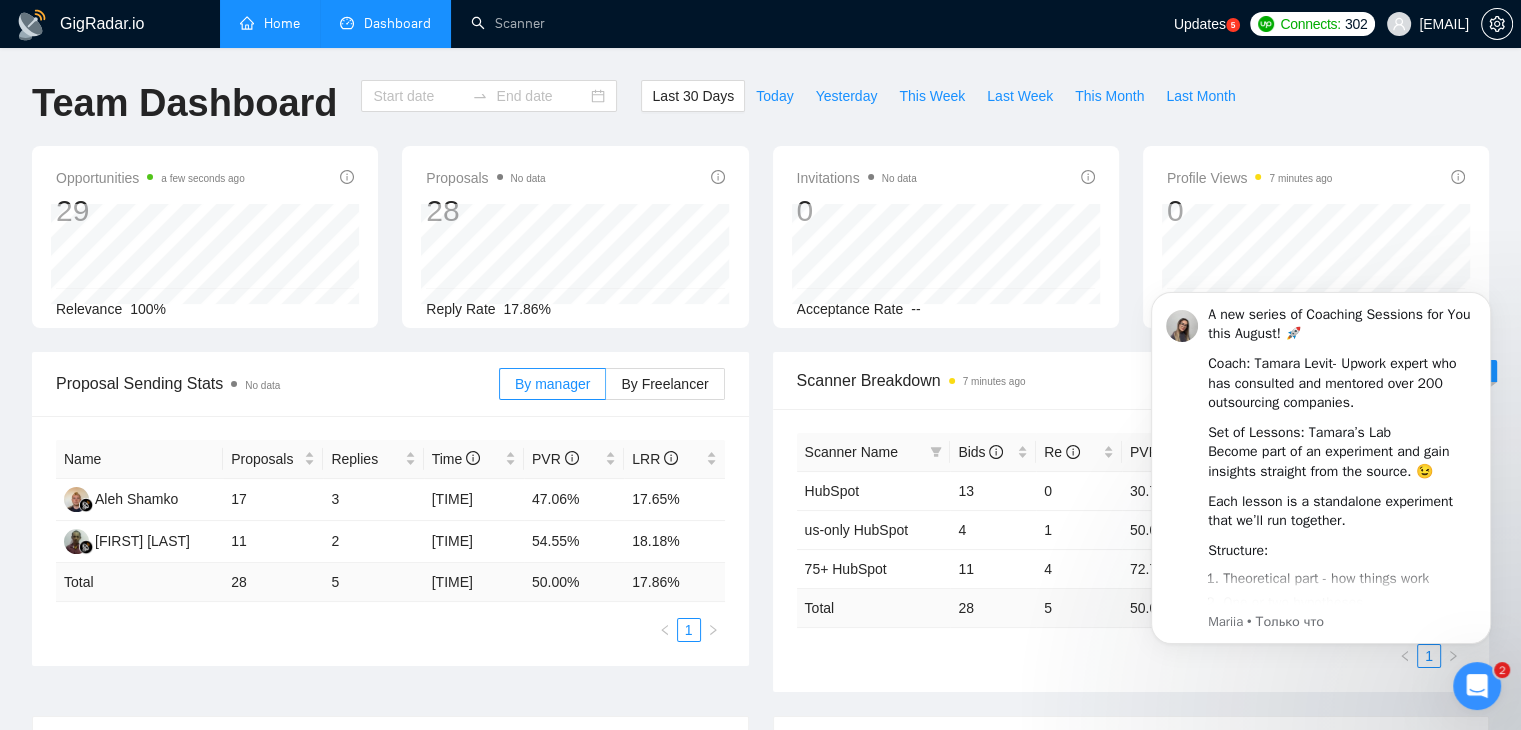 type on "2025-07-05" 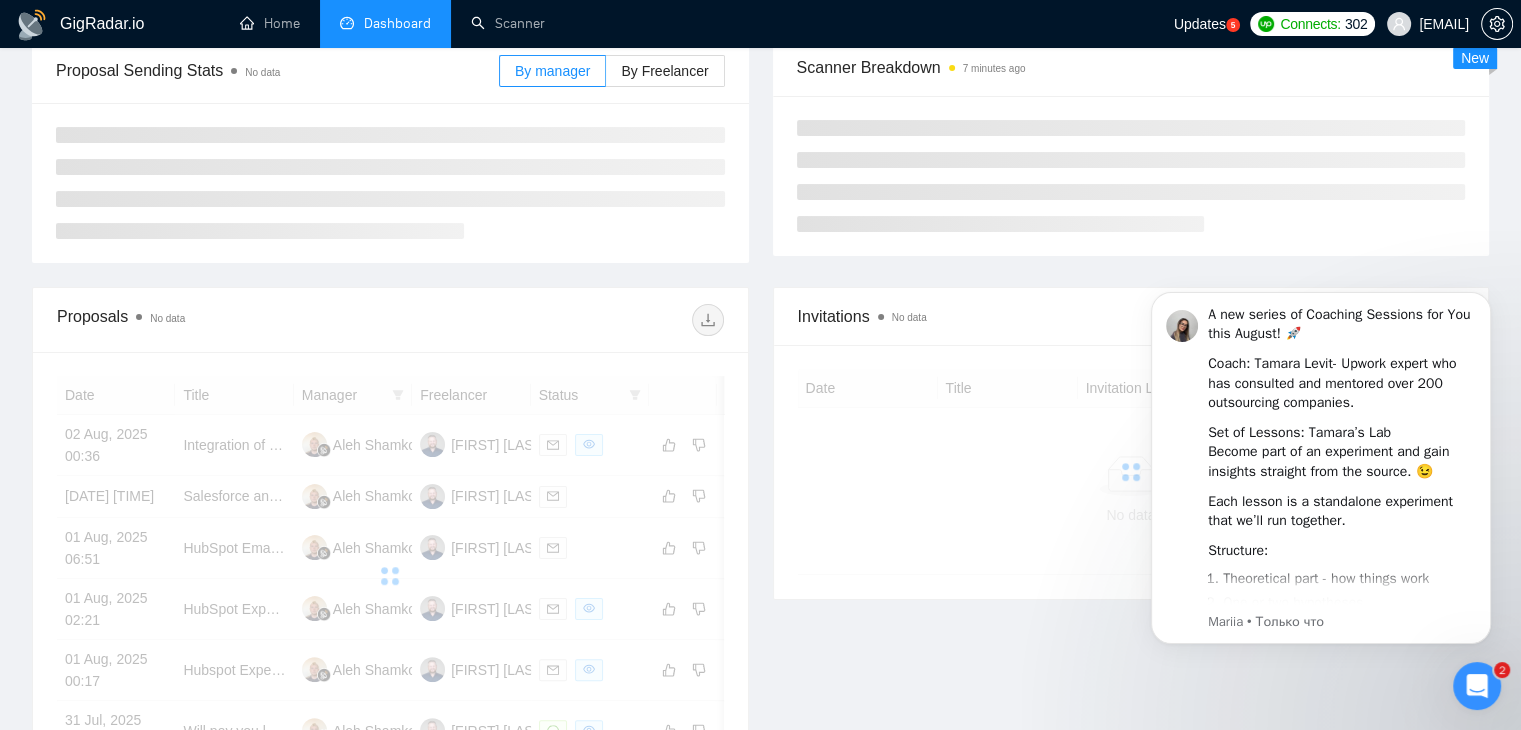 scroll, scrollTop: 356, scrollLeft: 0, axis: vertical 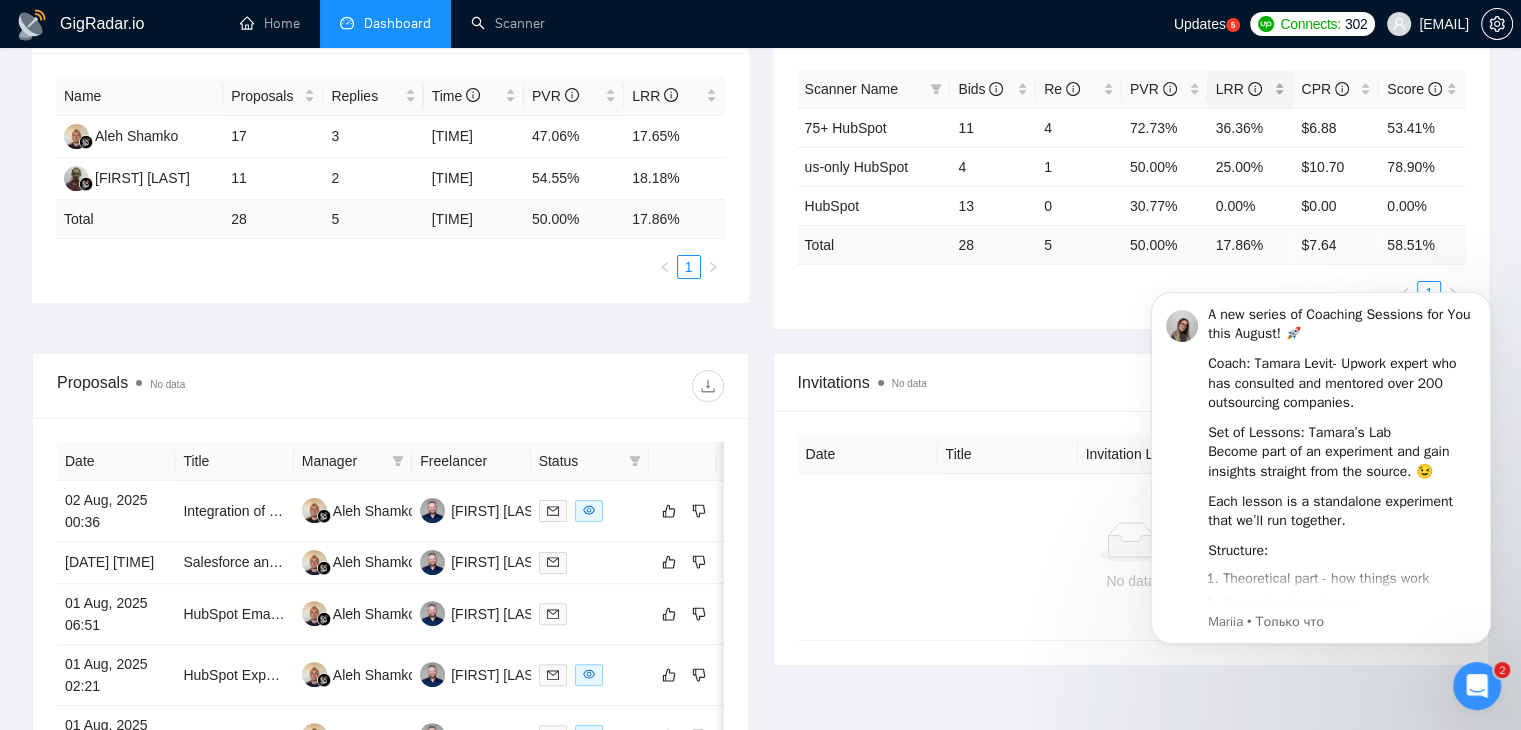 click on "LRR" at bounding box center (1251, 89) 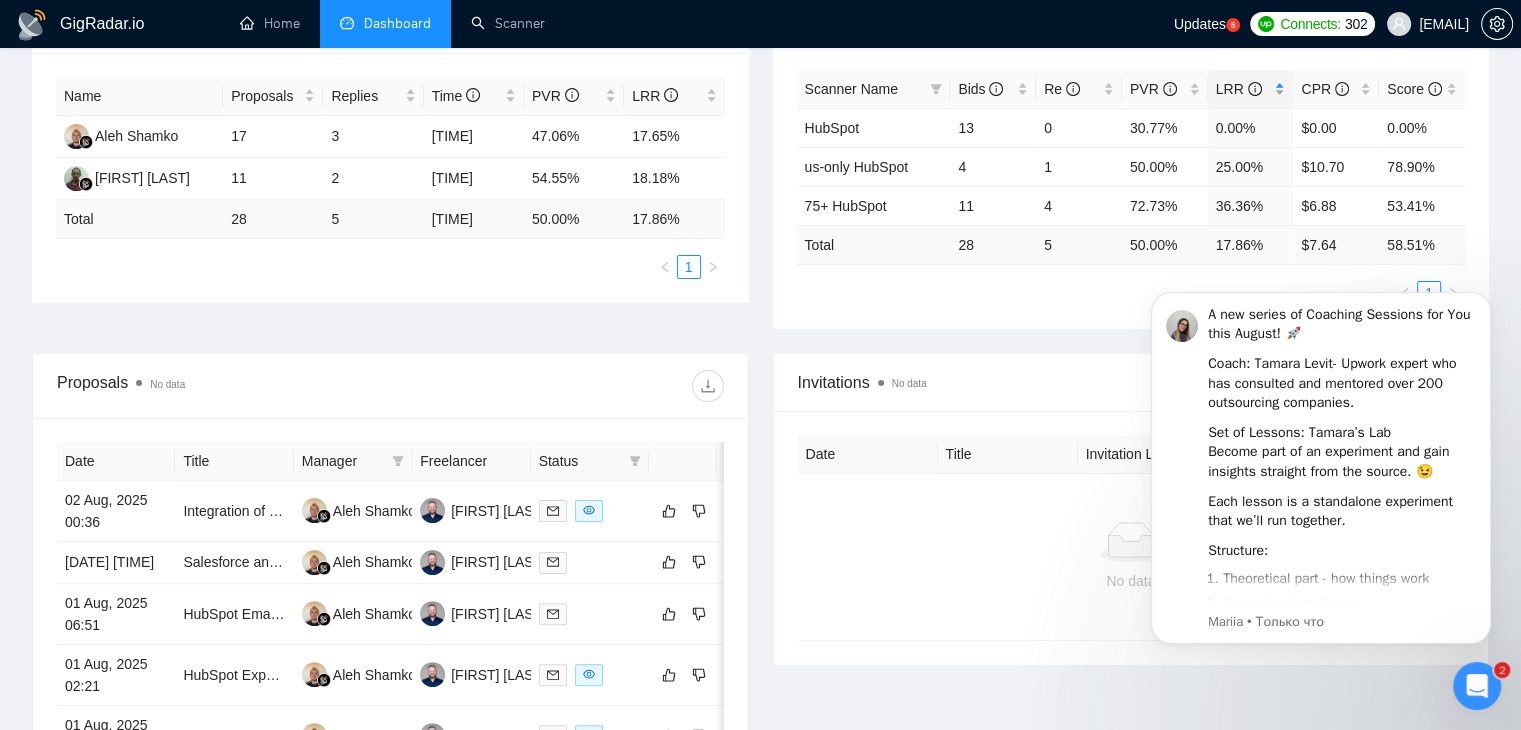 click on "LRR" at bounding box center [1251, 89] 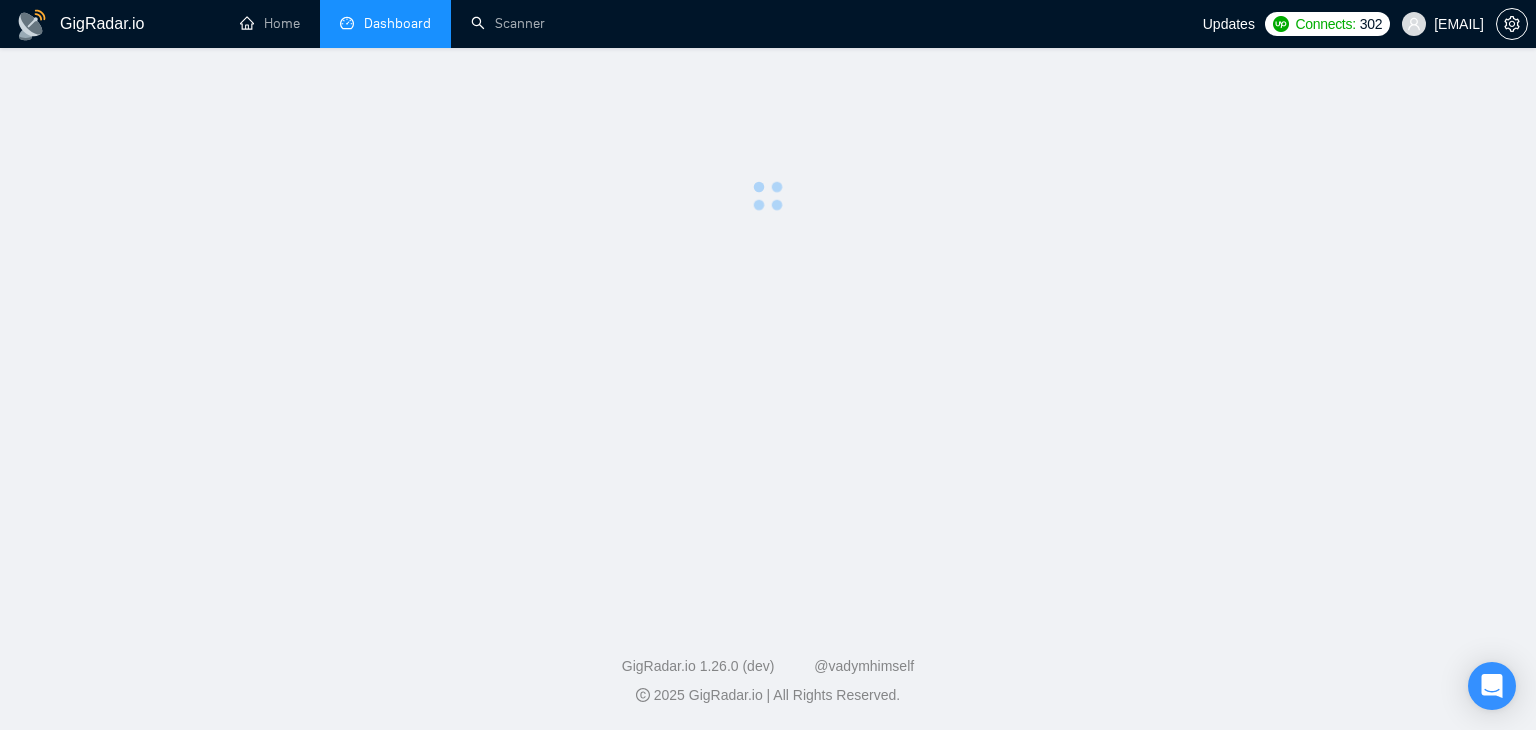 scroll, scrollTop: 0, scrollLeft: 0, axis: both 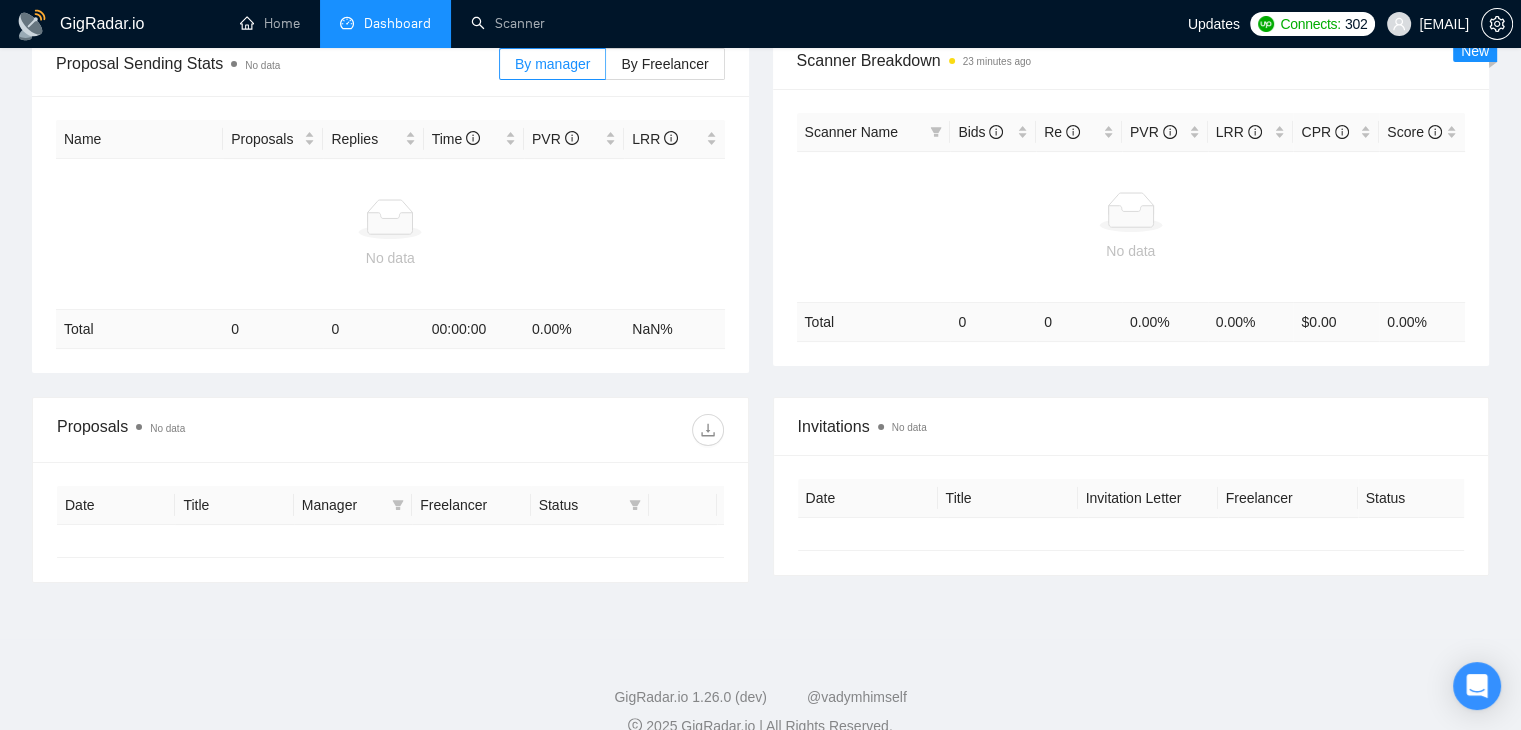 type on "2025-07-05" 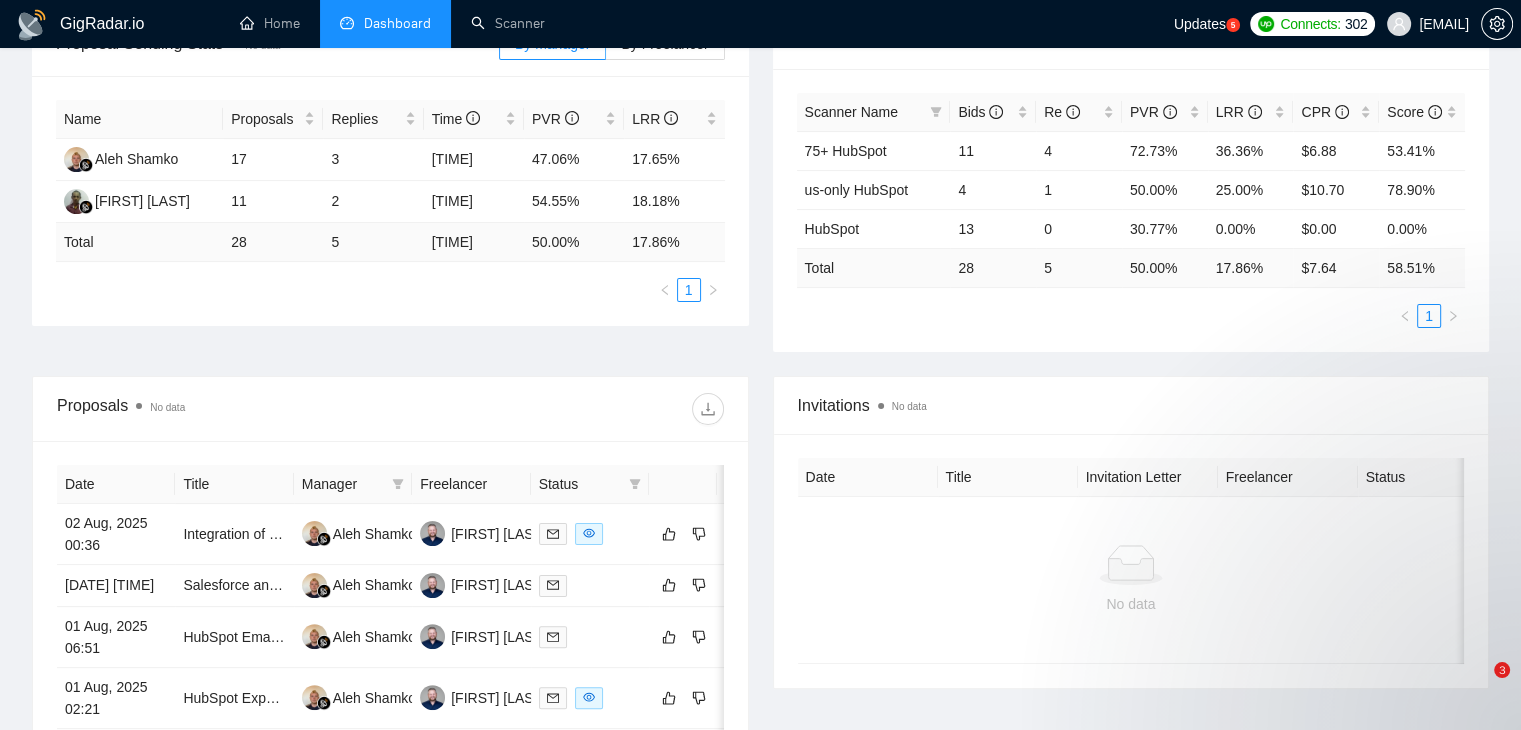 scroll, scrollTop: 382, scrollLeft: 0, axis: vertical 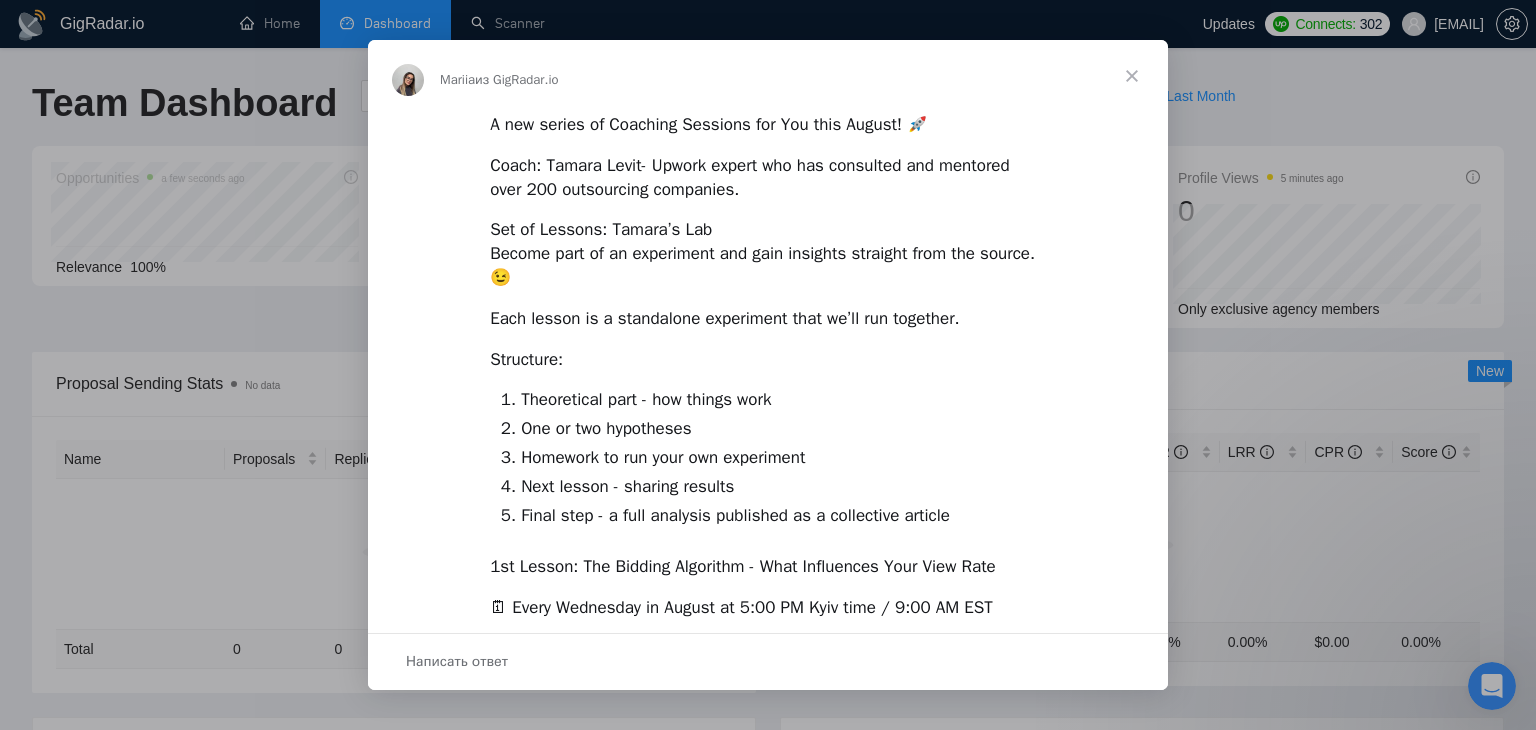 click at bounding box center (1132, 76) 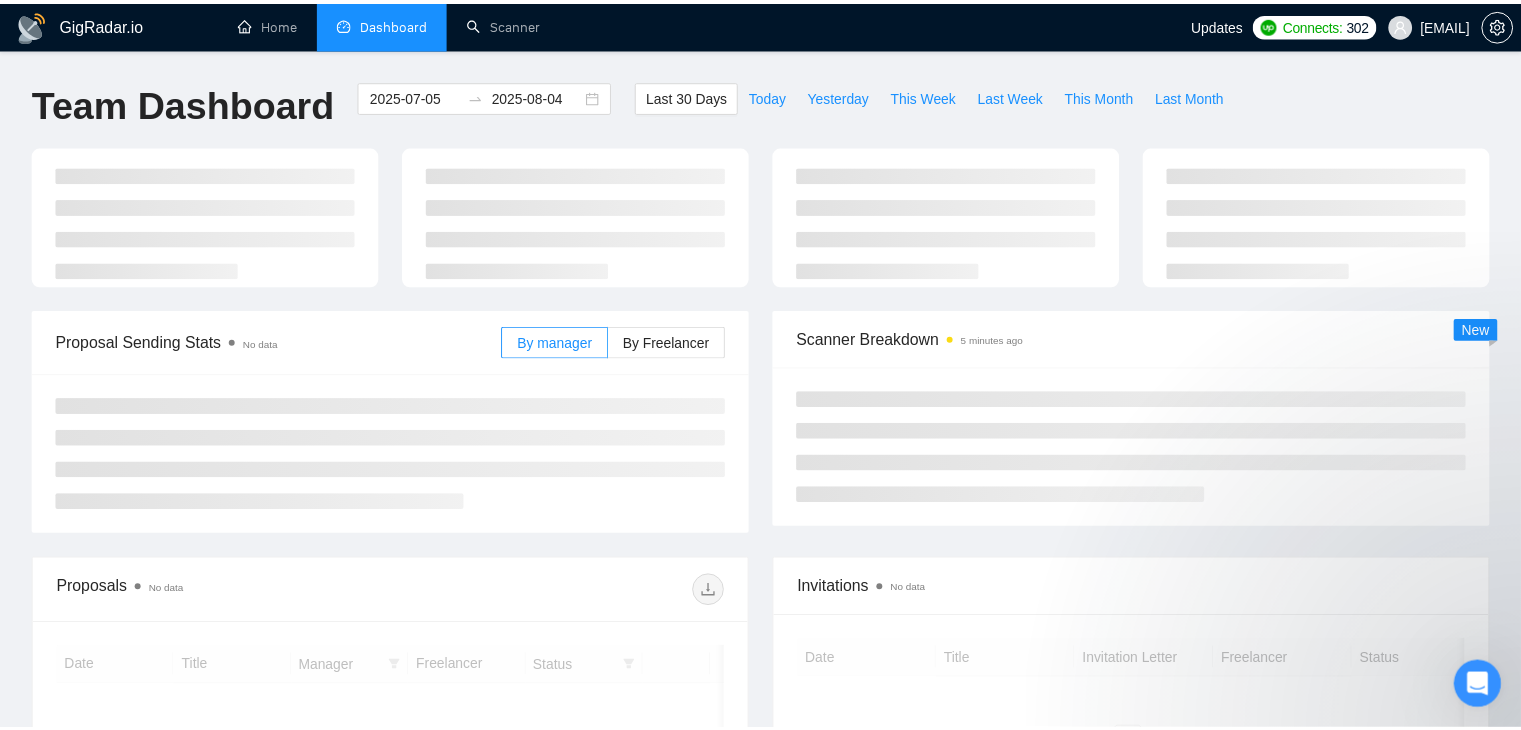 scroll, scrollTop: 338, scrollLeft: 0, axis: vertical 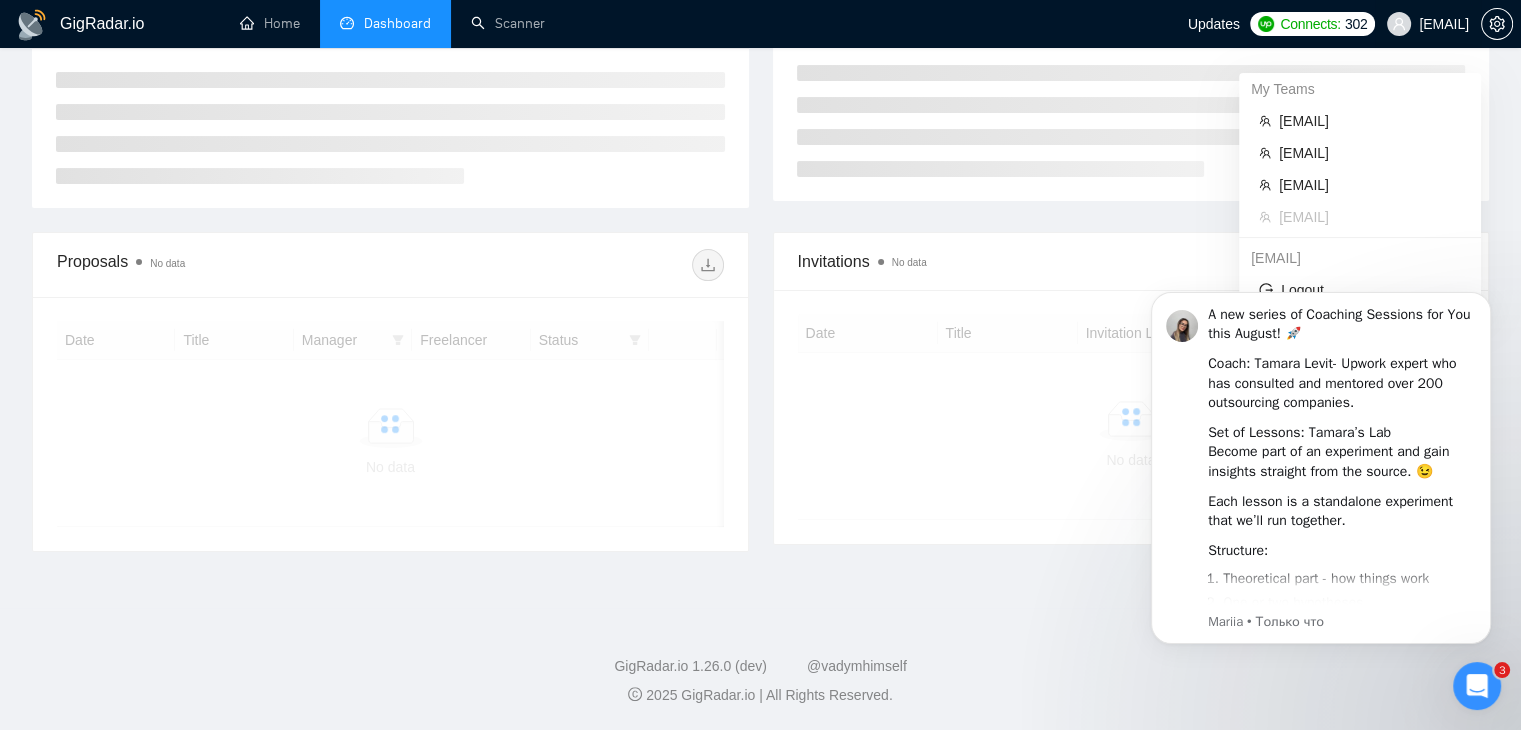 click on "[EMAIL]" at bounding box center [1444, 24] 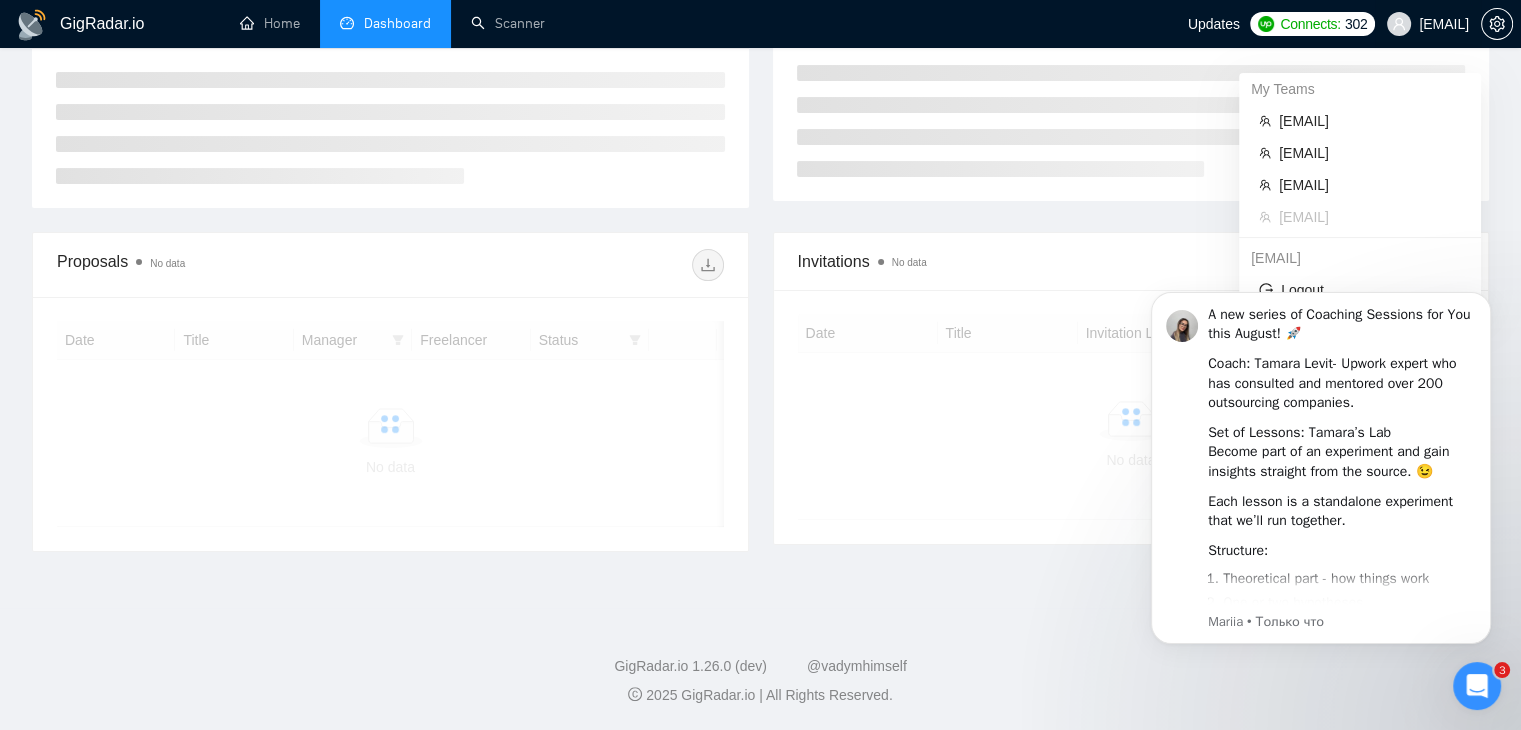 scroll, scrollTop: 380, scrollLeft: 0, axis: vertical 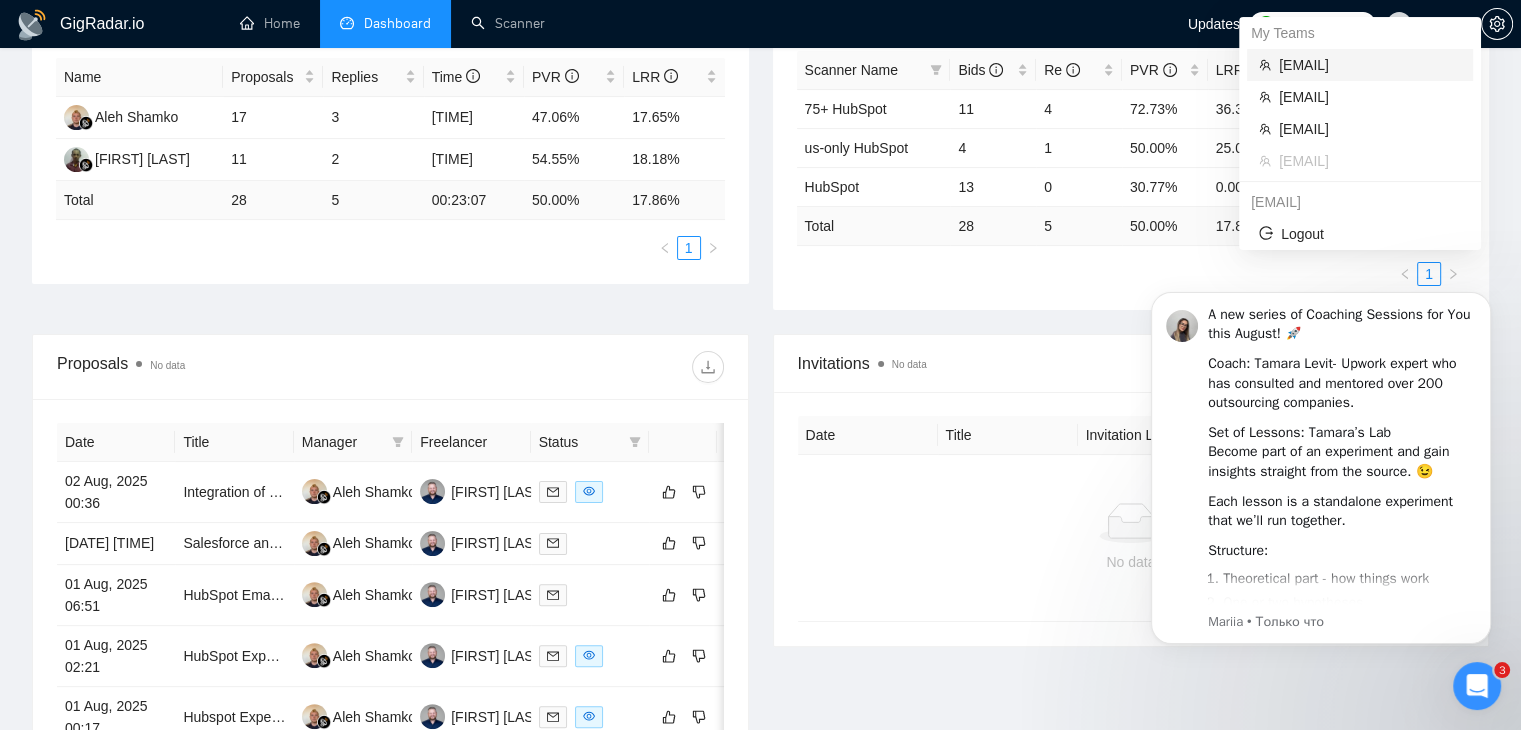 click on "[EMAIL]" at bounding box center (1370, 65) 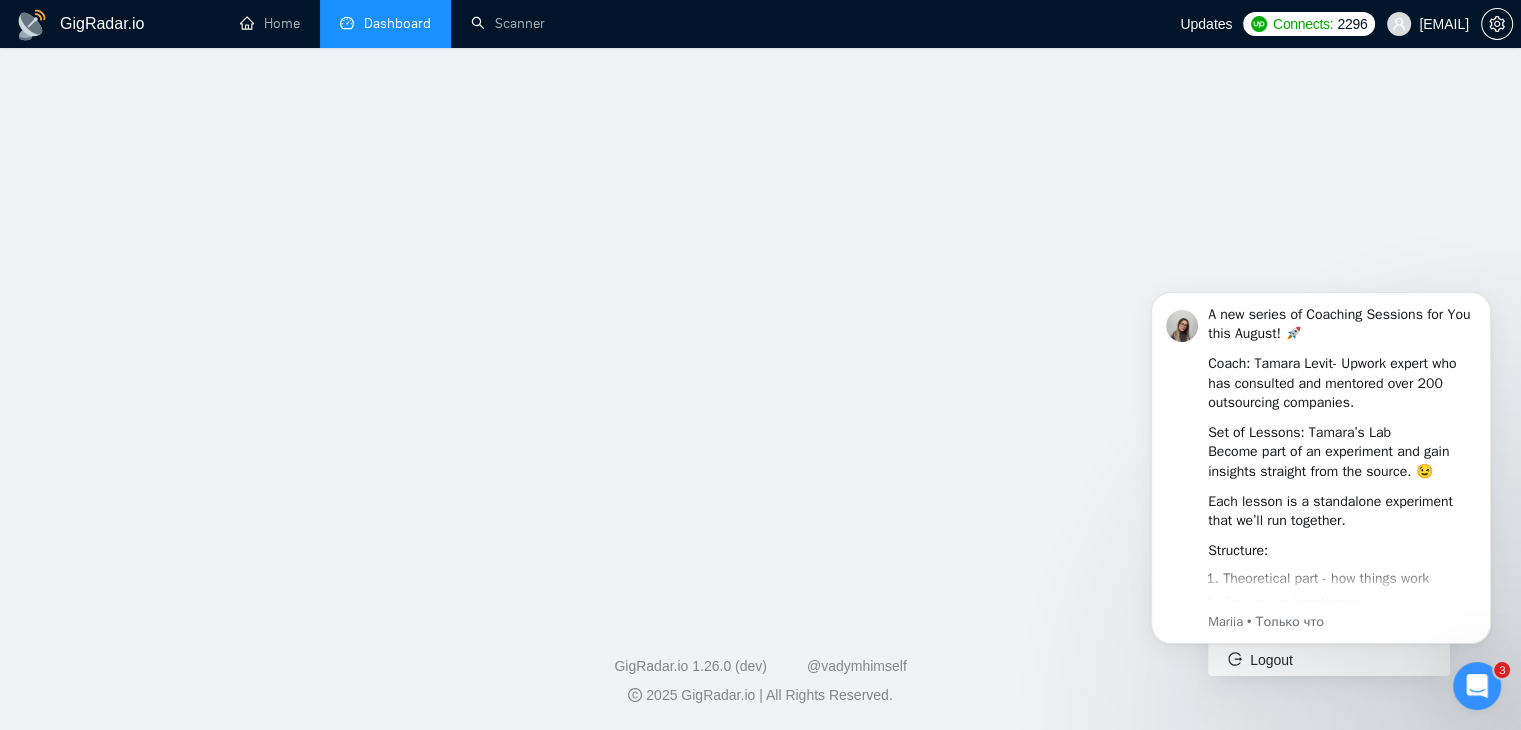 scroll, scrollTop: 0, scrollLeft: 0, axis: both 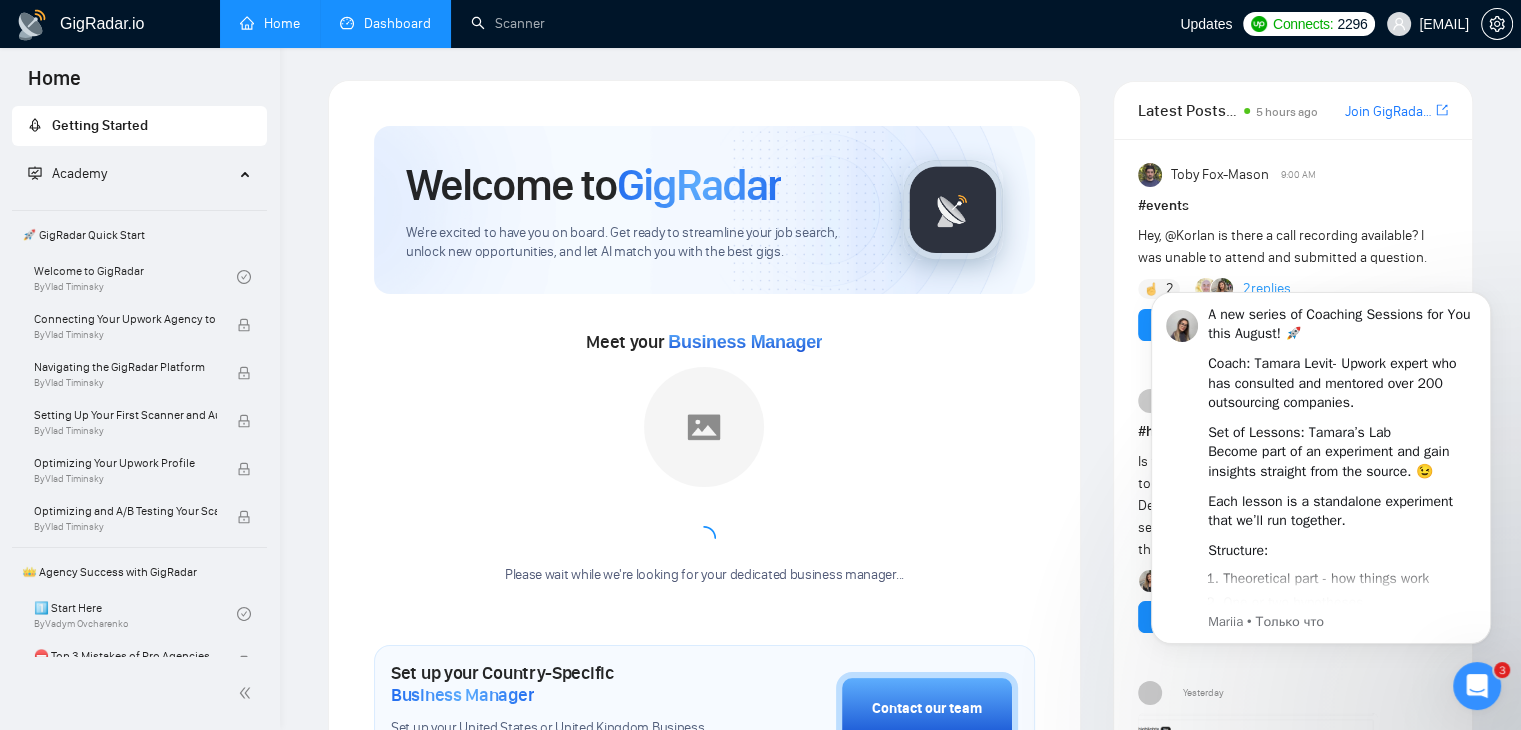 click on "Dashboard" at bounding box center [385, 23] 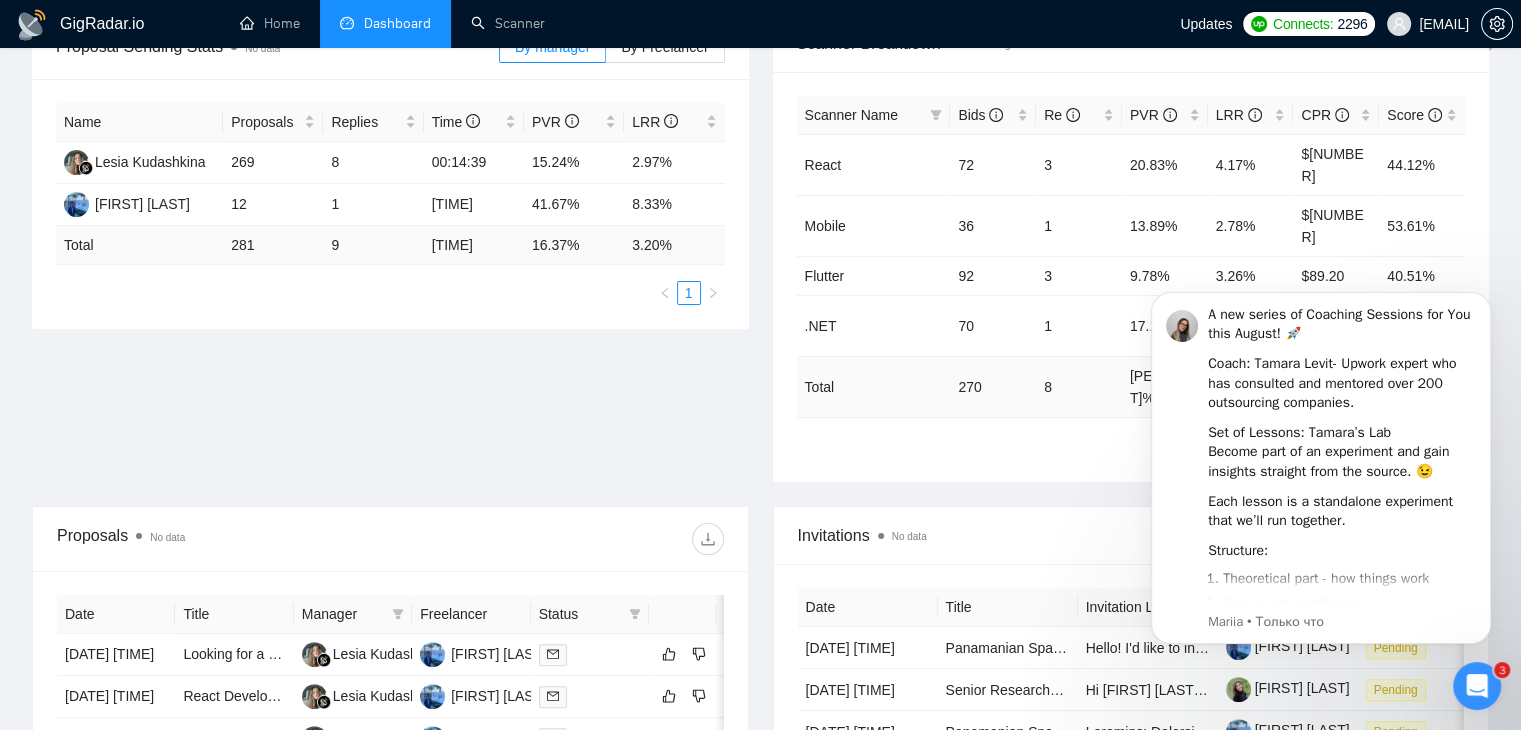scroll, scrollTop: 345, scrollLeft: 0, axis: vertical 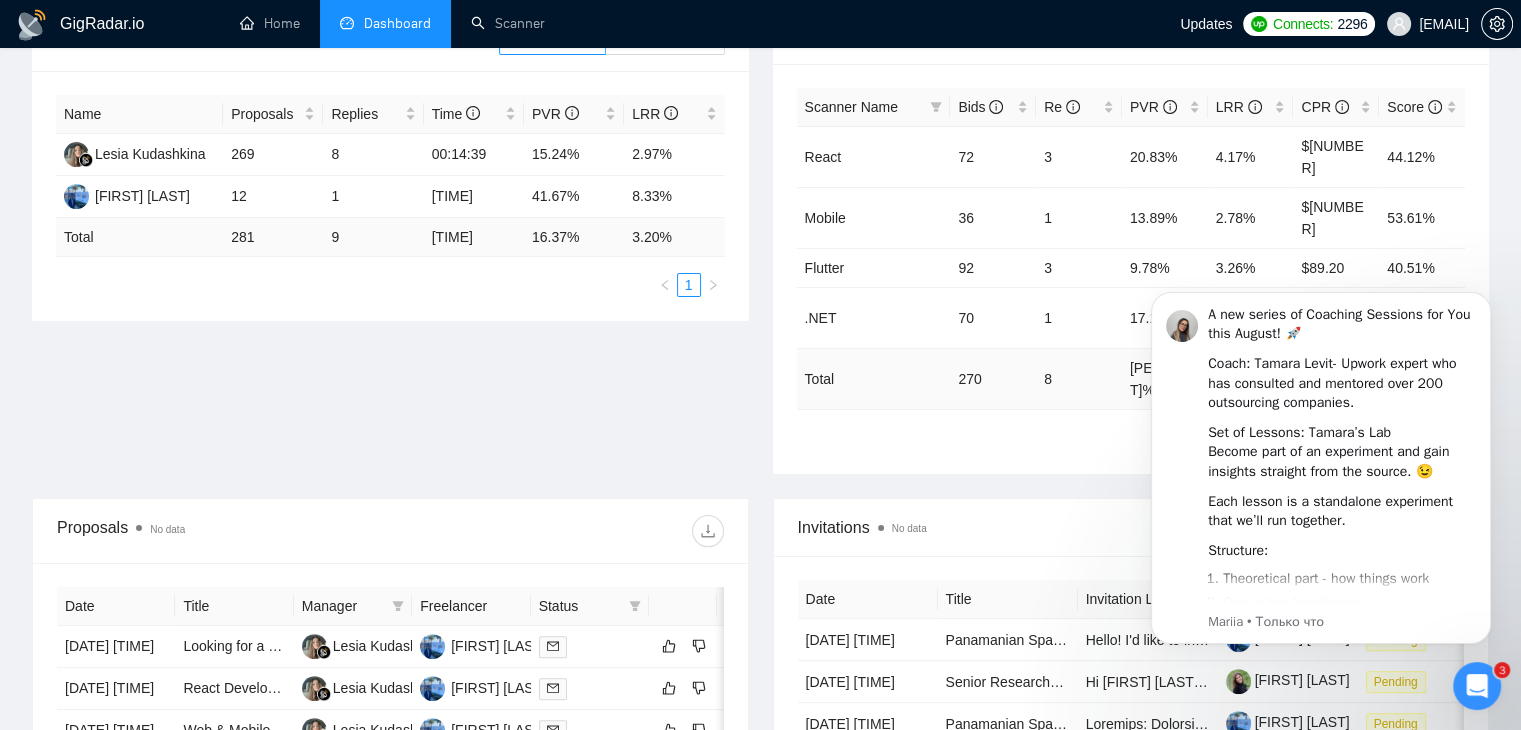 click at bounding box center [1477, 686] 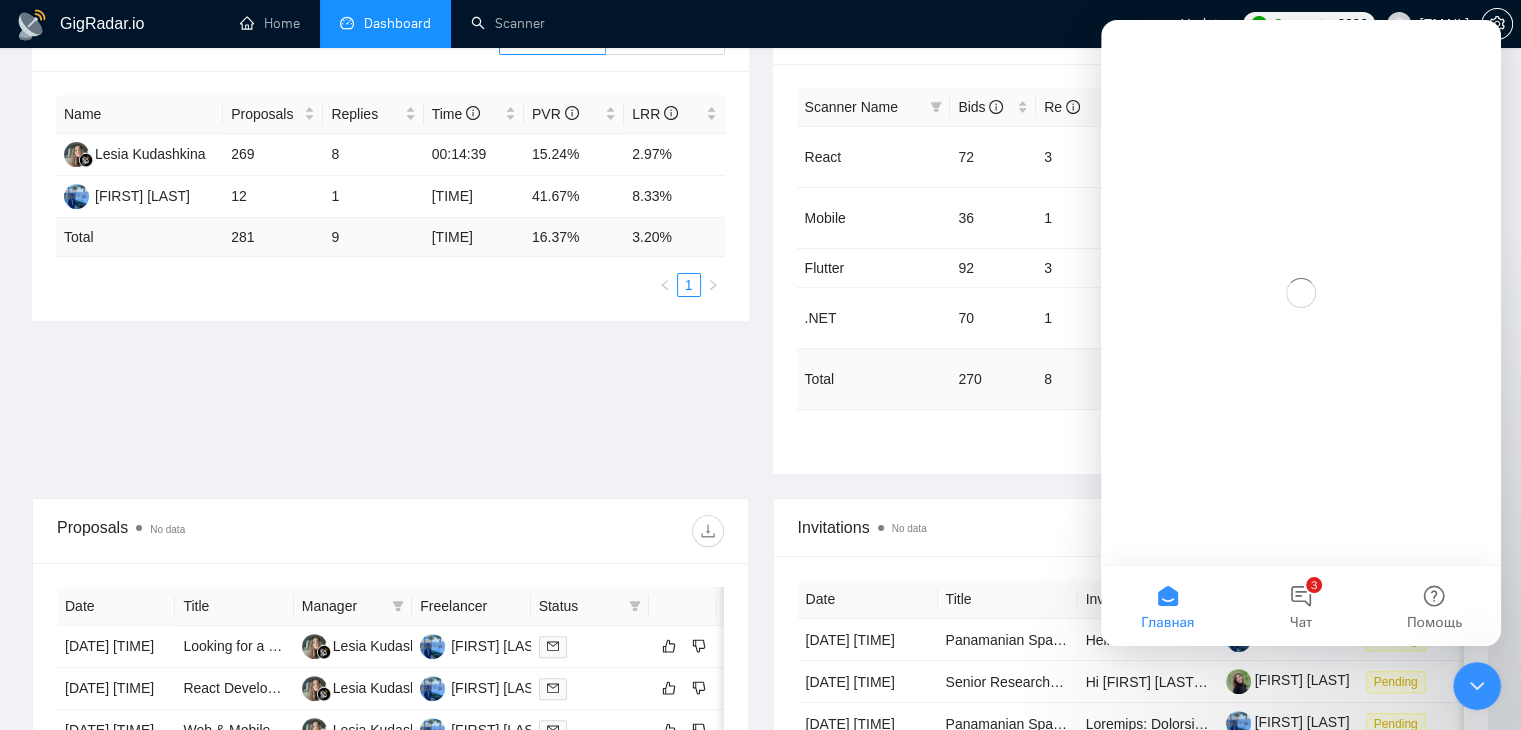 scroll, scrollTop: 0, scrollLeft: 0, axis: both 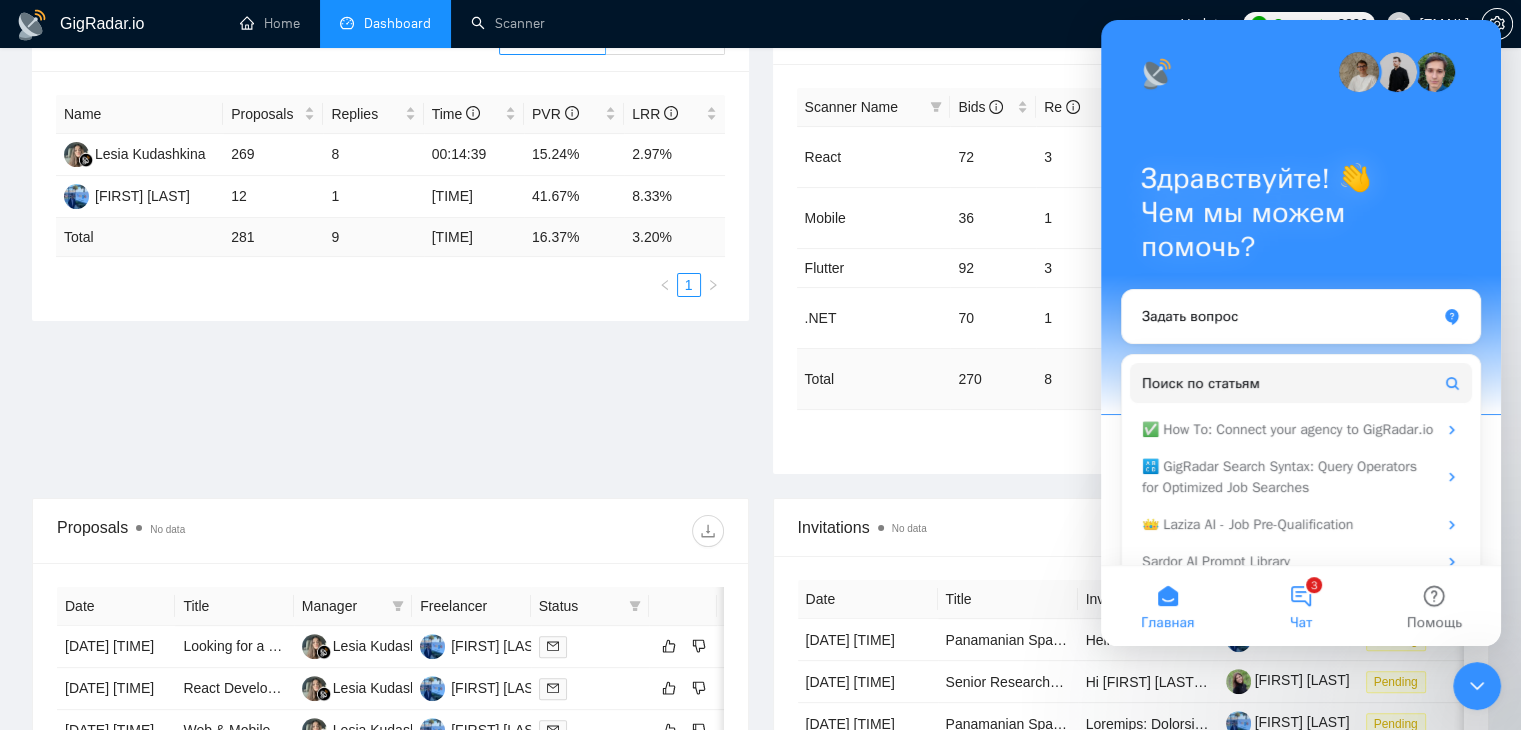 click on "3 Чат" at bounding box center (1300, 606) 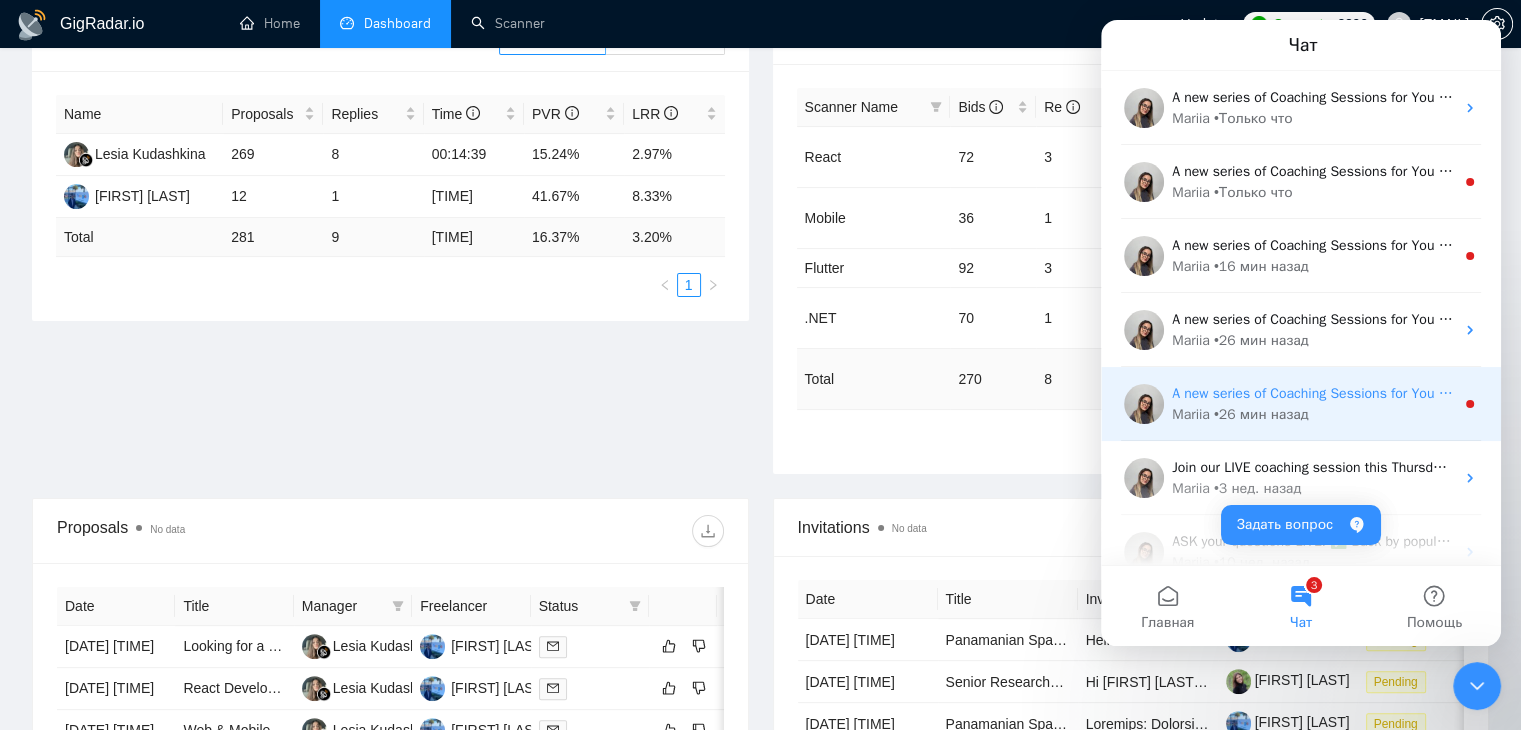 click on "A new series of Coaching Sessions for You this August! 🚀 Coach: Tamara Levit - Upwork expert who has consulted and mentored over 200 outsourcing companies. Set of Lessons: Tamara’s Lab Become part of an experiment and gain insights straight from the source. 😉 Each lesson is a standalone experiment that we’ll run together. Structure: 1. Theoretical part - how things work, 2. One or two hypotheses, 3. Homework to run your own experiment, 4. Next lesson - sharing results, 5. Final step - a full analysis published as a collective article 1st Lesson: The Bidding Algorithm - What Influences Your View Rate 🗓 Every Wednesday in August at 5:00 PM Kyiv time / 9:00 AM EST 📌 No recordings - please register in advance! Register here: https://us06web.zoom.us/webinar/register/WN_yzln8vSmRmSBA2aHfm9BSQ Mariia •  26 мин назад" at bounding box center [1301, 404] 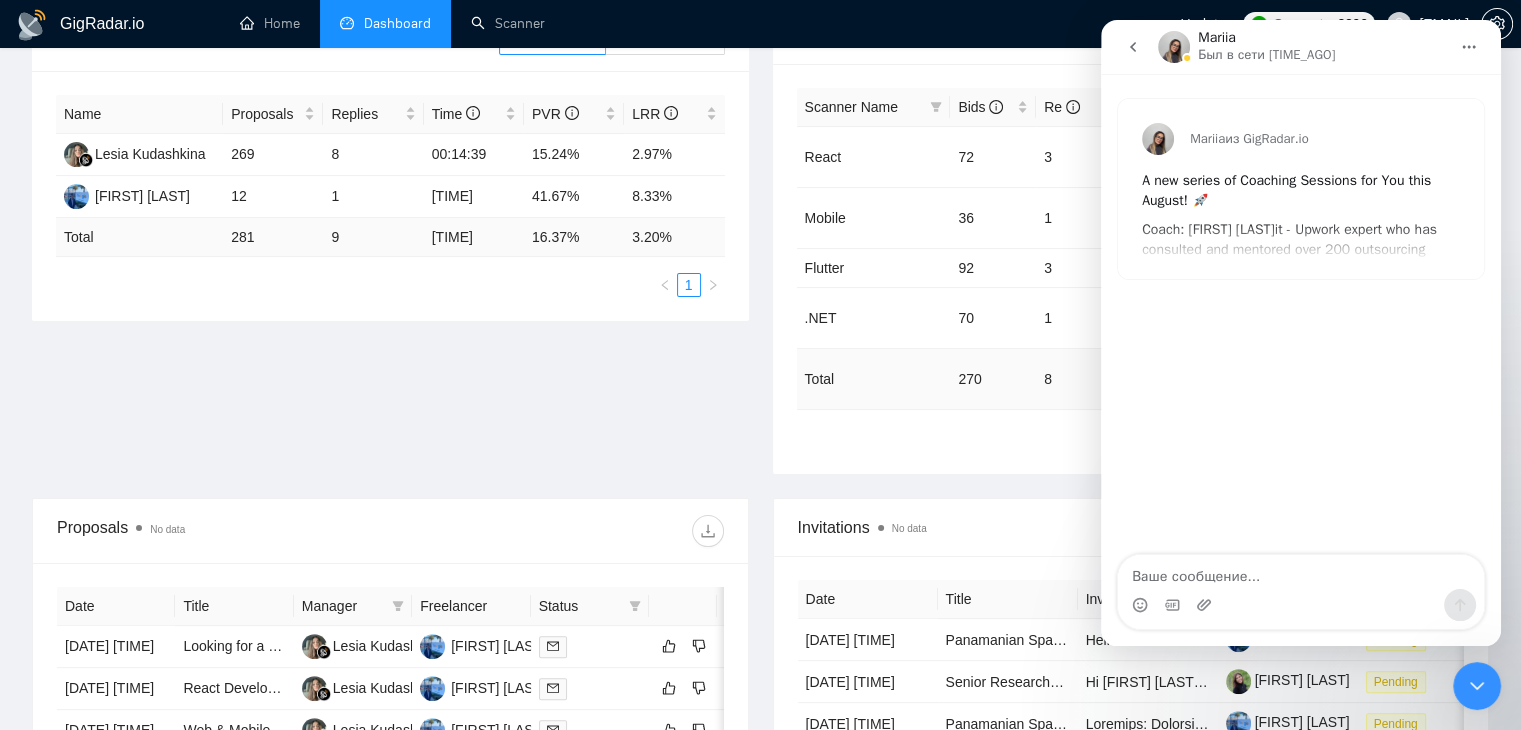 click 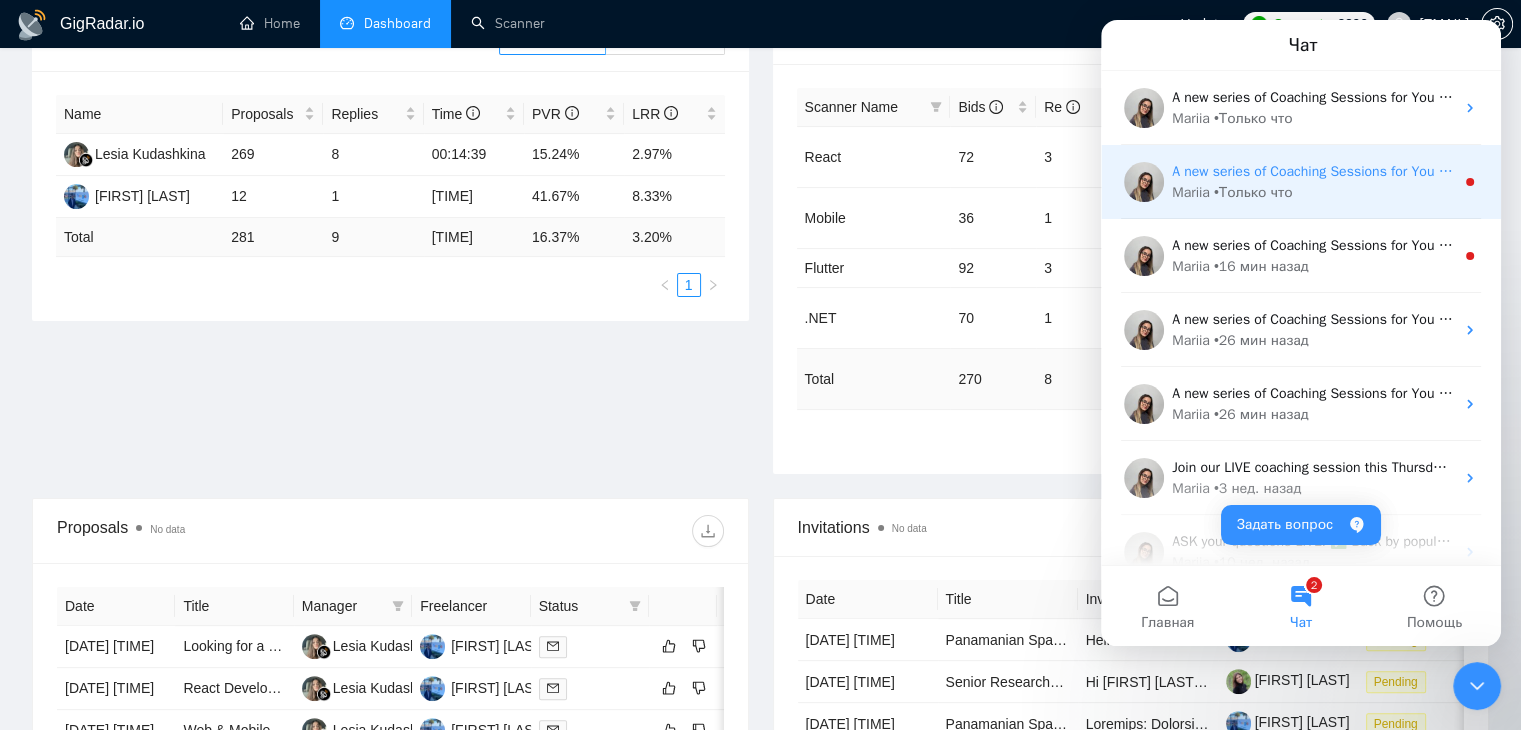 click on "A new series of Coaching Sessions for You this August! 🚀 Coach: Tamara Levit - Upwork expert who has consulted and mentored over 200 outsourcing companies. Set of Lessons: Tamara’s Lab Become part of an experiment and gain insights straight from the source. 😉 Each lesson is a standalone experiment that we’ll run together. Structure: 1. Theoretical part - how things work, 2. One or two hypotheses, 3. Homework to run your own experiment, 4. Next lesson - sharing results, 5. Final step - a full analysis published as a collective article 1st Lesson: The Bidding Algorithm - What Influences Your View Rate 🗓 Every Wednesday in August at 5:00 PM Kyiv time / 9:00 AM EST ​📌 No recordings - please register in advance! Register here: ​https://us06web.zoom.us/webinar/register/WN_yzln8vSmRmSBA2aHfm9BSQ" at bounding box center [1313, 171] 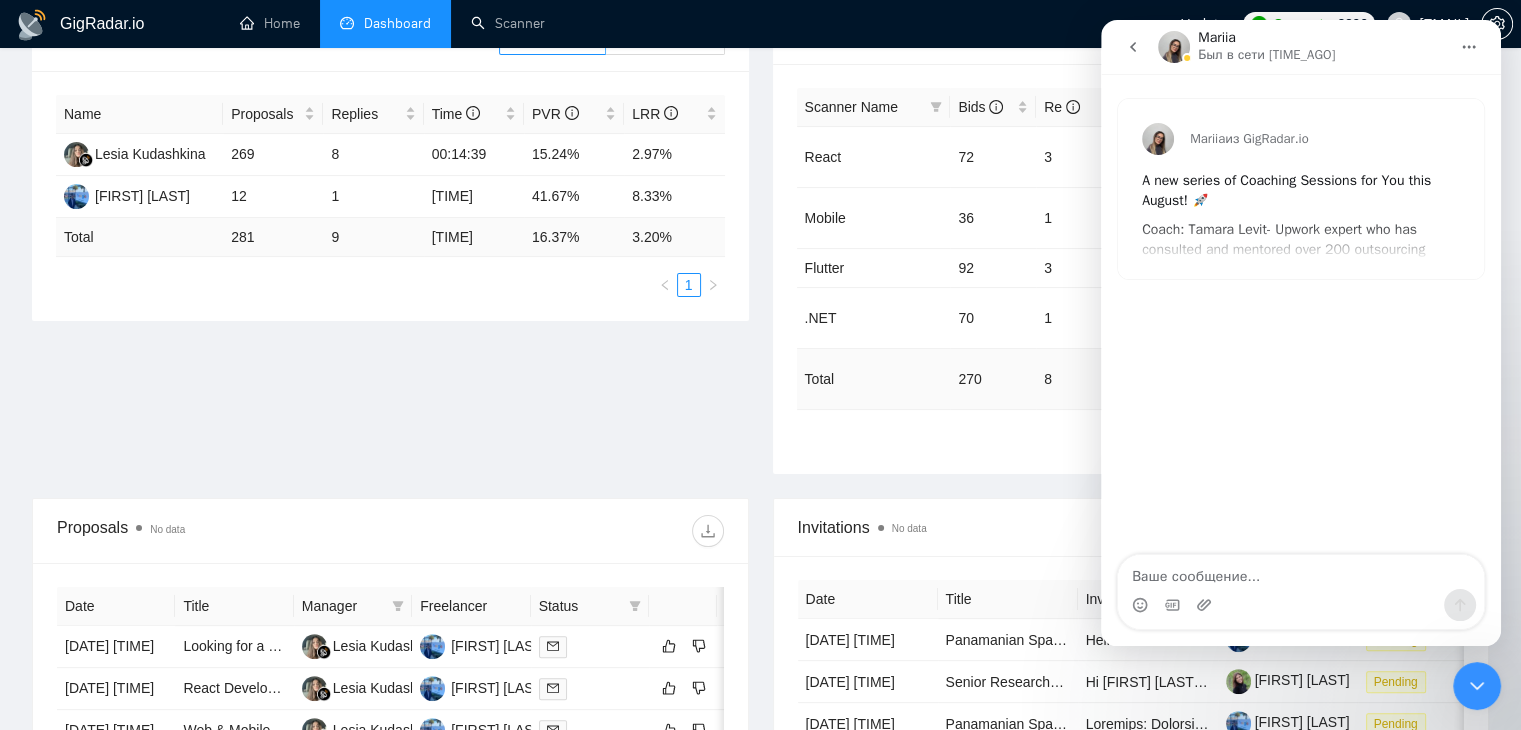 click at bounding box center [1133, 47] 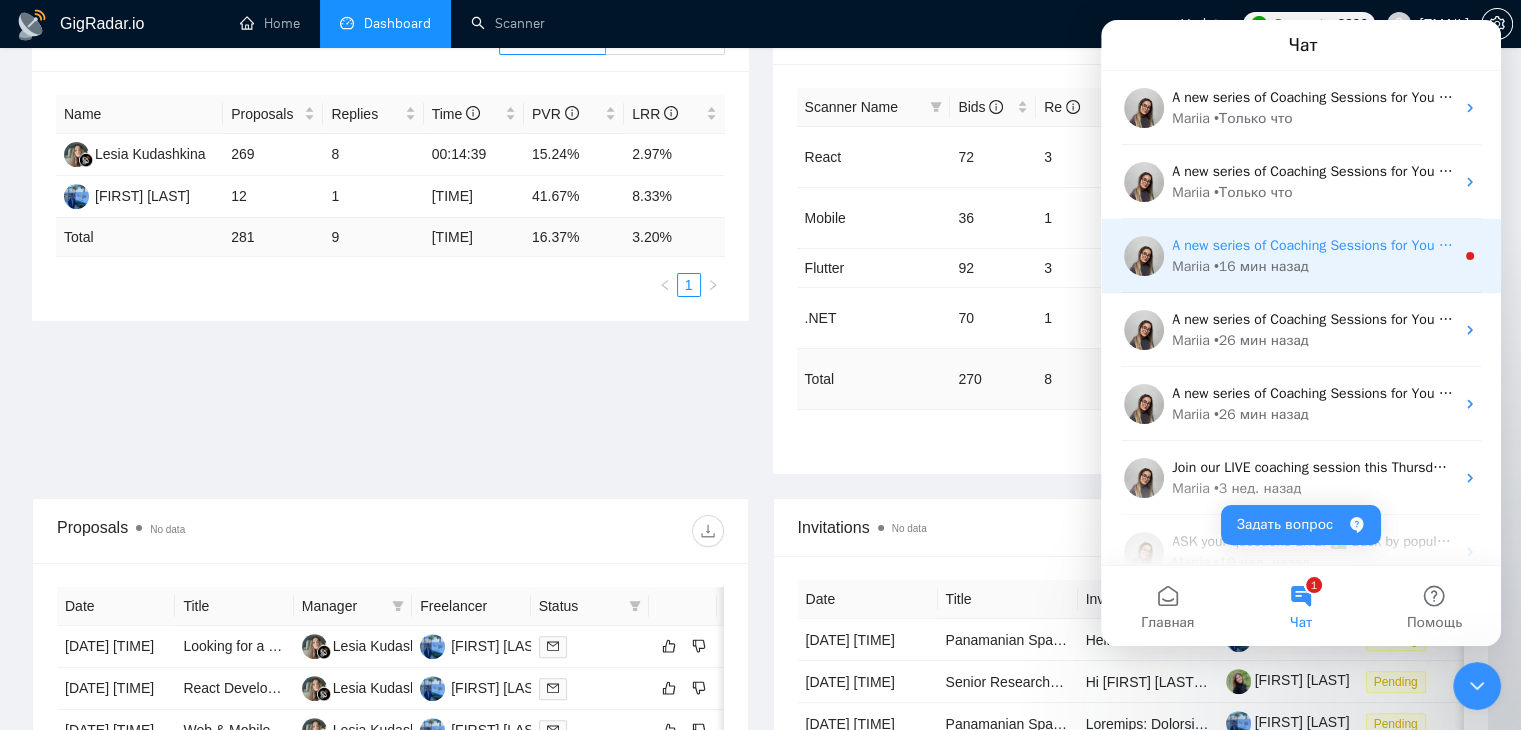click on "Mariia •  16 мин назад" at bounding box center (1313, 266) 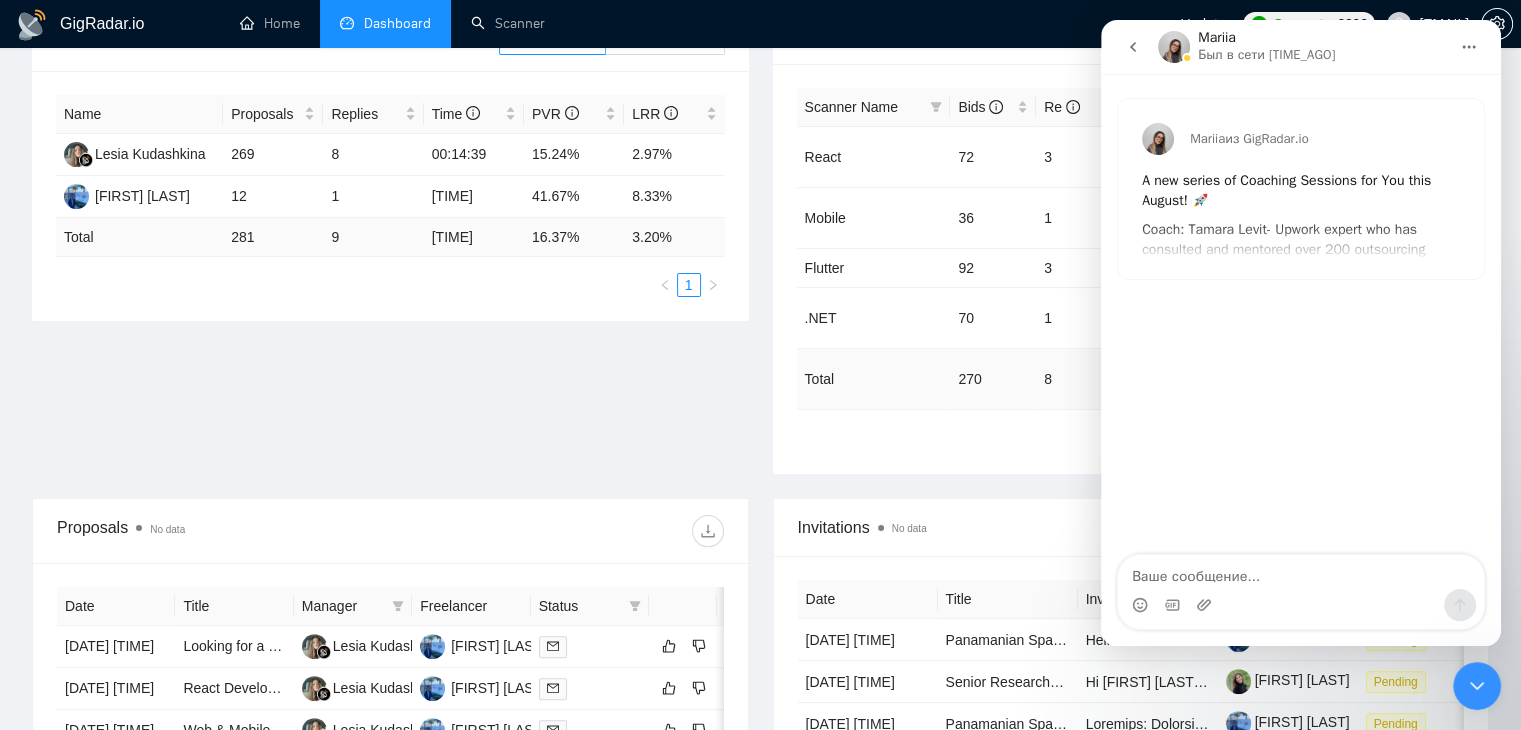 click 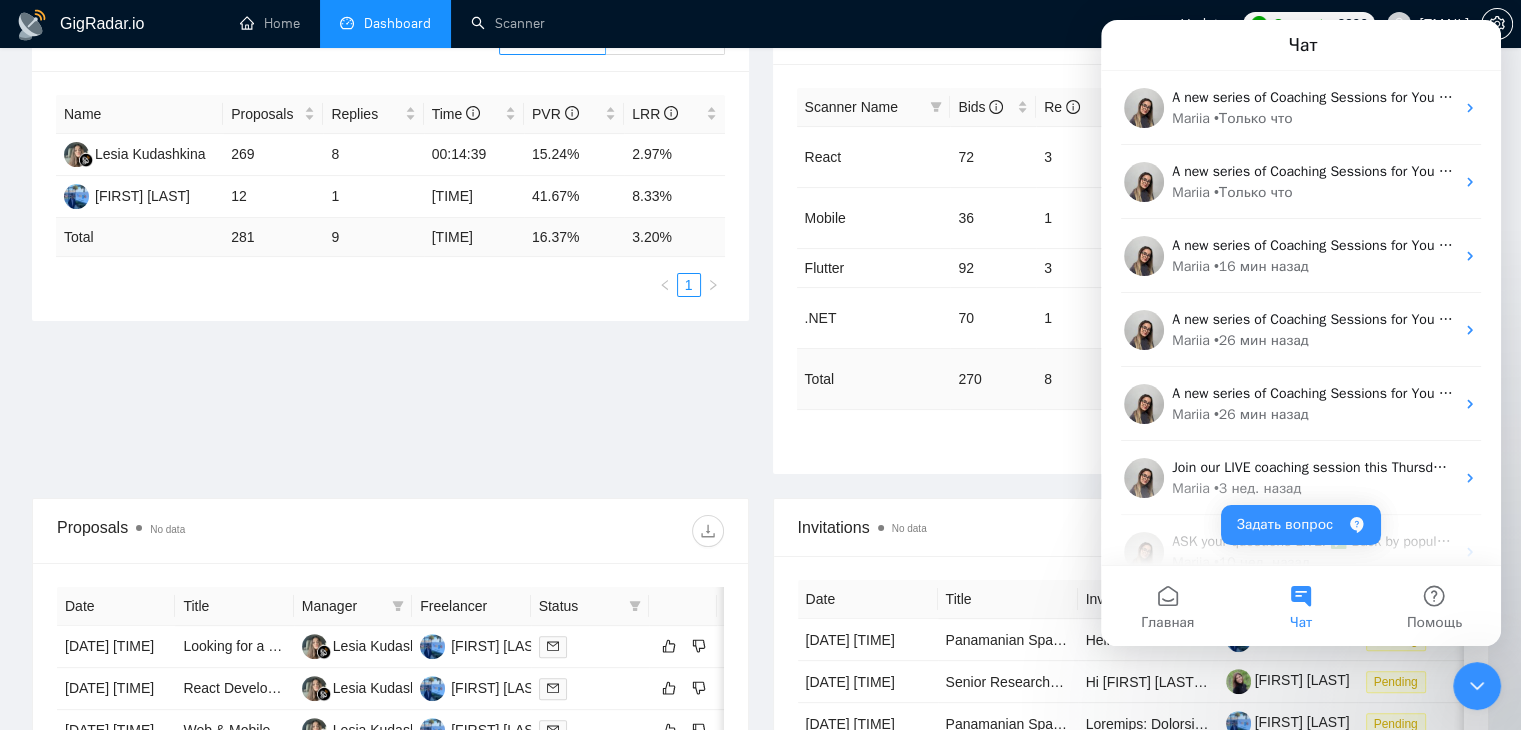 click on "GigRadar.io Home Dashboard Scanner Updates  Connects: 2296 martin.castellon@netforemost.com Team Dashboard 2025-07-05 2025-08-04 Last 30 Days Today Yesterday This Week Last Week This Month Last Month Opportunities a few seconds ago 320   Relevance 100% Proposals No data 281   Reply Rate 3.20% Invitations No data 0   2025-07-22
2025-07-22 0 Acceptance Rate -- Profile Views an hour ago 2   Only exclusive agency members Proposal Sending Stats No data By manager By Freelancer Name Proposals Replies Time   PVR   LRR   Lesia Kudashkina 269 8 00:14:39 15.24% 2.97% Martin Castellon 12 1 19:02:20 41.67% 8.33% Total 281 9 01:02:48 16.37 % 3.20 % 1 Scanner Breakdown an hour ago Scanner Name Bids   Re   PVR   LRR   CPR   Score   React 72 3 20.83% 4.17% $72.08 44.12% Mobile 36 1 13.89% 2.78% $114.10 53.61% Flutter 92 3 9.78% 3.26% $89.20 40.51% .NET 70 1 17.14% 1.43% $206.95 82.84% Total 270 8 15.19 % 2.96 % $ 100.61 48.79 % 1 New Proposals No data Date Title Manager Freelancer Status               1" at bounding box center [760, 495] 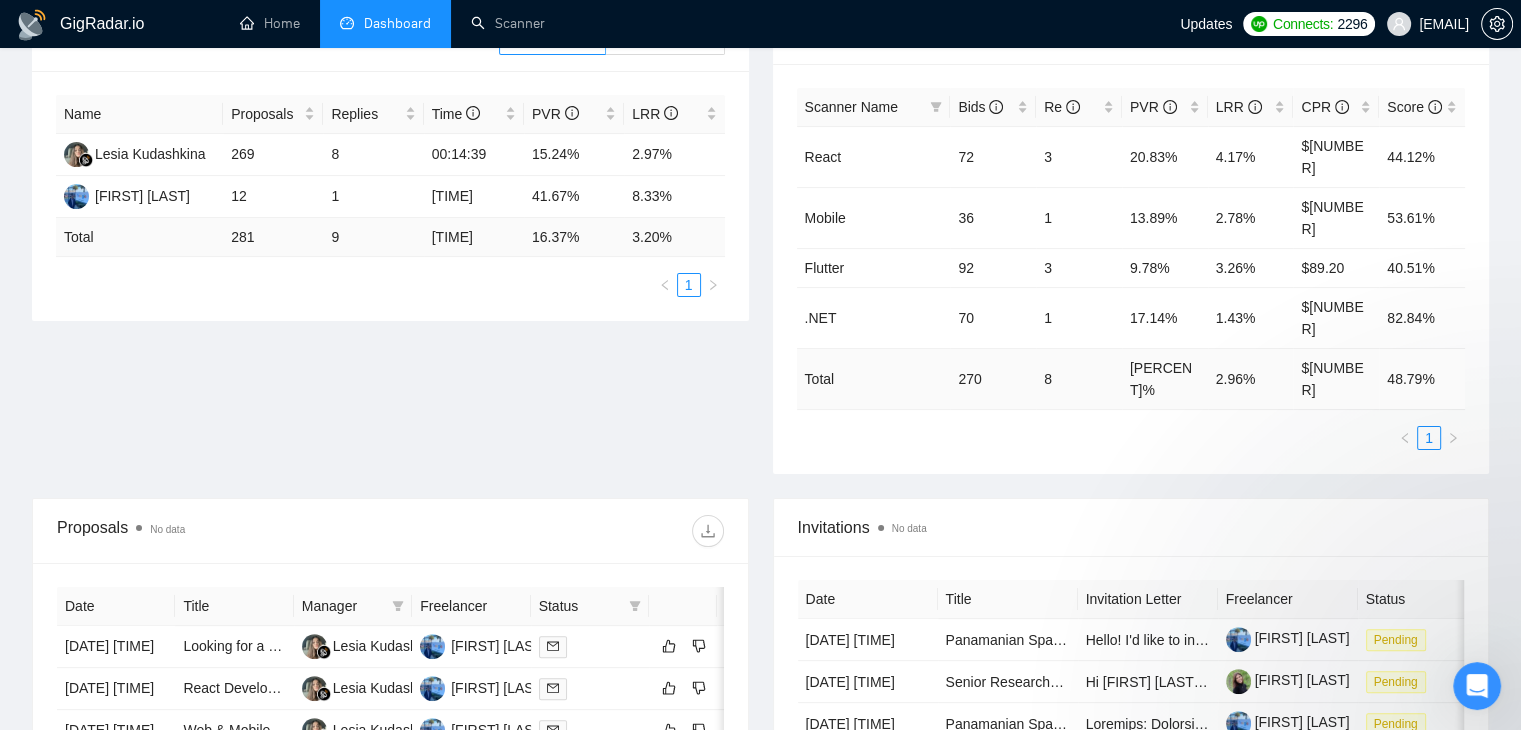 scroll, scrollTop: 0, scrollLeft: 0, axis: both 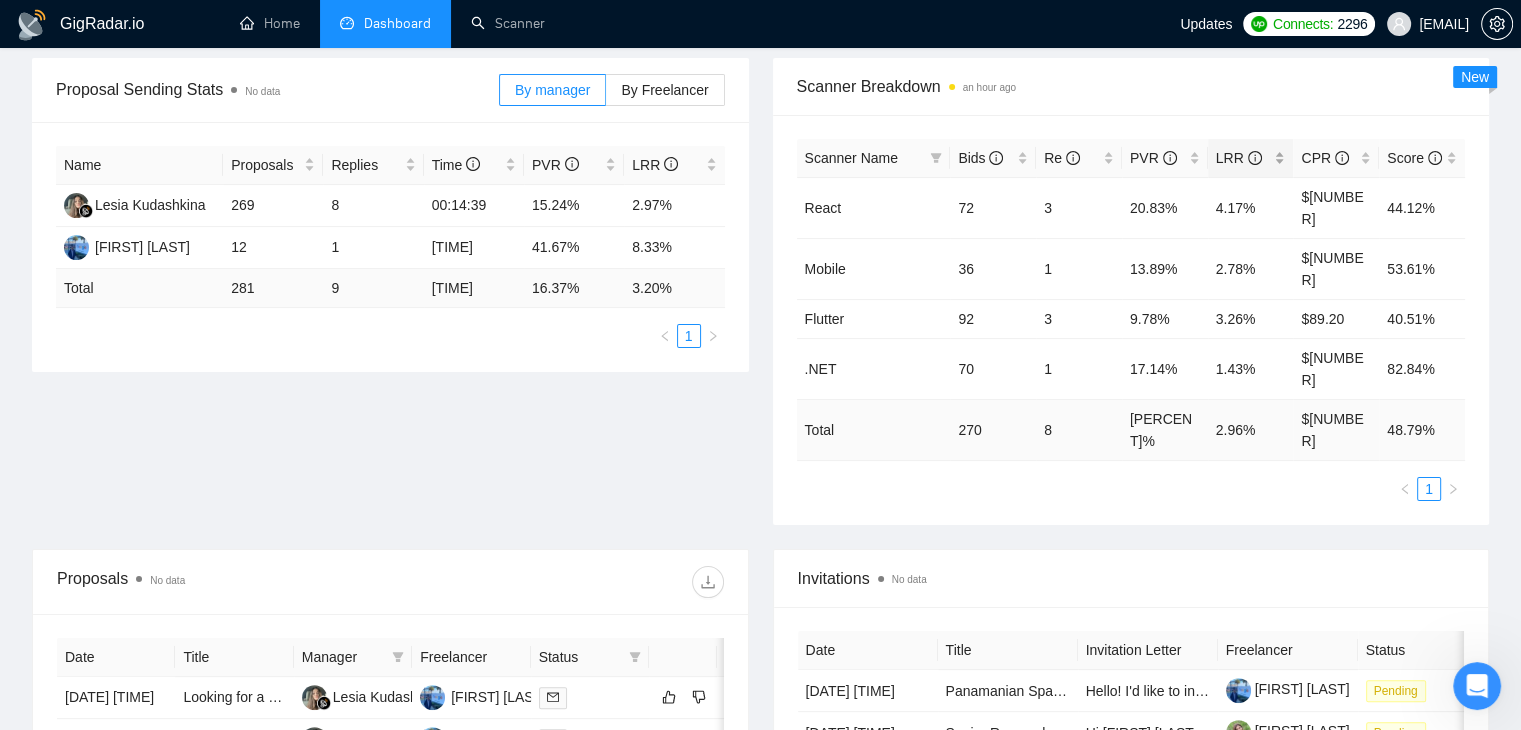 click on "LRR" at bounding box center [1251, 158] 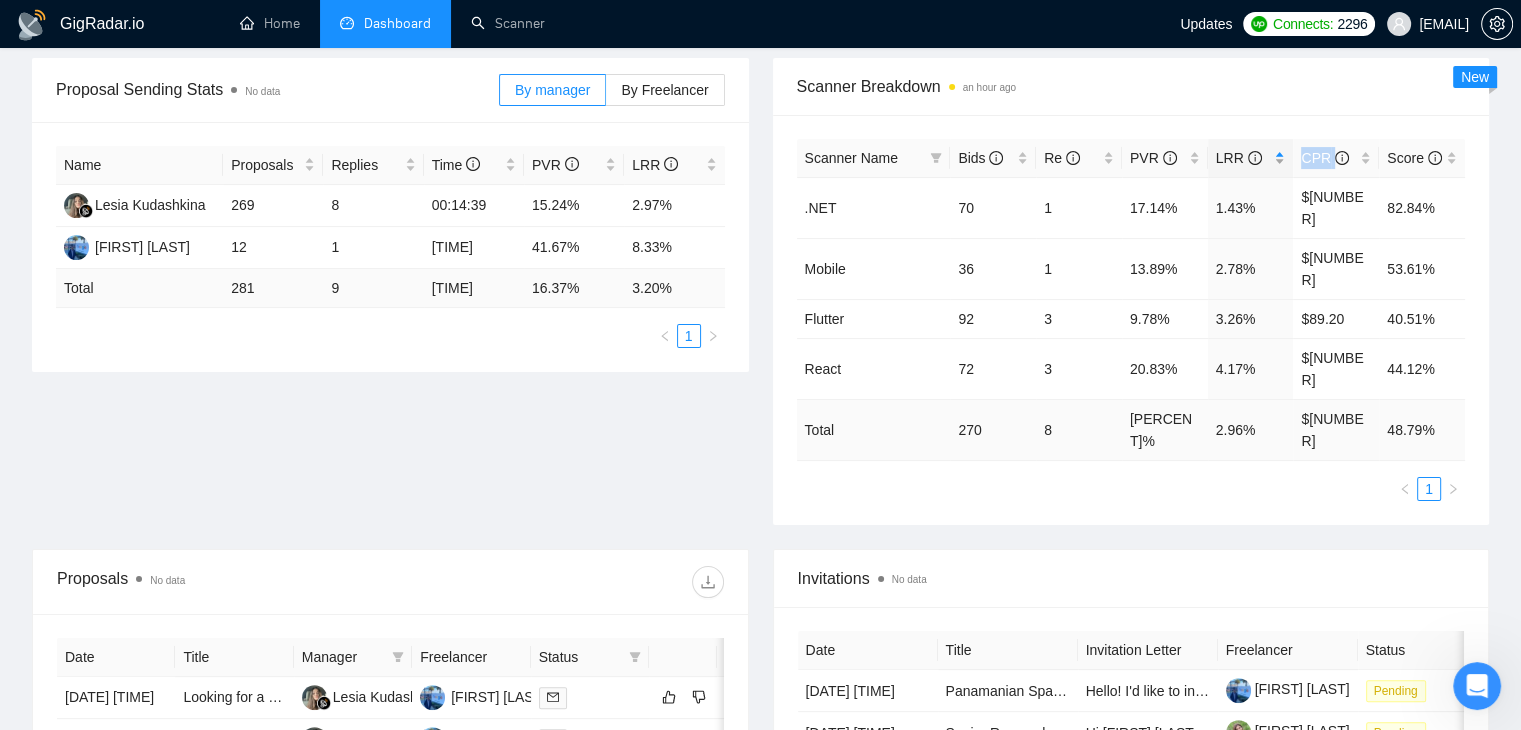 click on "LRR" at bounding box center (1251, 158) 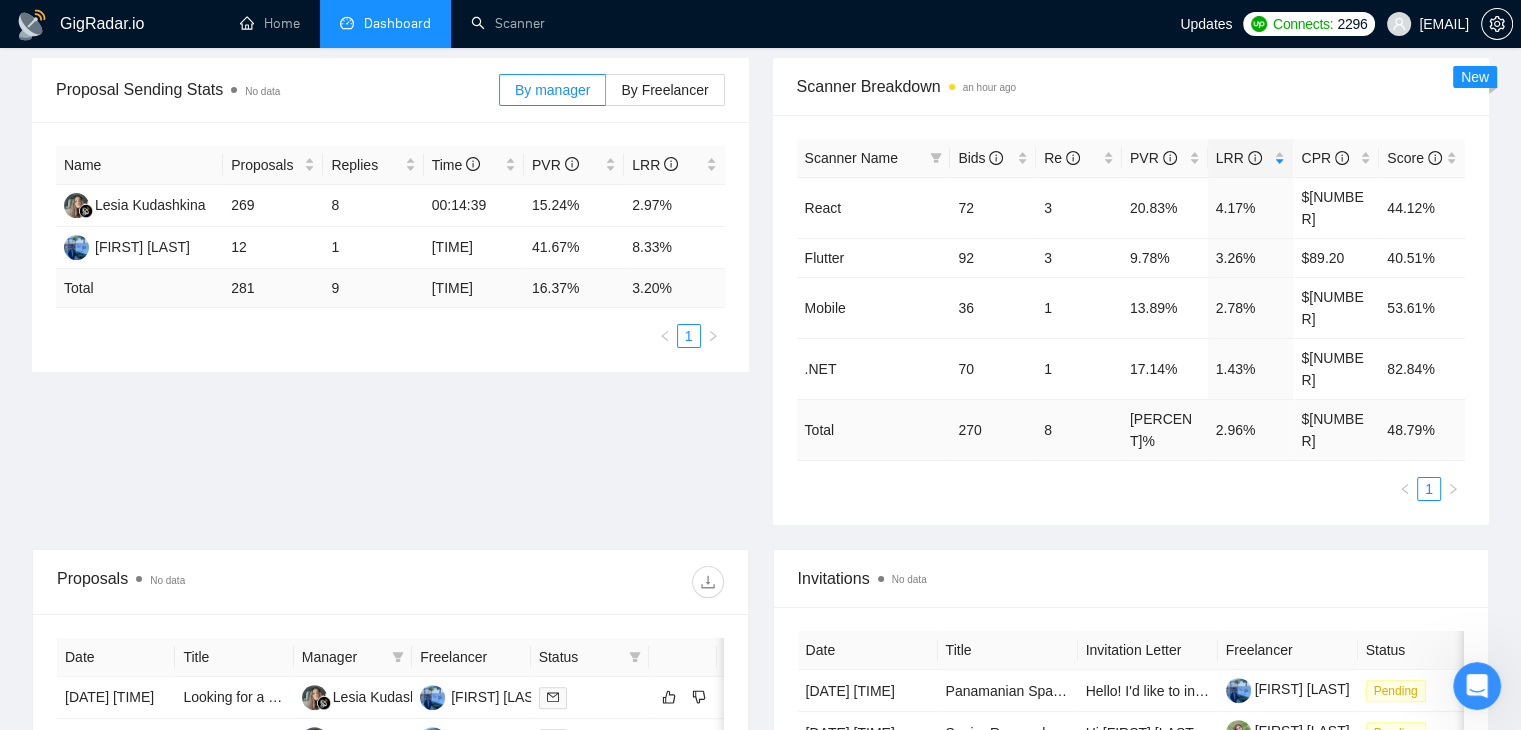 click on "Scanner Name Bids   Re   PVR   LRR   CPR   Score   React 72 3 20.83% 4.17% $72.08 44.12% Flutter 92 3 9.78% 3.26% $89.20 40.51% Mobile 36 1 13.89% 2.78% $114.10 53.61% .NET 70 1 17.14% 1.43% $206.95 82.84% Total 270 8 15.19 % 2.96 % $ 100.61 48.79 % 1" at bounding box center [1131, 320] 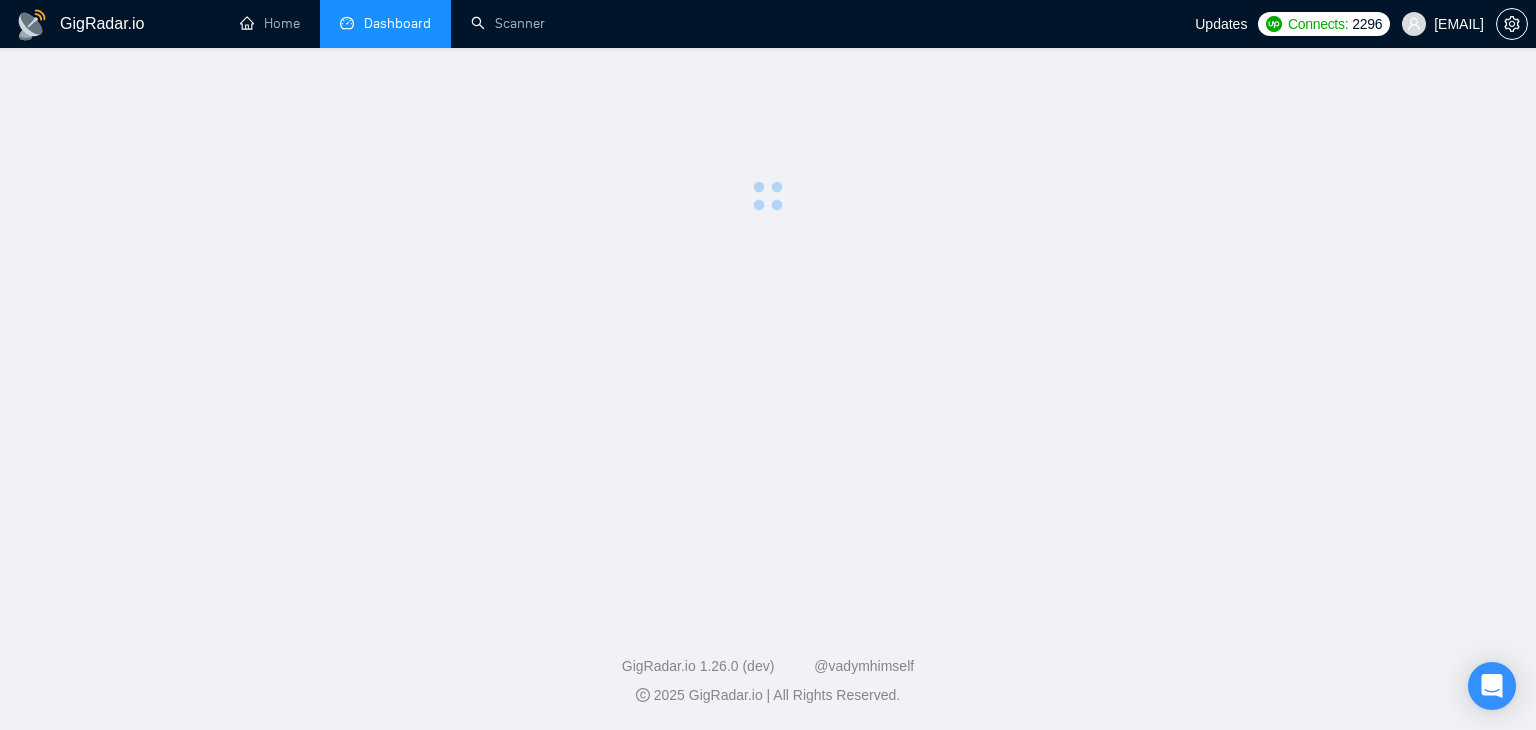 scroll, scrollTop: 0, scrollLeft: 0, axis: both 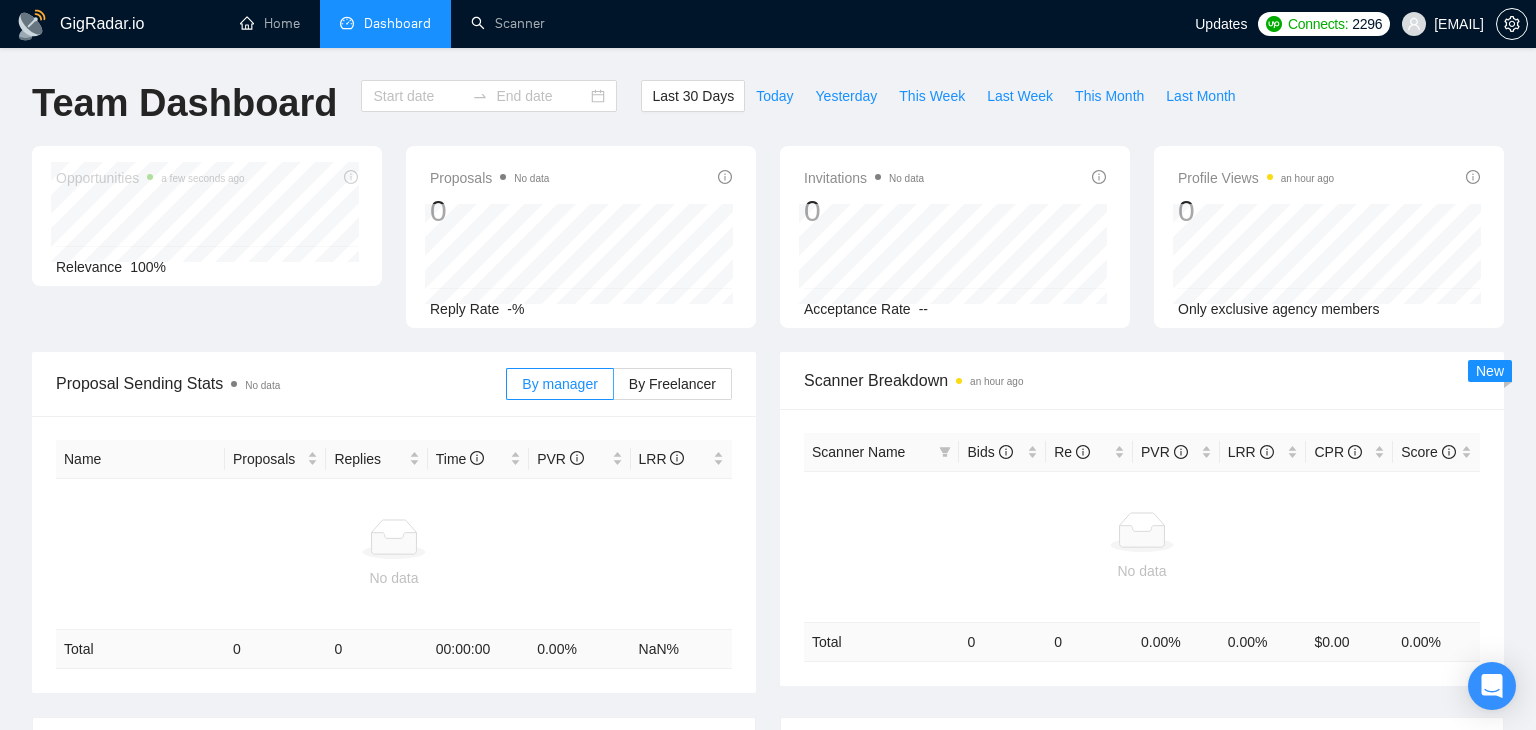 type on "2025-07-05" 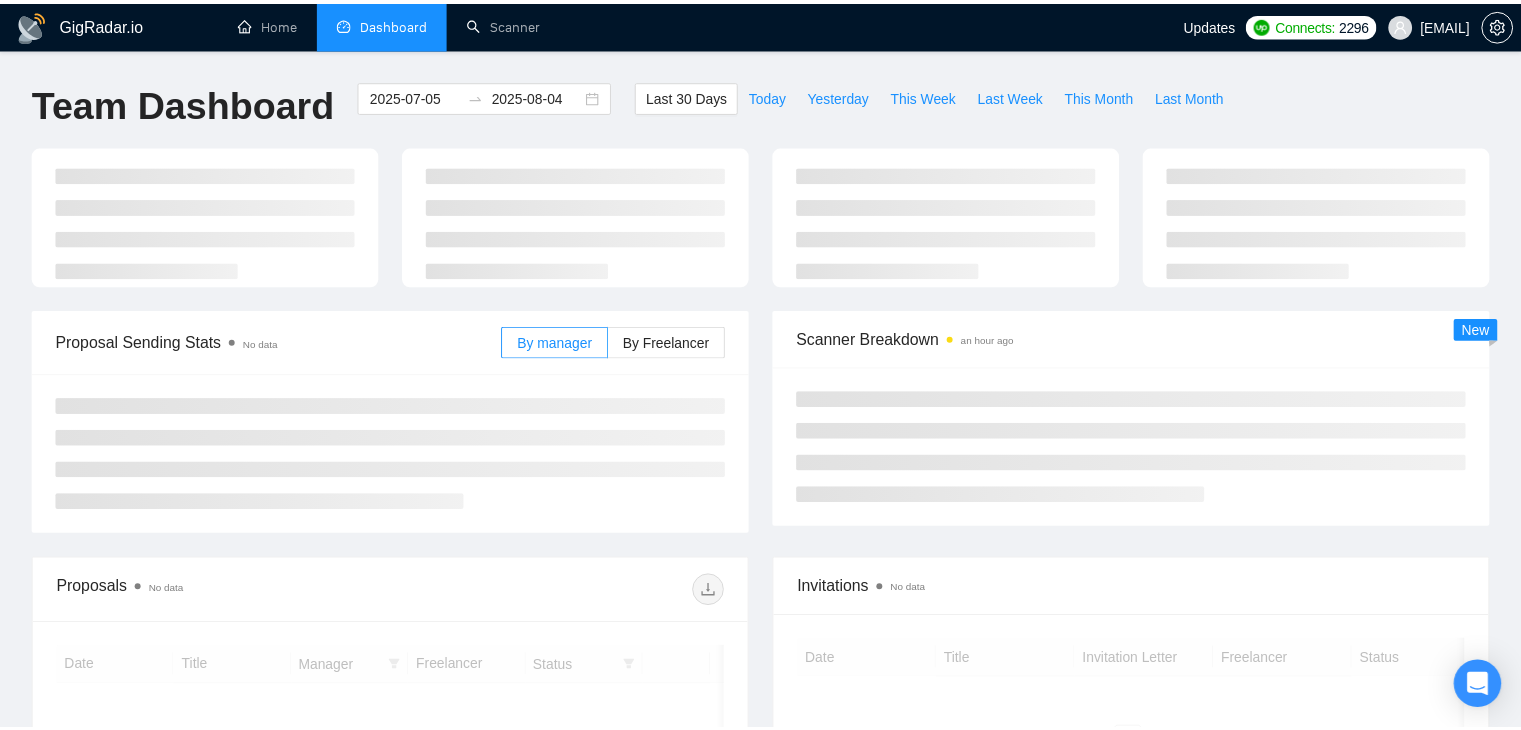 scroll, scrollTop: 294, scrollLeft: 0, axis: vertical 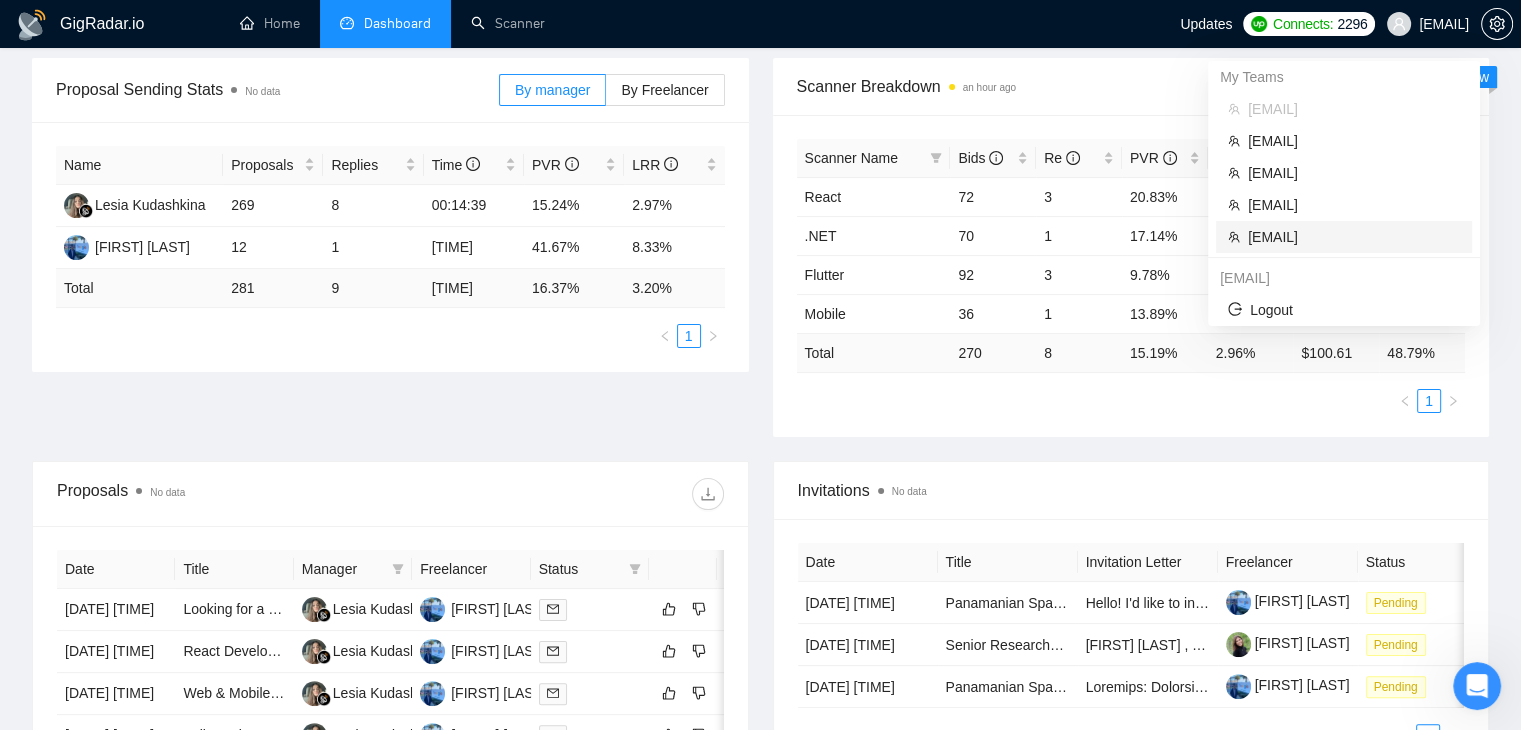 click on "juliemaemccarter@gmail.com" at bounding box center (1354, 237) 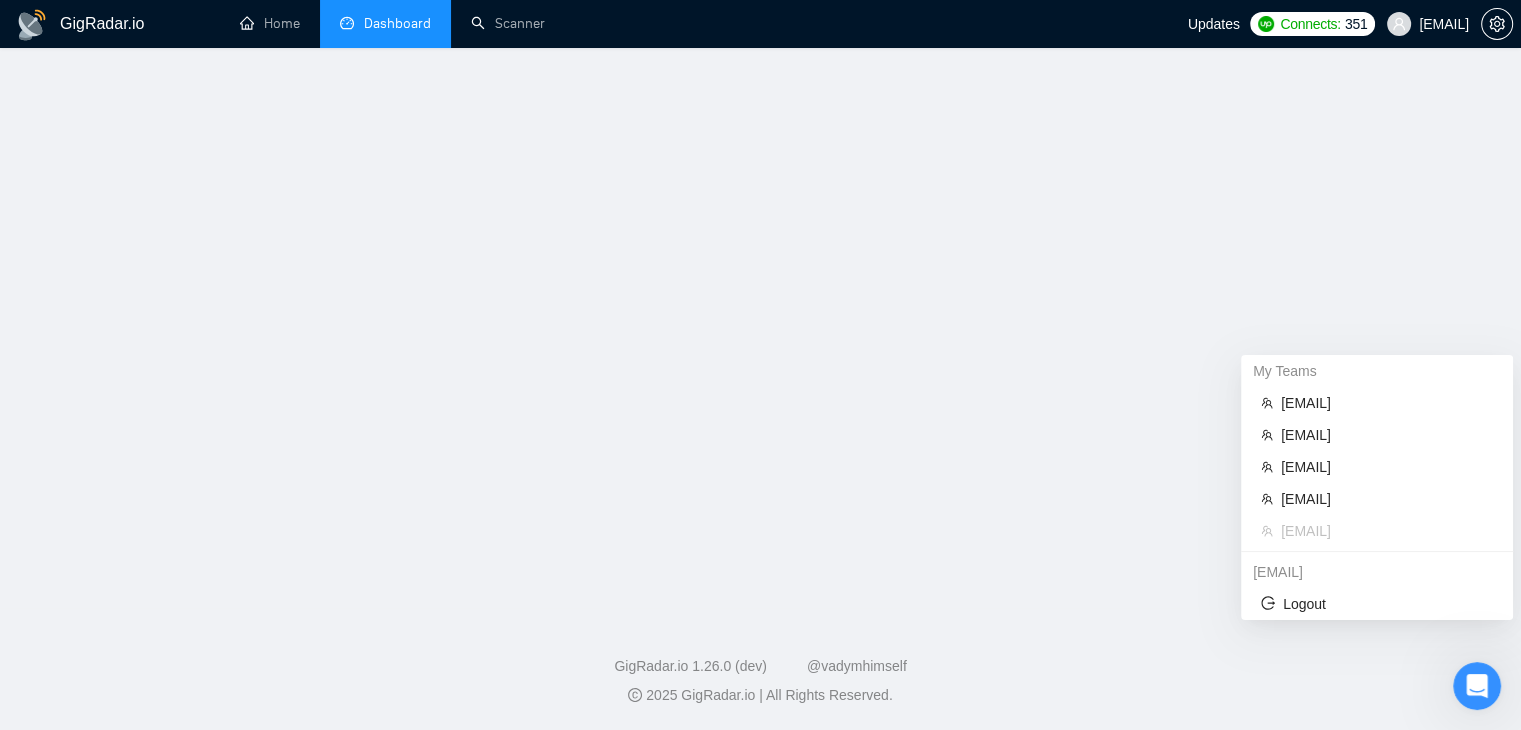 scroll, scrollTop: 0, scrollLeft: 0, axis: both 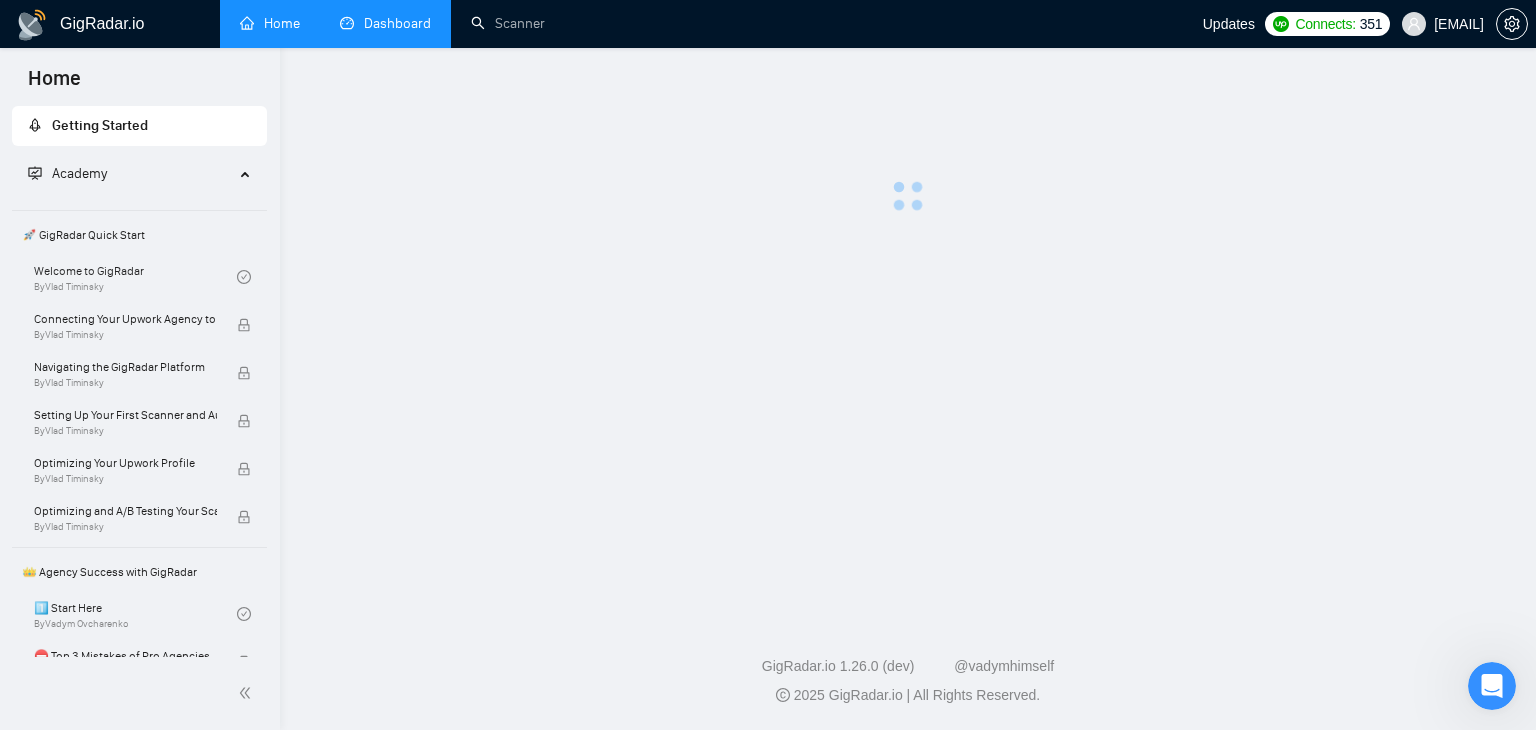 click on "Dashboard" at bounding box center [385, 23] 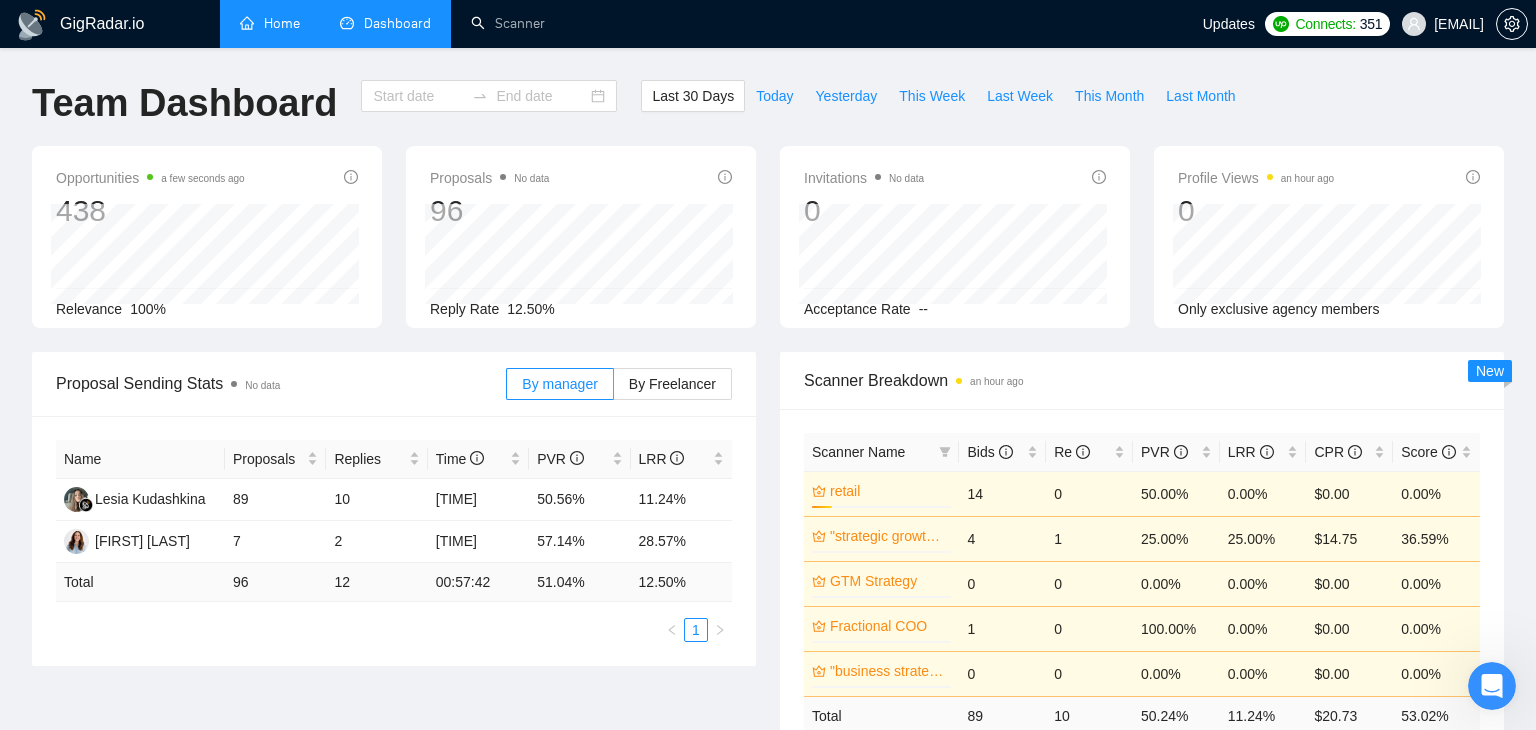 type on "2025-07-05" 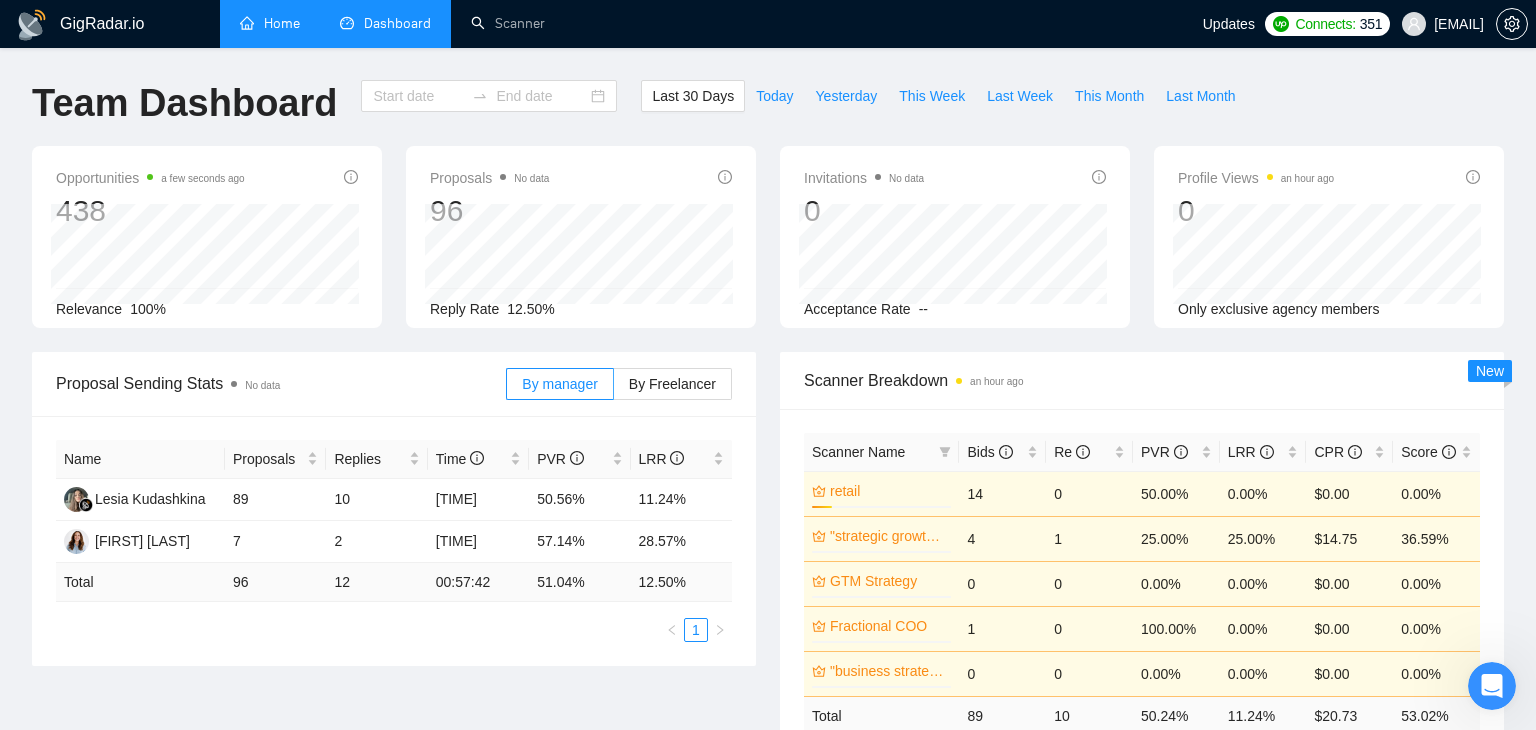 type on "2025-08-04" 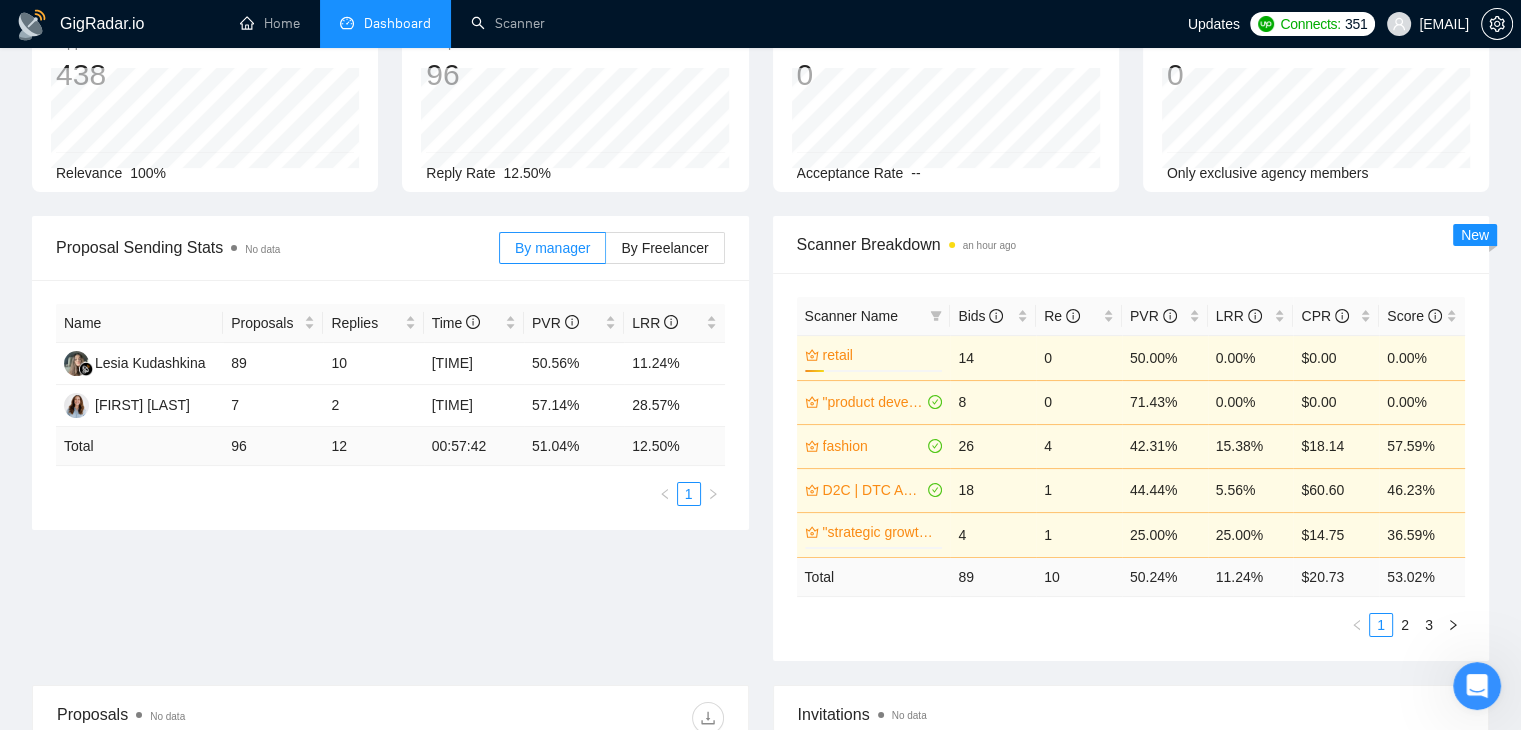 scroll, scrollTop: 148, scrollLeft: 0, axis: vertical 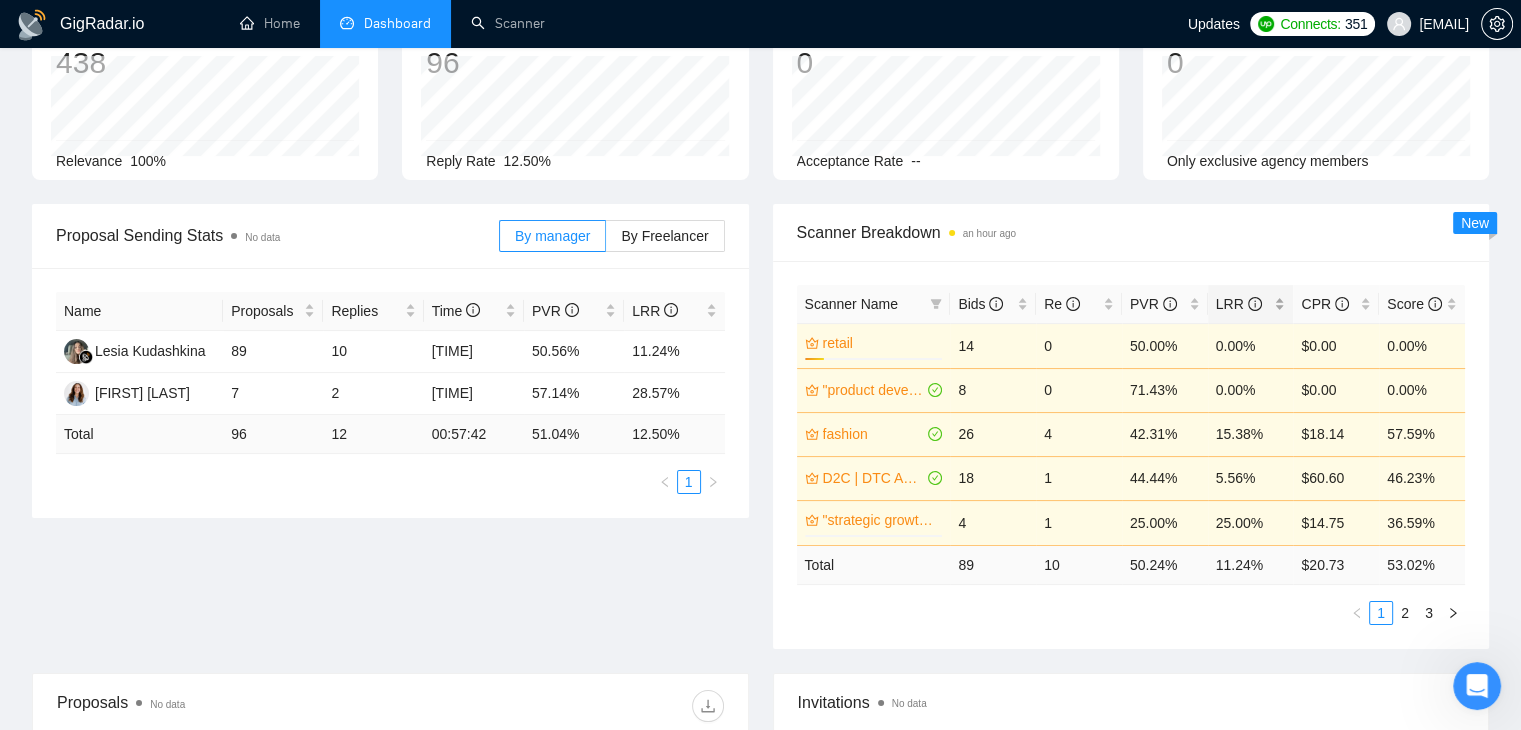 click on "LRR" at bounding box center [1251, 304] 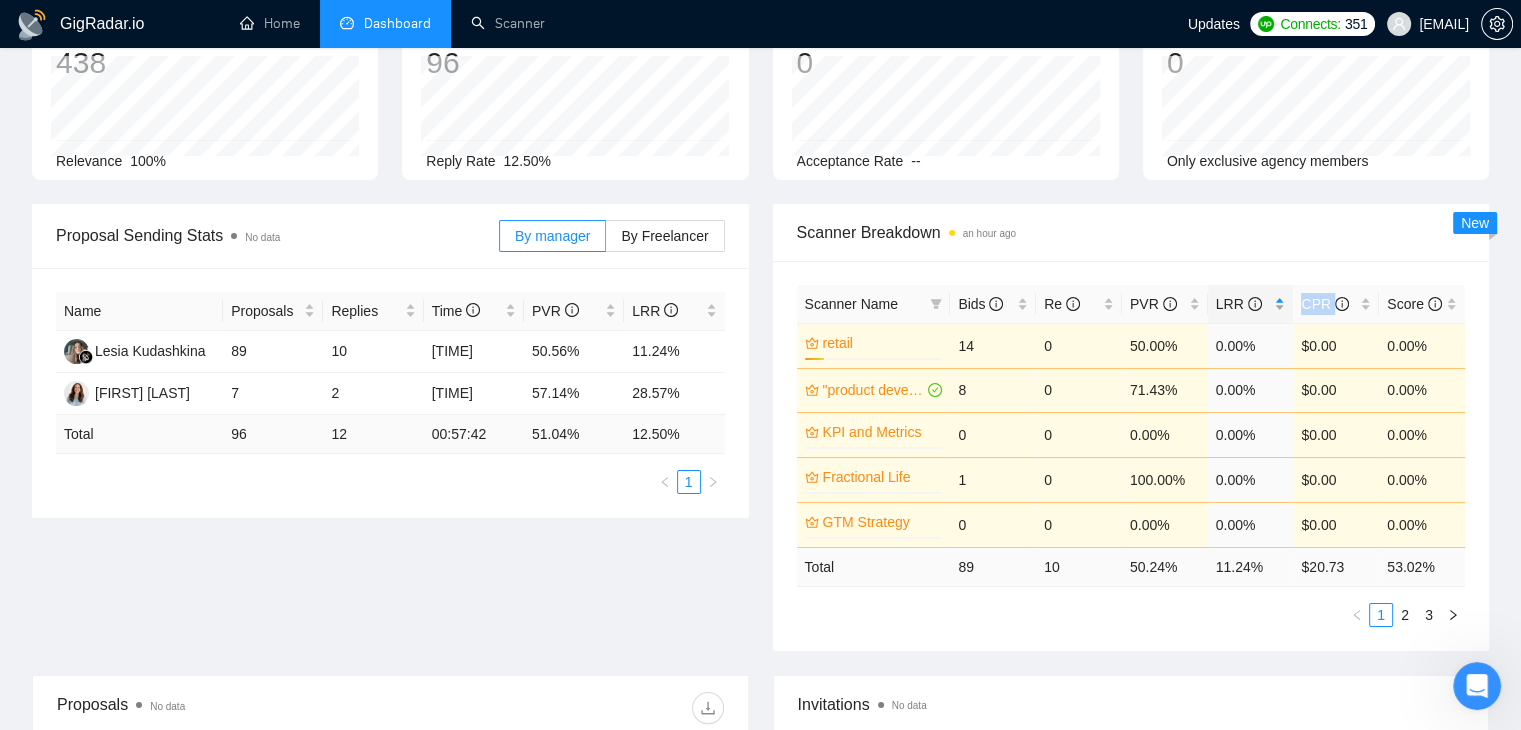 click on "LRR" at bounding box center [1251, 304] 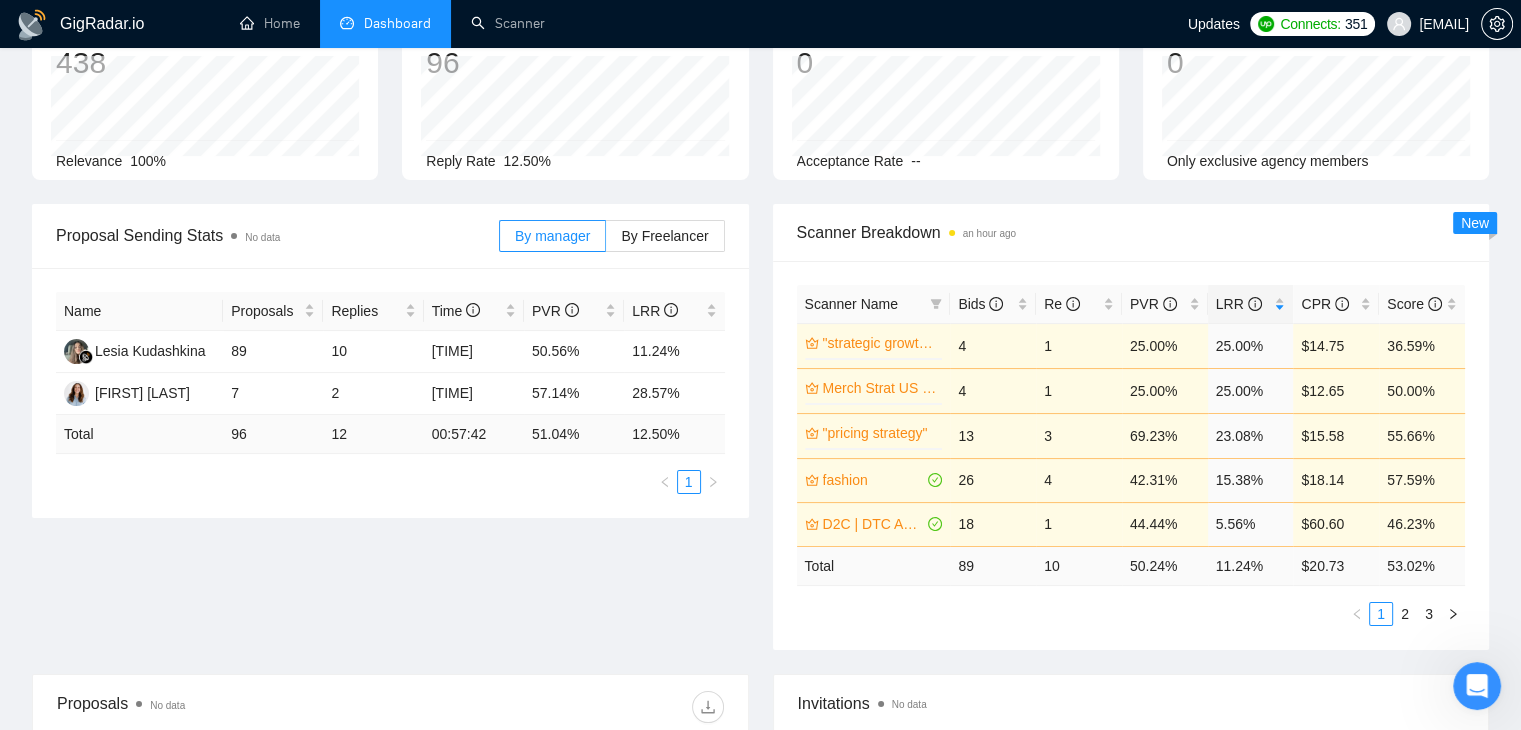 click on "Scanner Breakdown an hour ago" at bounding box center [1131, 232] 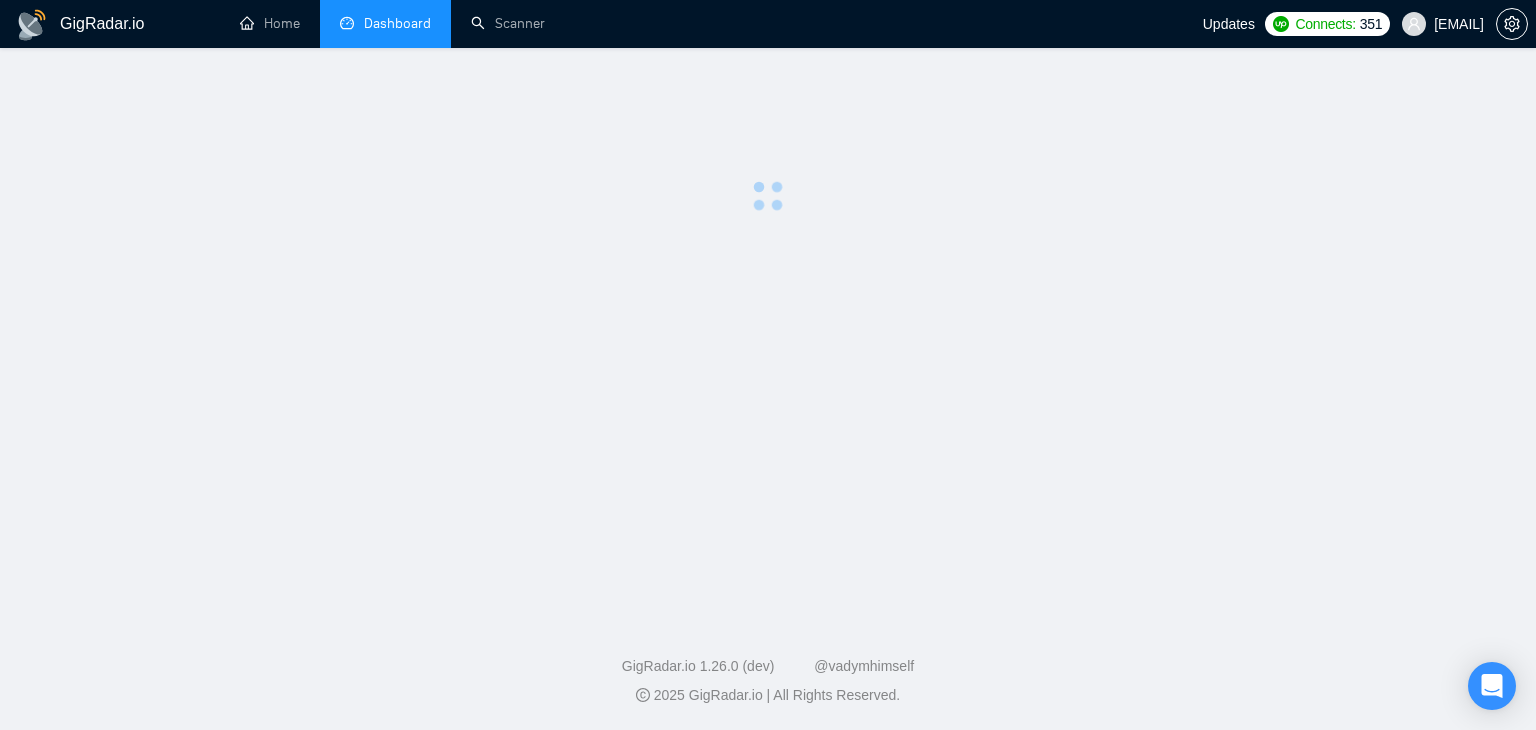 scroll, scrollTop: 0, scrollLeft: 0, axis: both 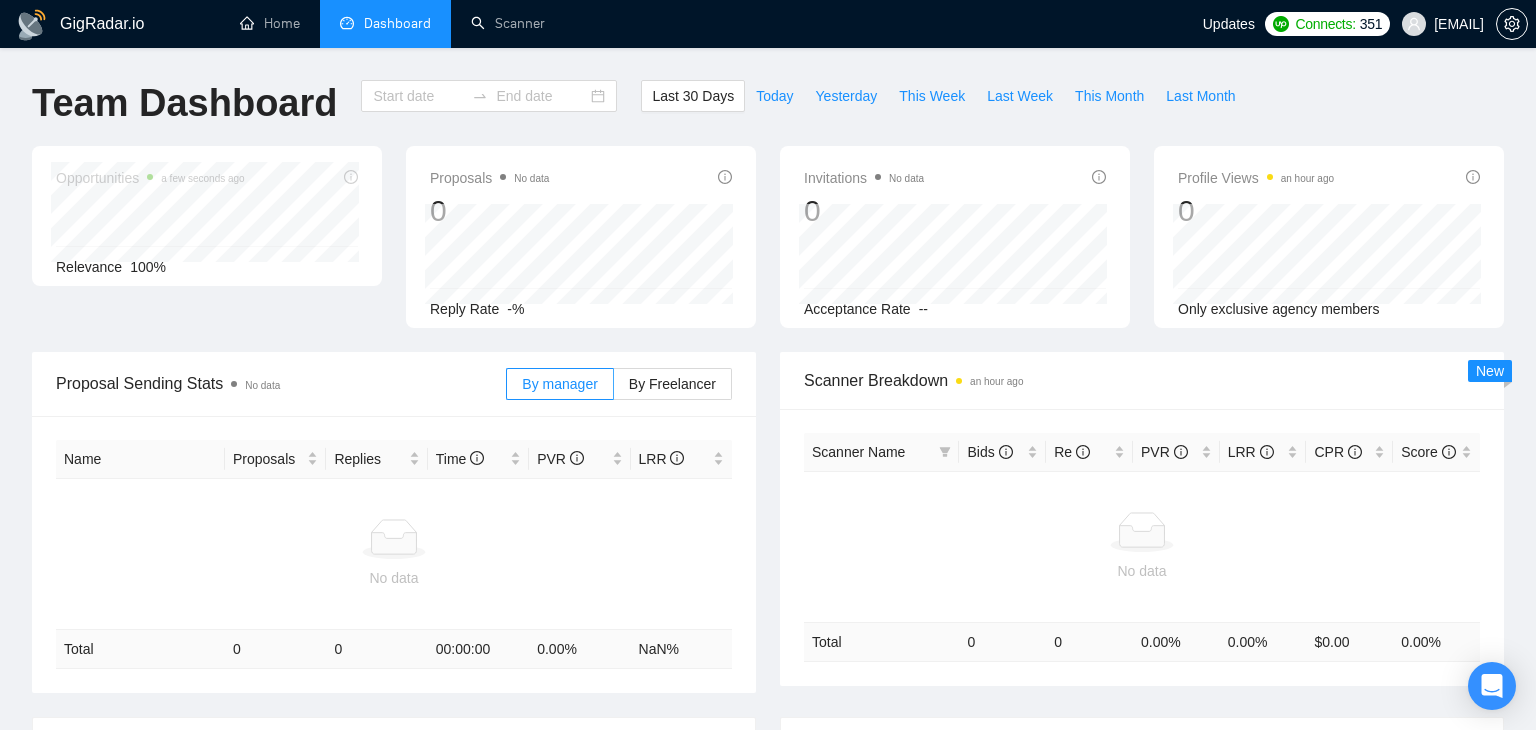 type on "2025-07-05" 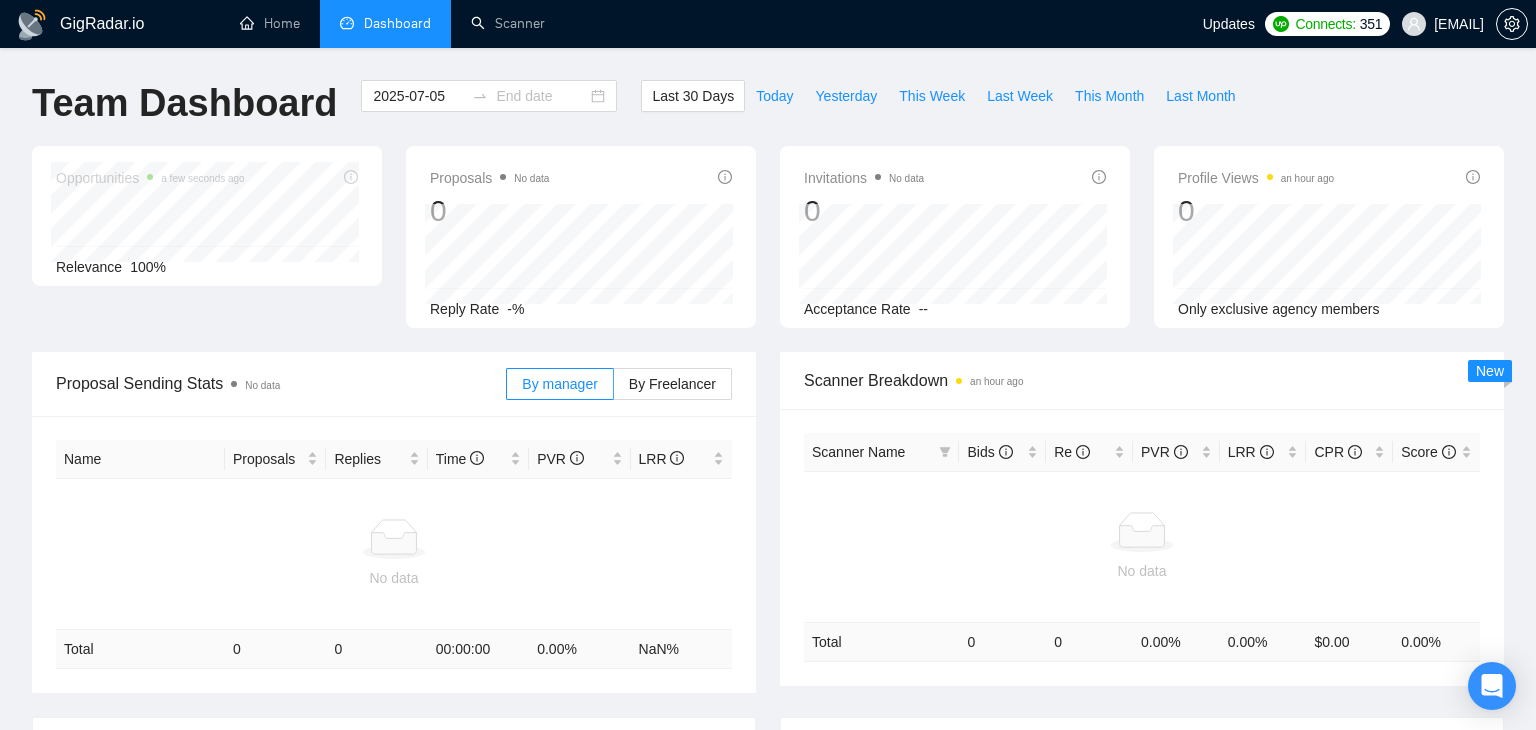 type on "2025-08-04" 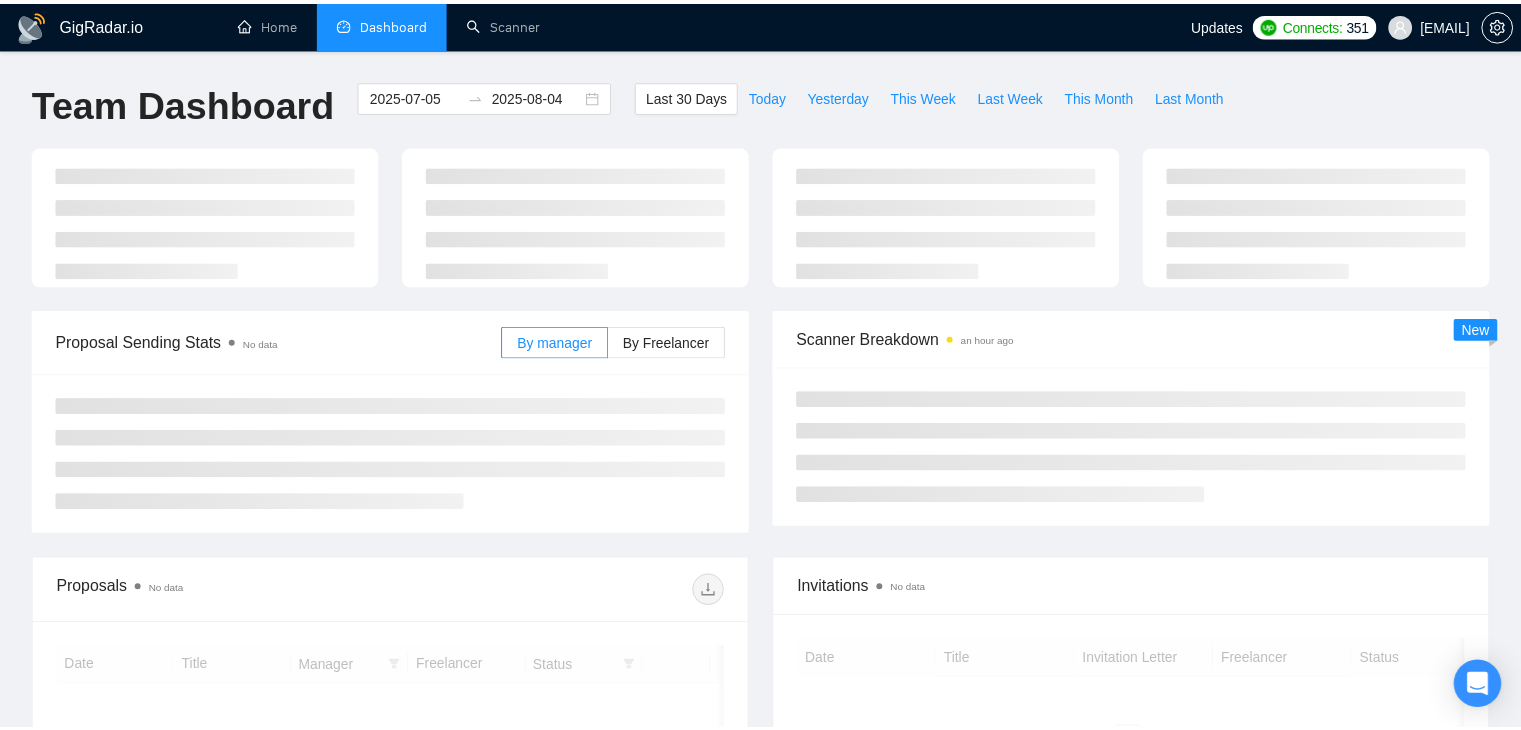 scroll, scrollTop: 148, scrollLeft: 0, axis: vertical 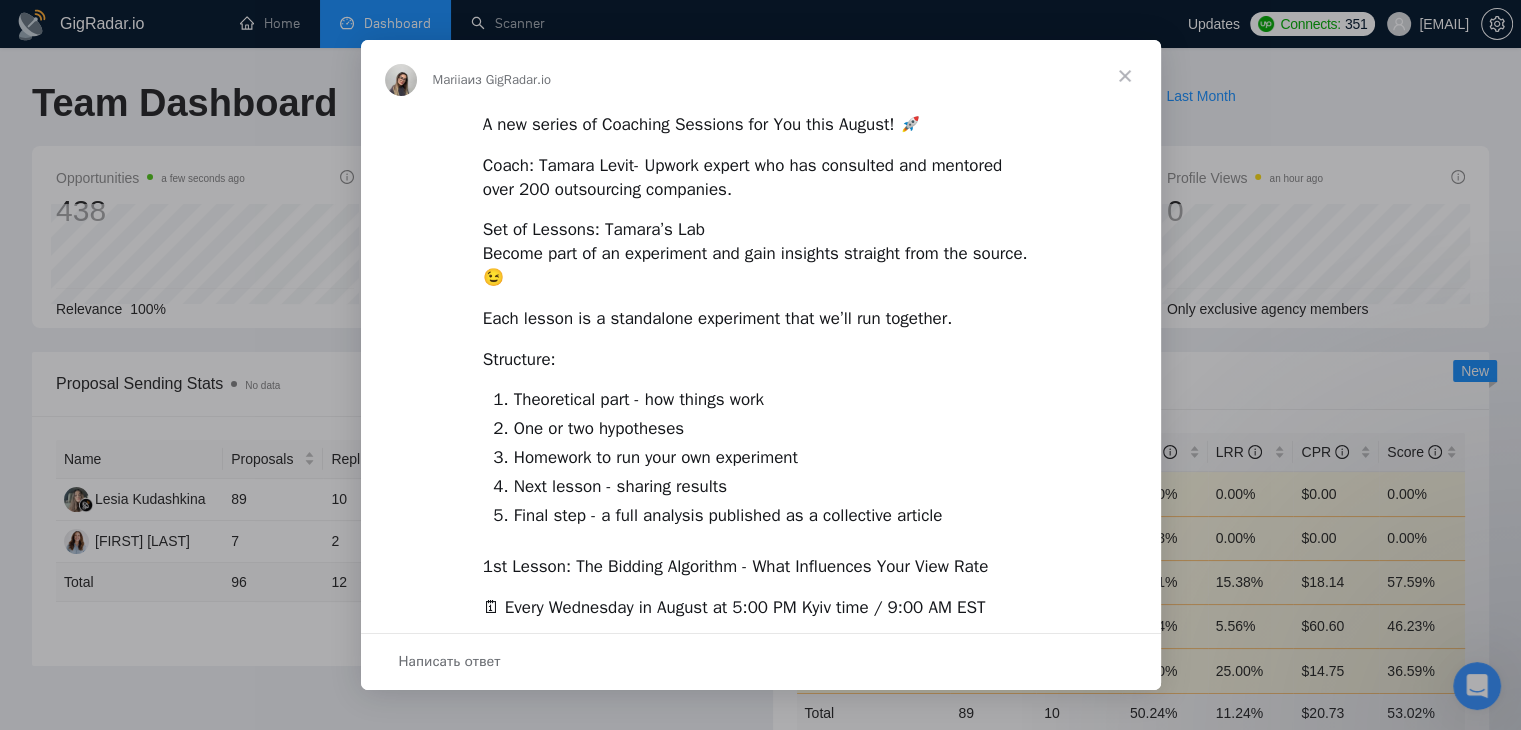 click at bounding box center (1125, 76) 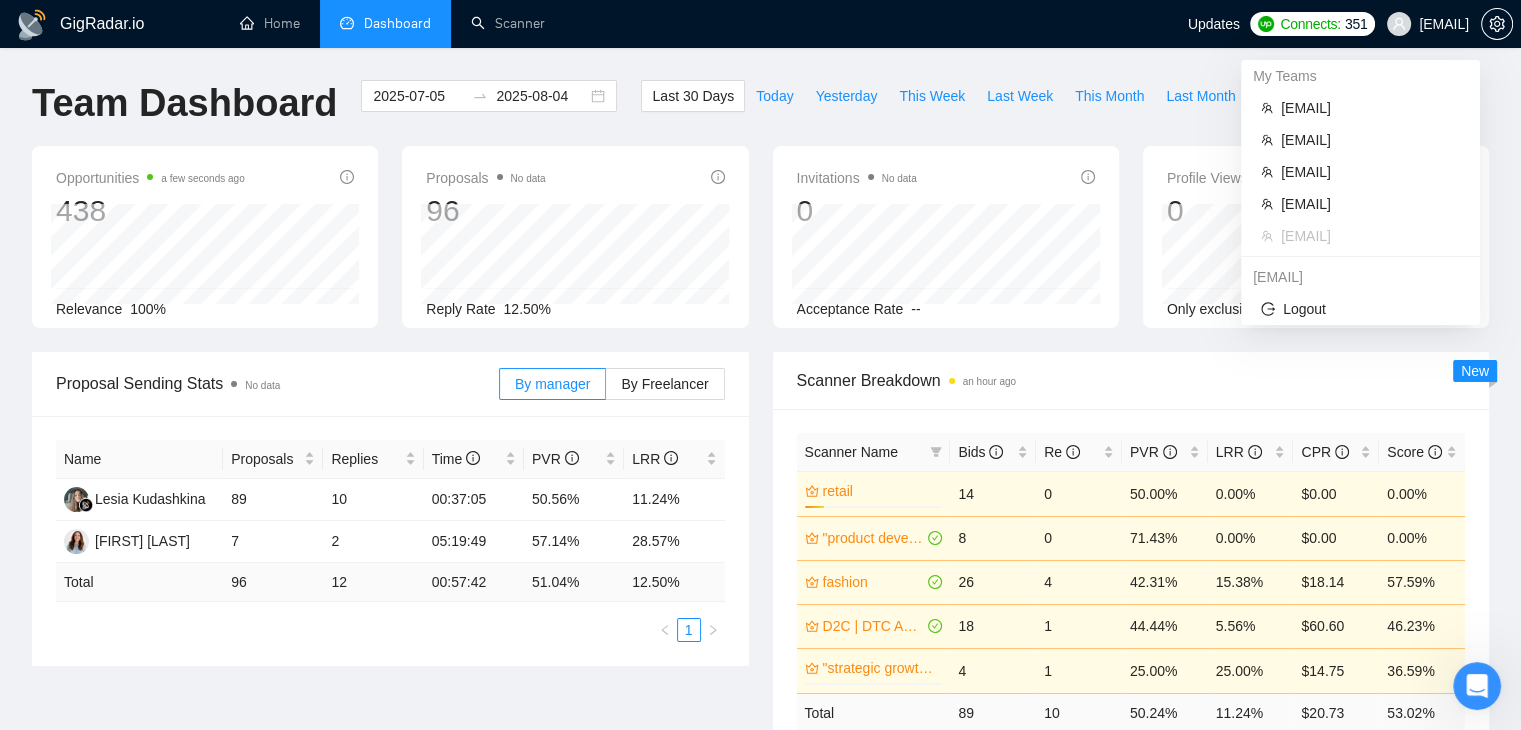 click on "[EMAIL]" at bounding box center [1428, 24] 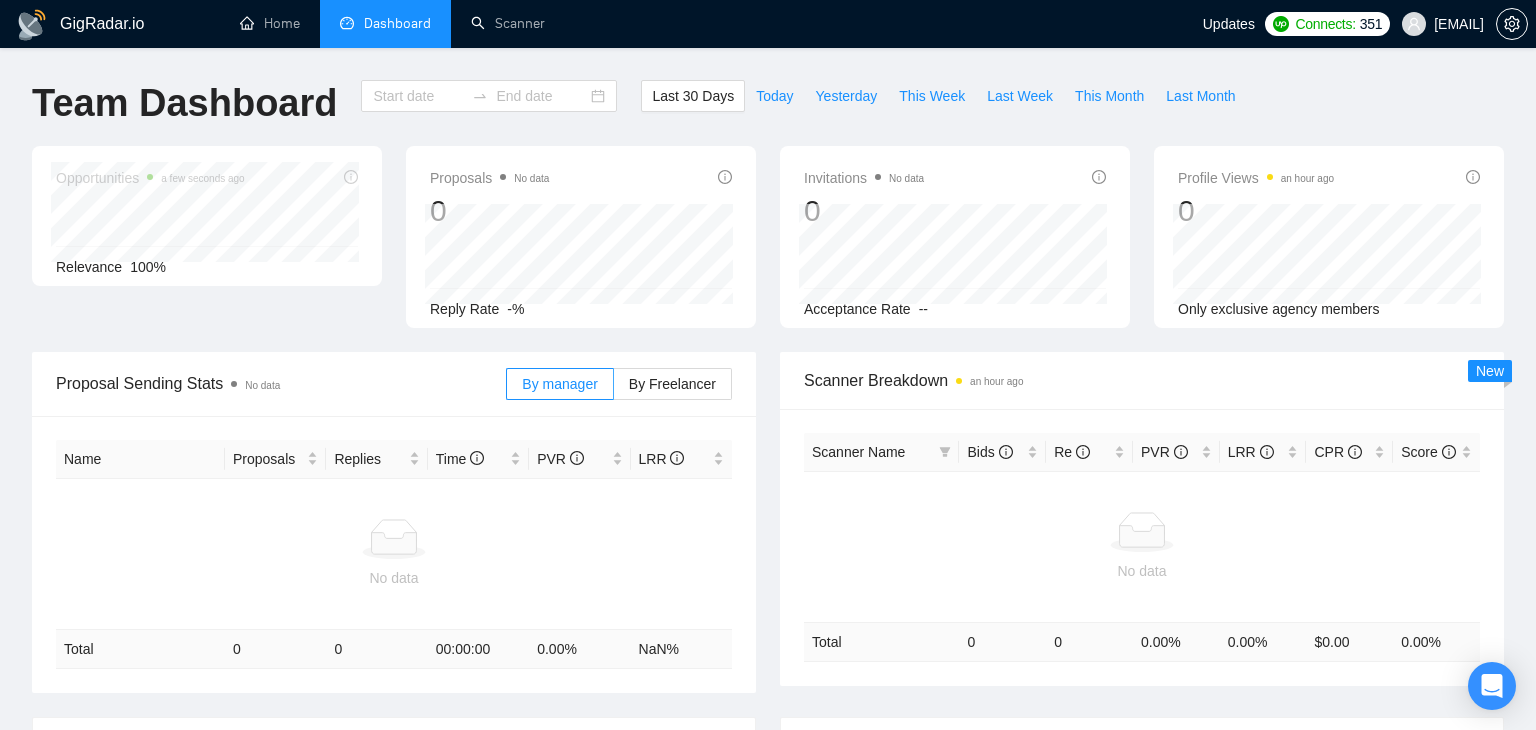 type on "2025-07-05" 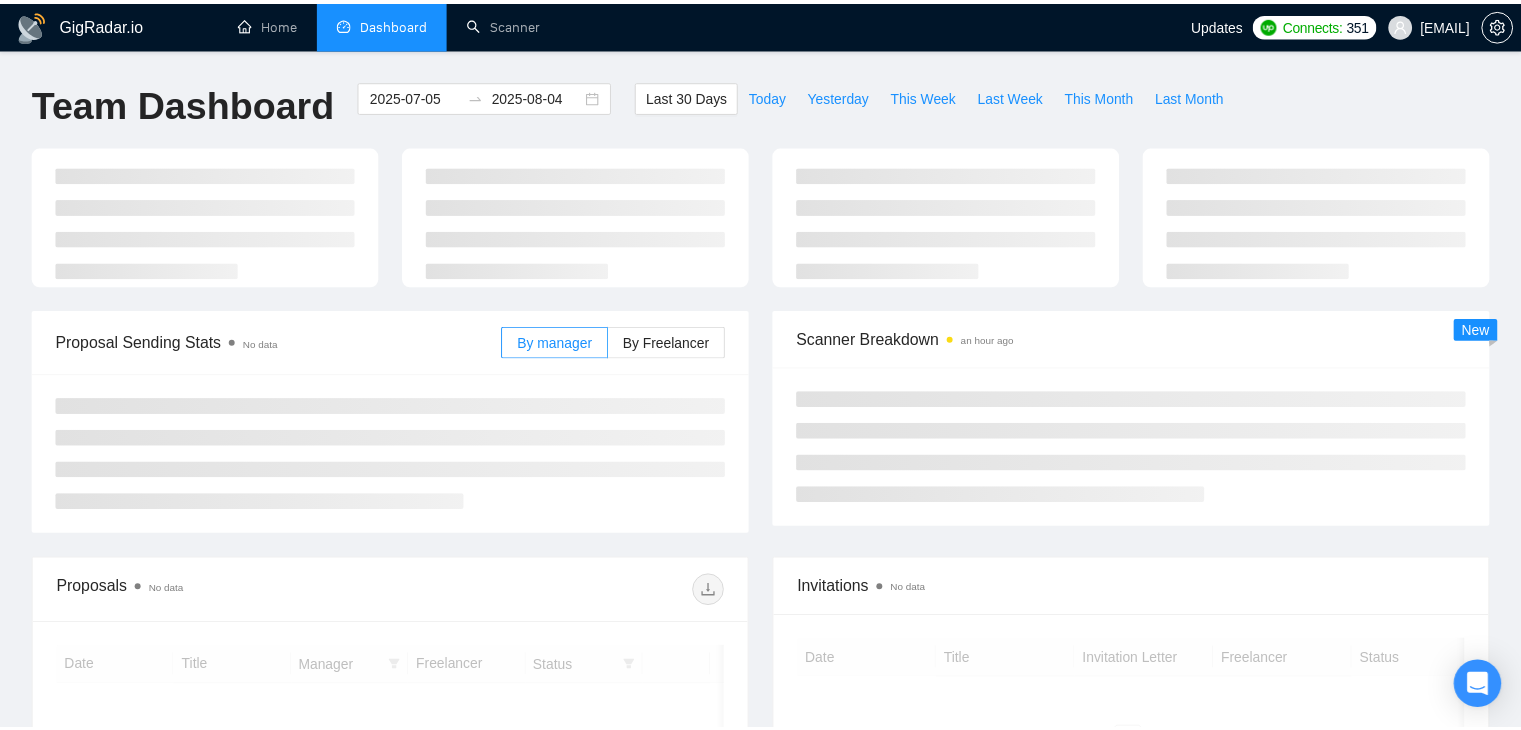 scroll, scrollTop: 0, scrollLeft: 0, axis: both 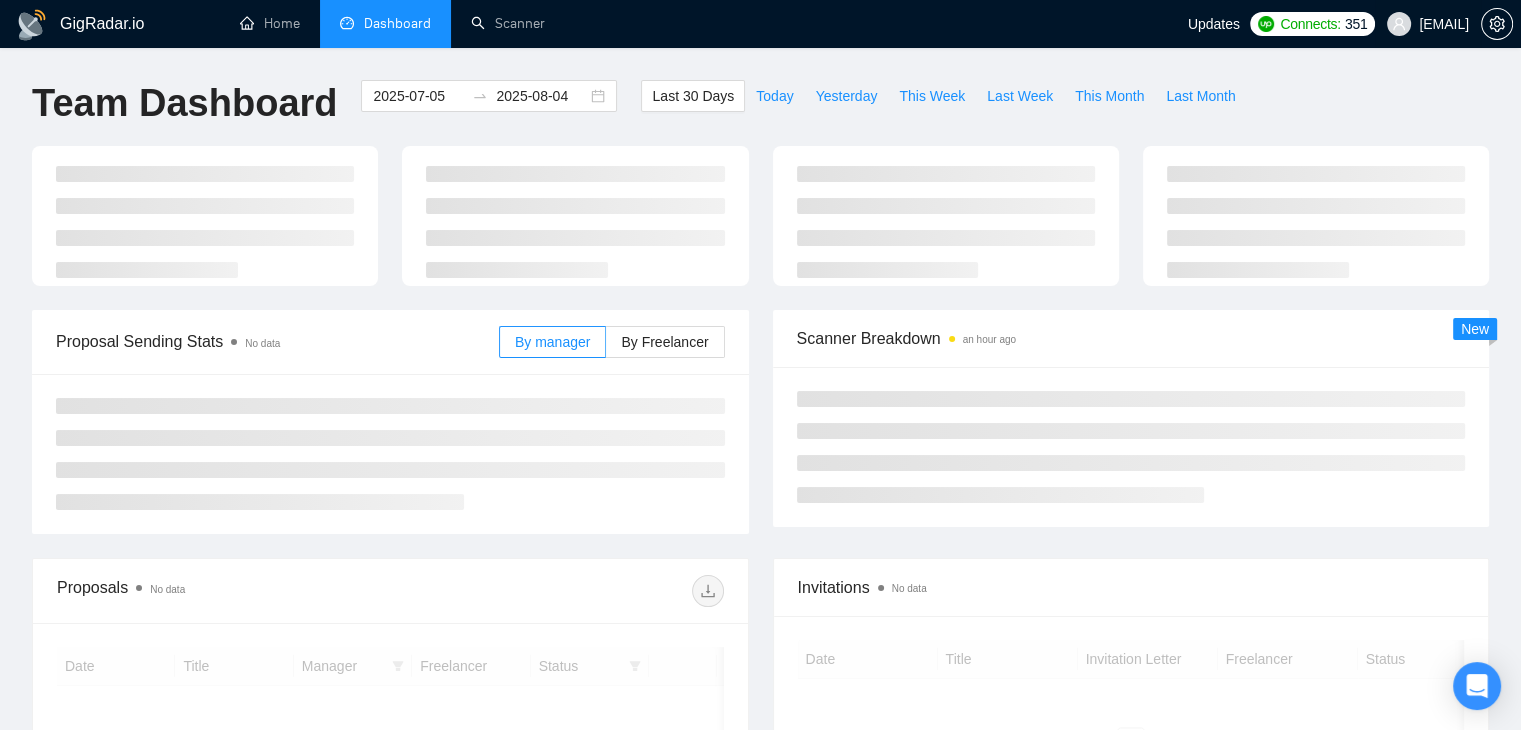 click on "[EMAIL]" at bounding box center (1428, 24) 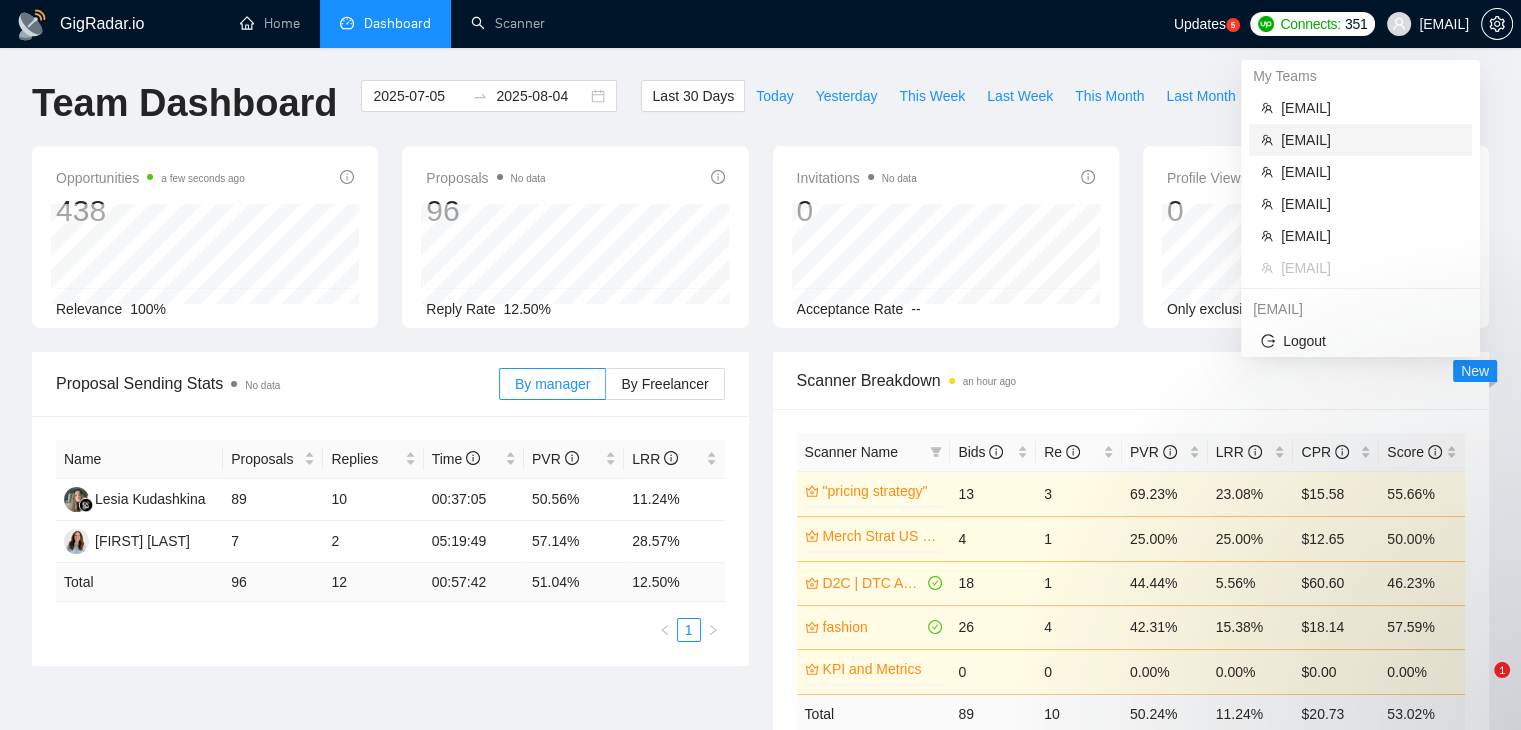 click on "[EMAIL]" at bounding box center (1370, 140) 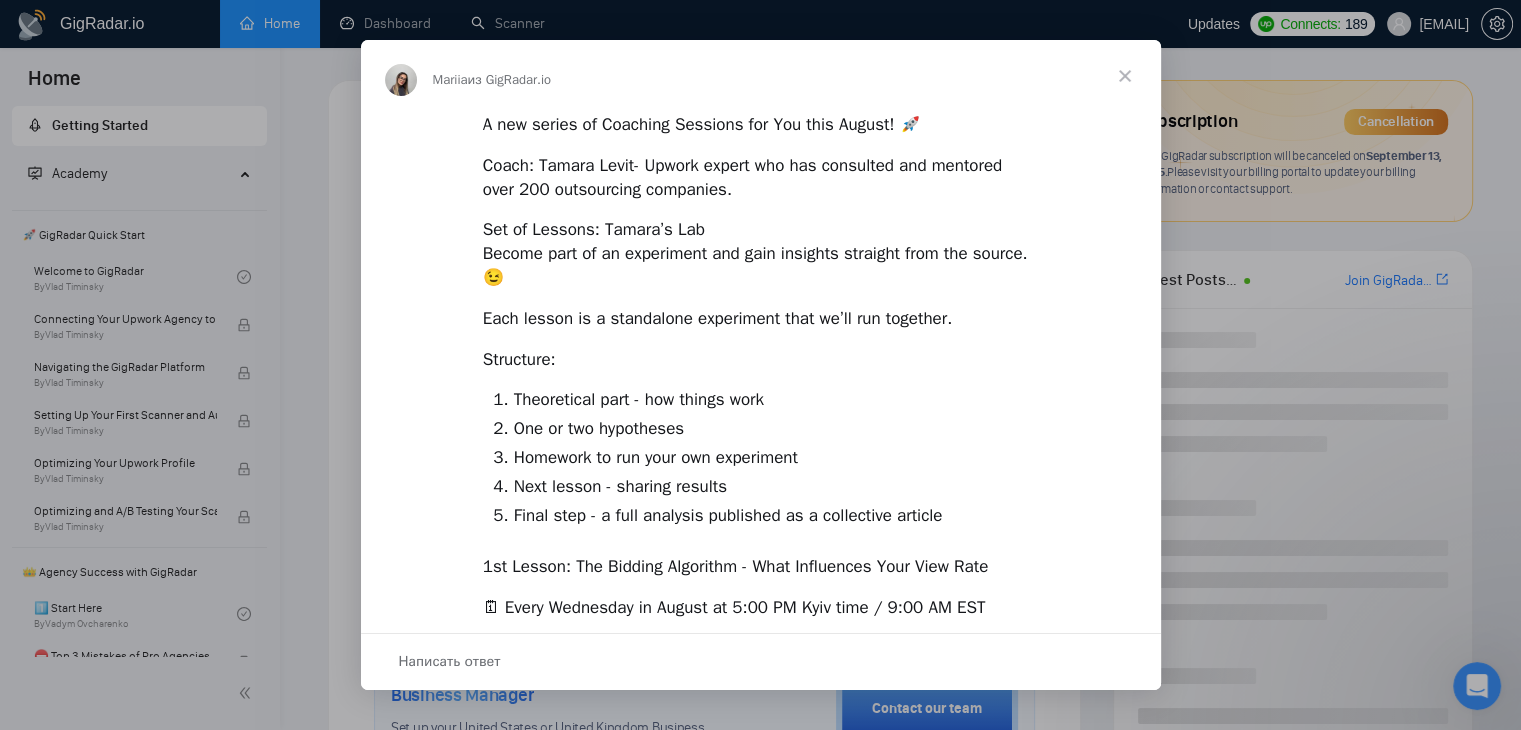 click at bounding box center (760, 365) 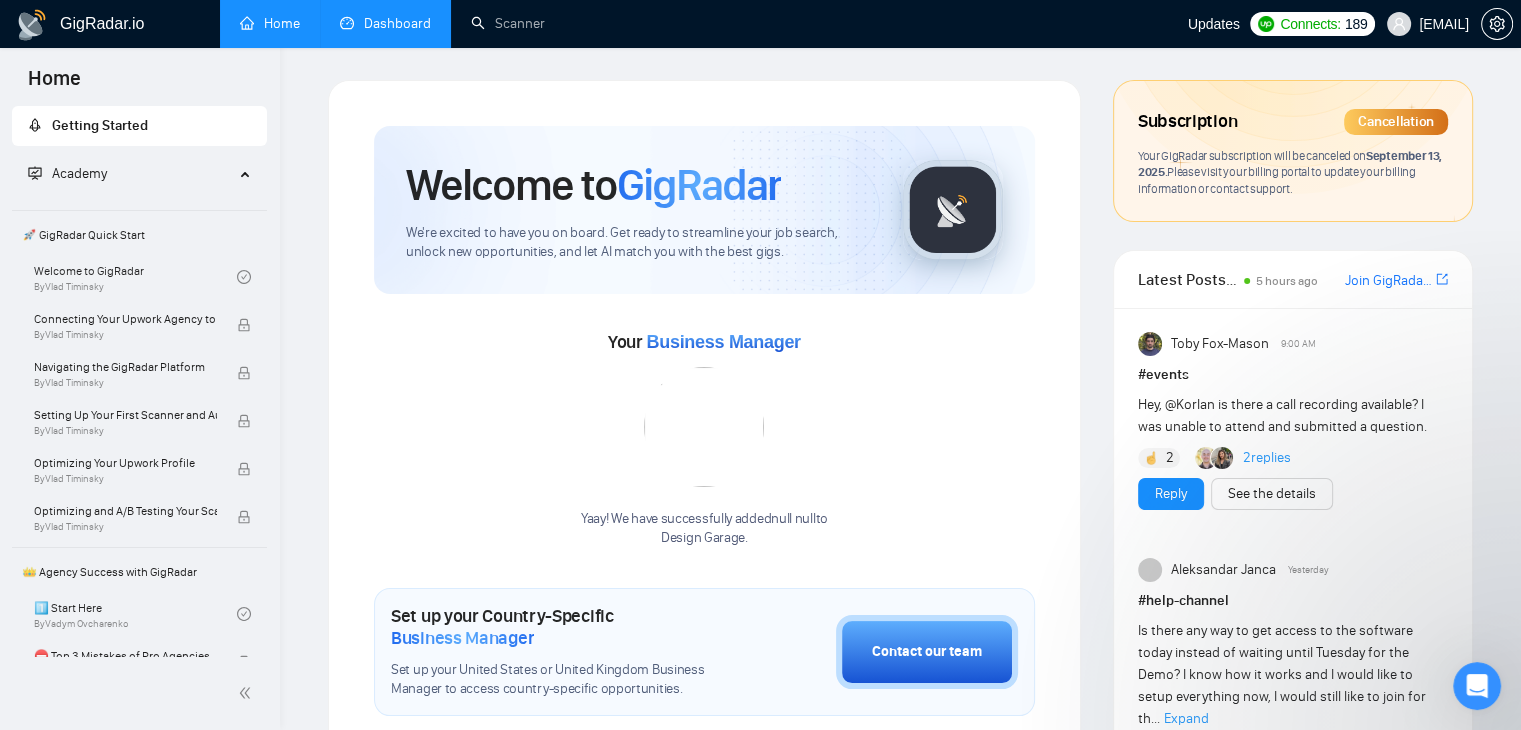 drag, startPoint x: 1348, startPoint y: 149, endPoint x: 366, endPoint y: 21, distance: 990.307 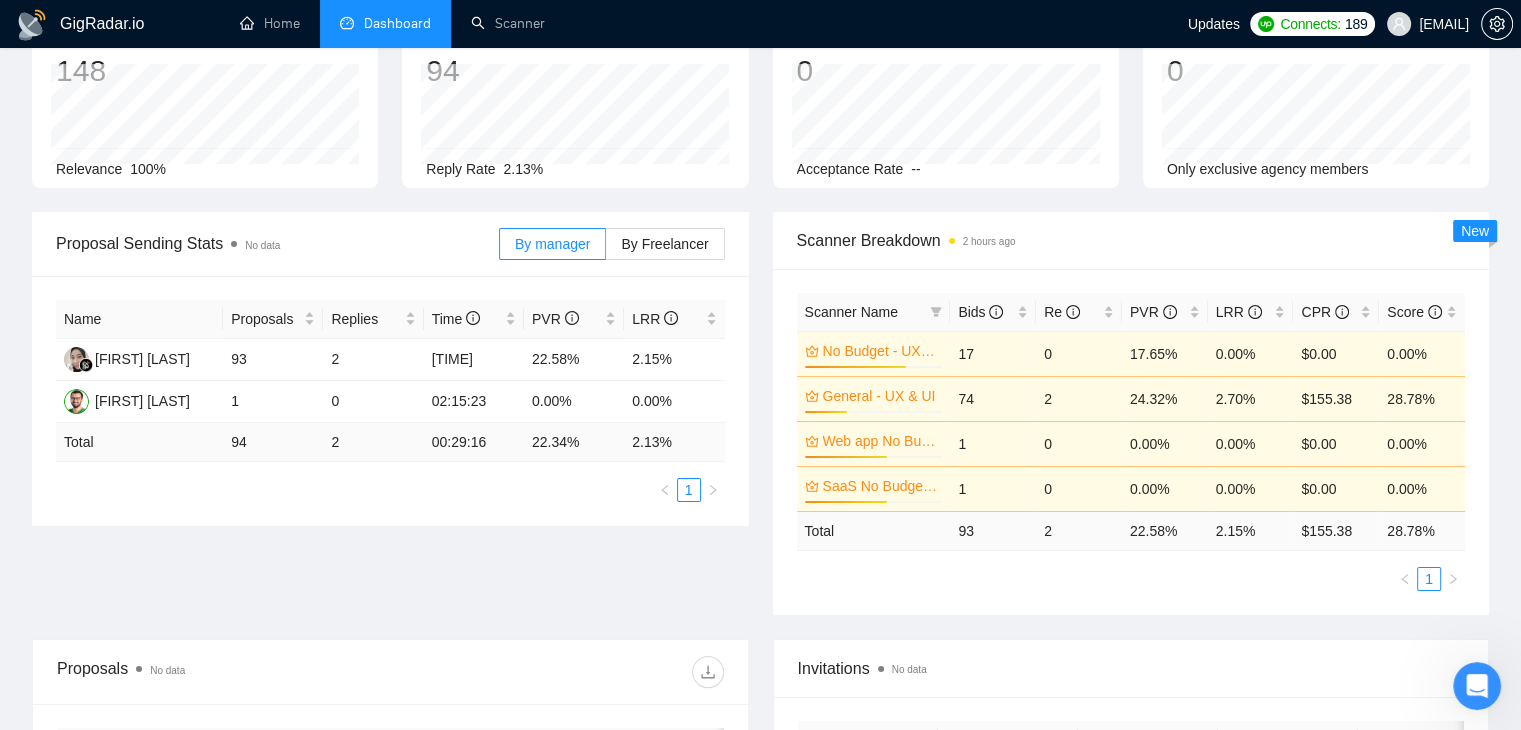 scroll, scrollTop: 164, scrollLeft: 0, axis: vertical 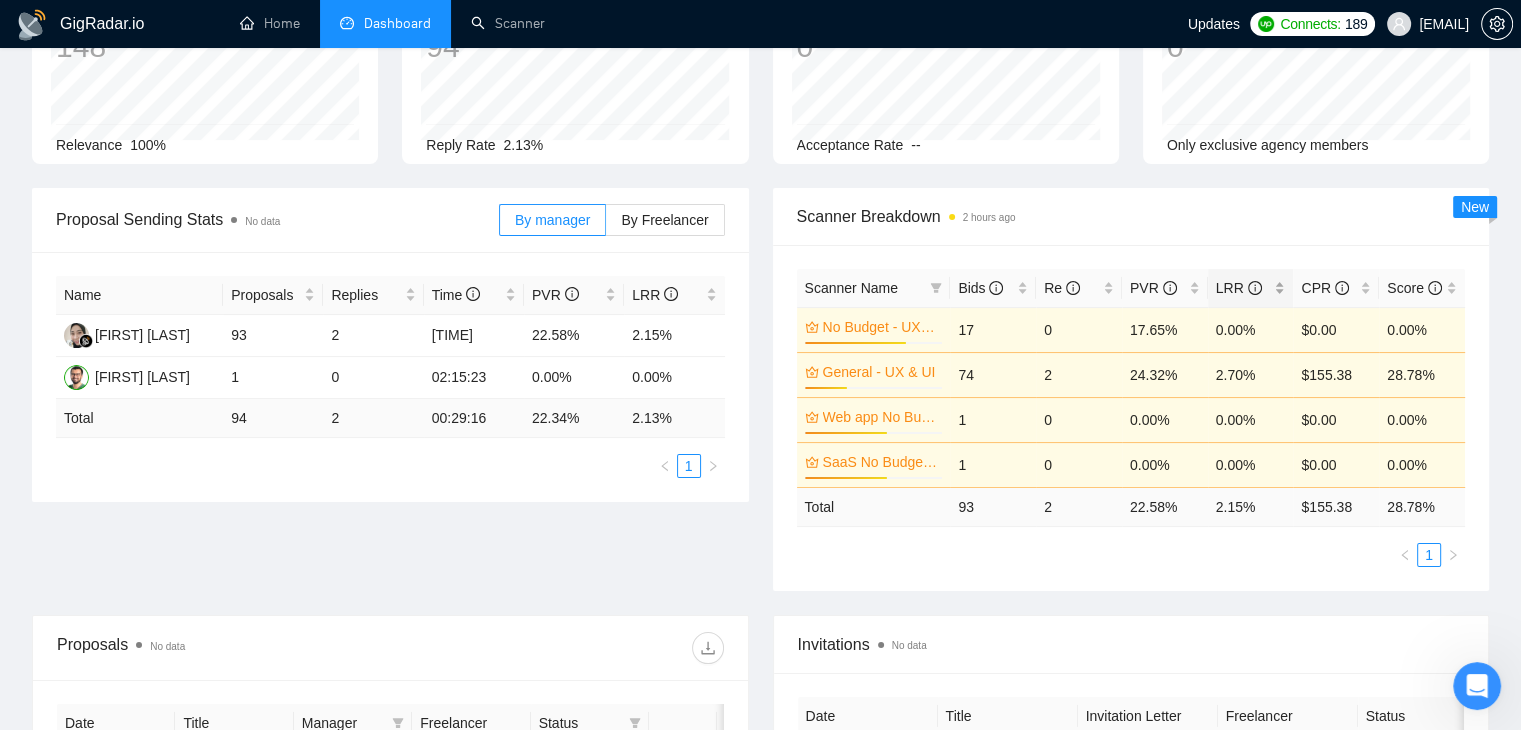 click on "LRR" at bounding box center (1251, 288) 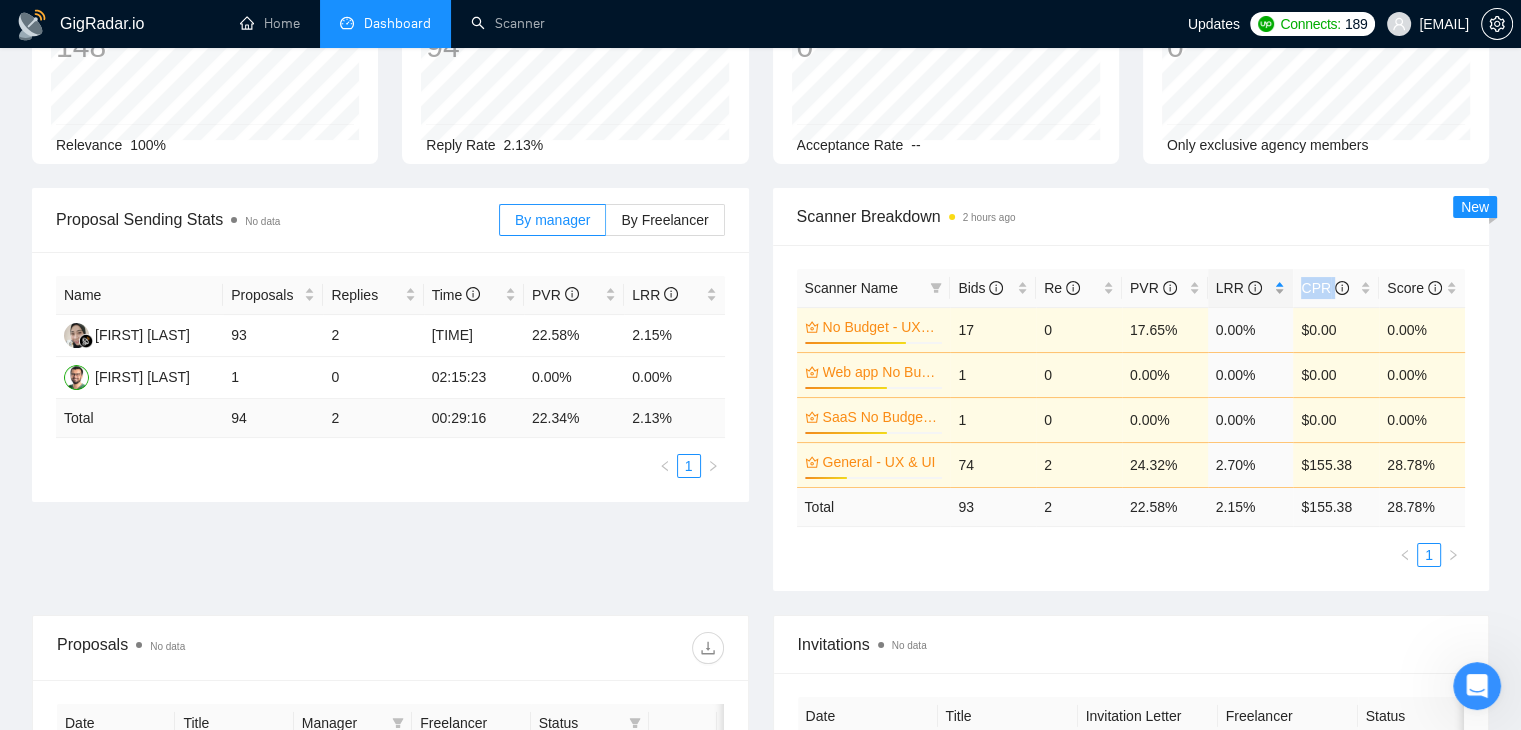 click on "LRR" at bounding box center (1251, 288) 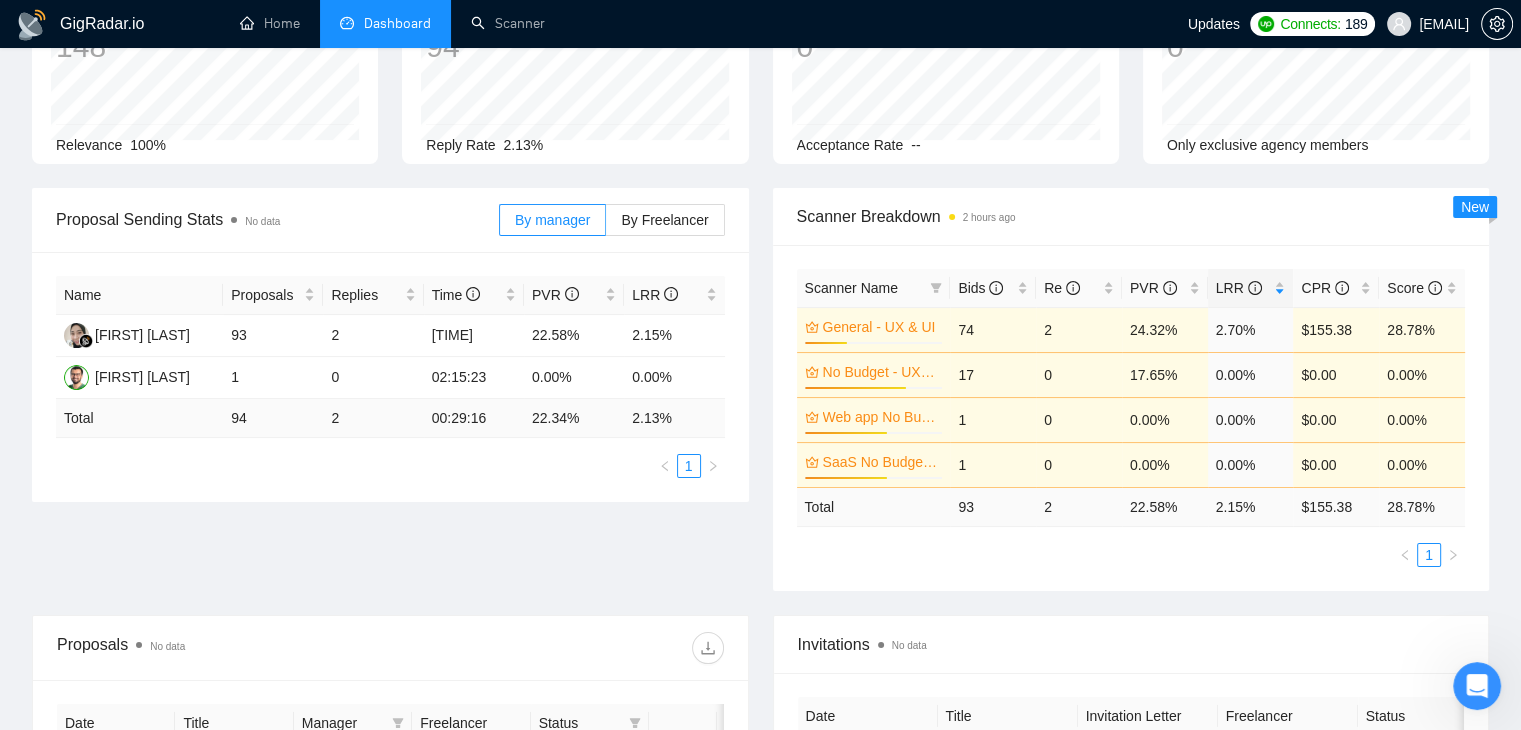 click on "Scanner Breakdown 2 hours ago" at bounding box center [1131, 216] 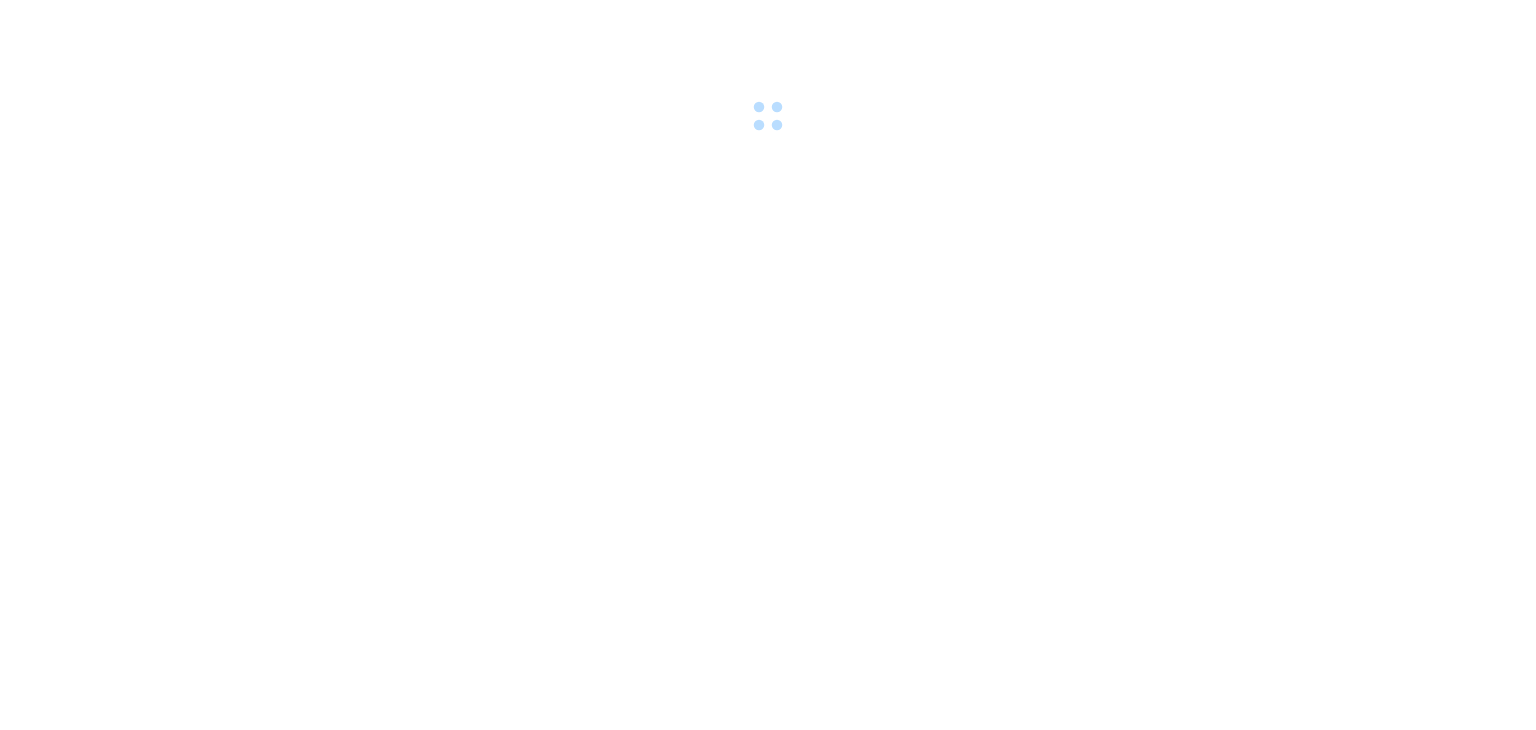 scroll, scrollTop: 0, scrollLeft: 0, axis: both 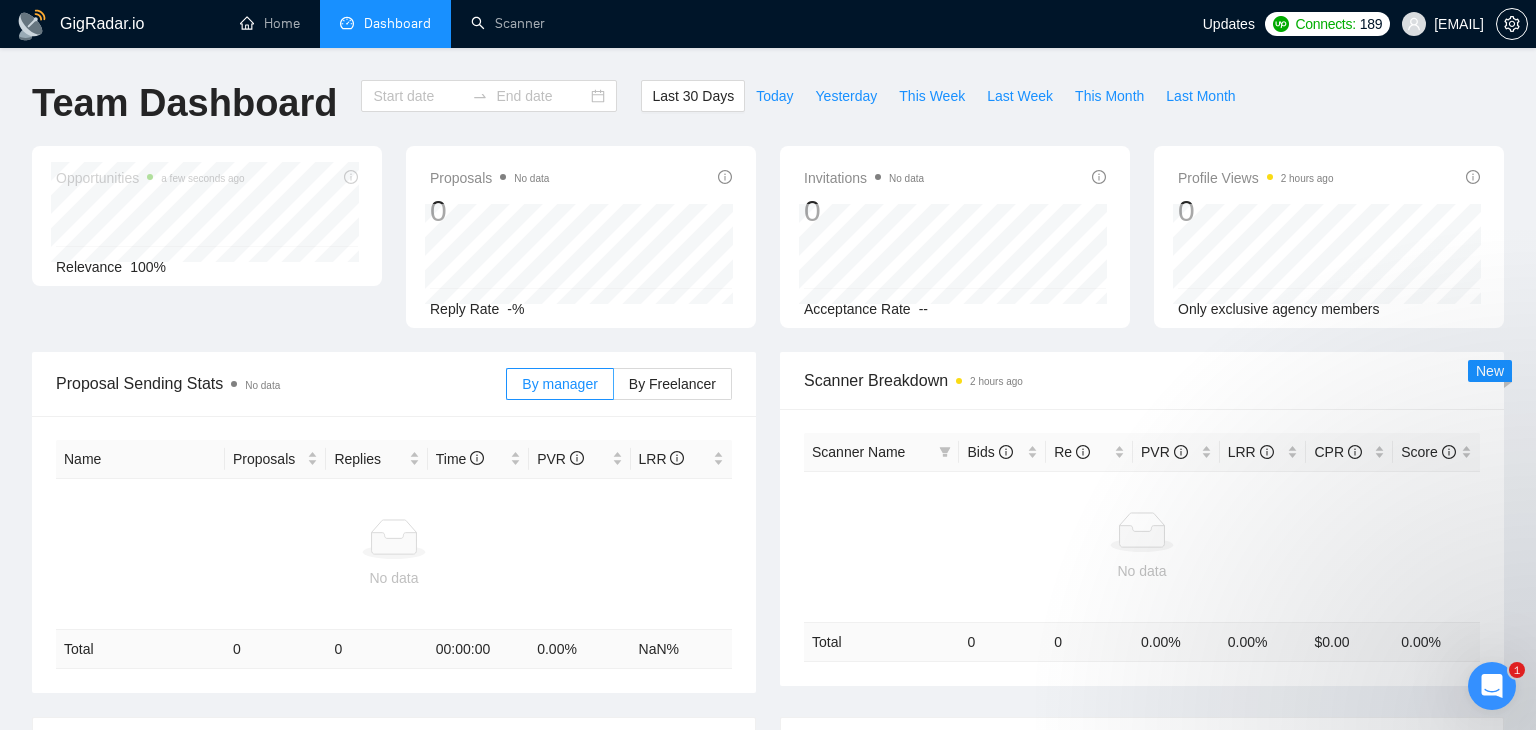 type on "2025-07-05" 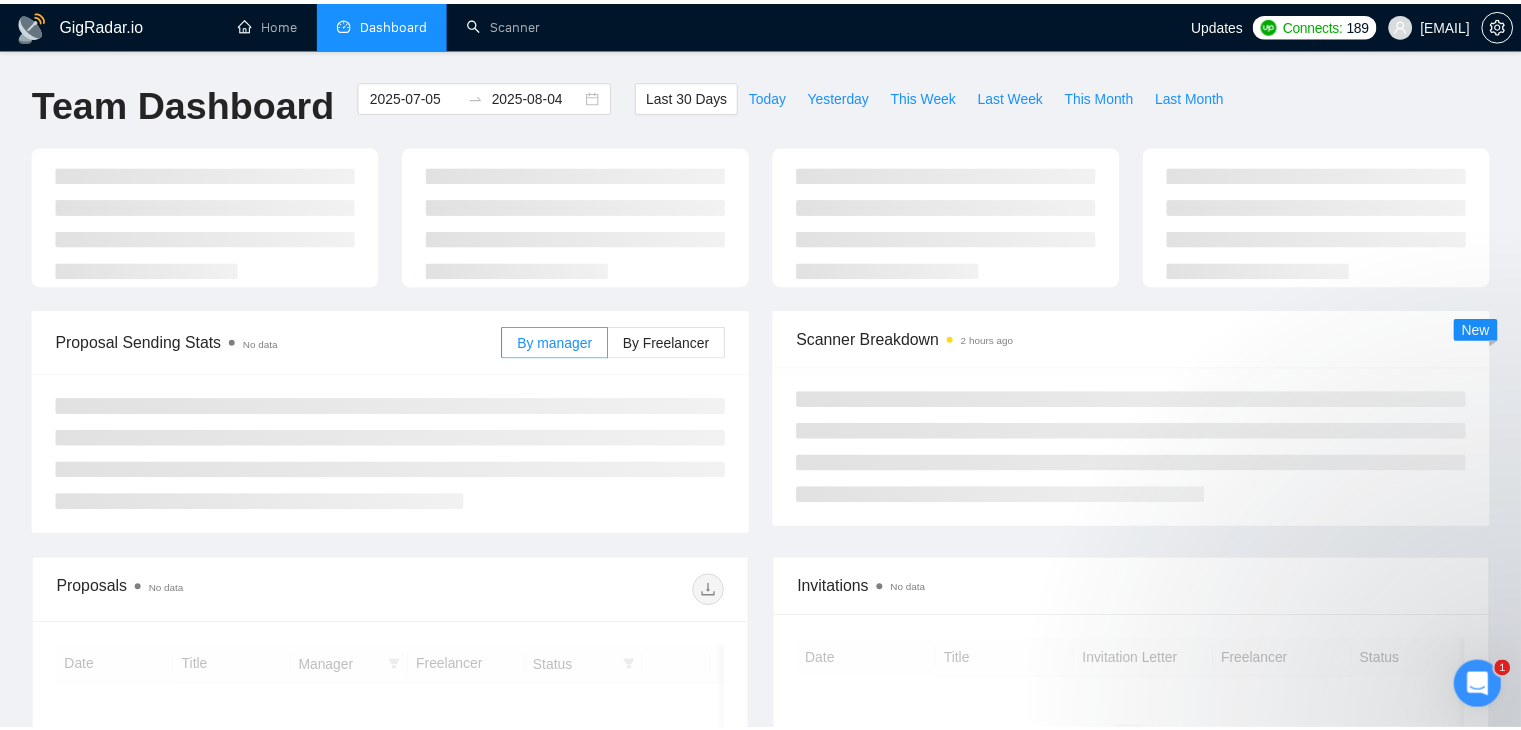 scroll, scrollTop: 164, scrollLeft: 0, axis: vertical 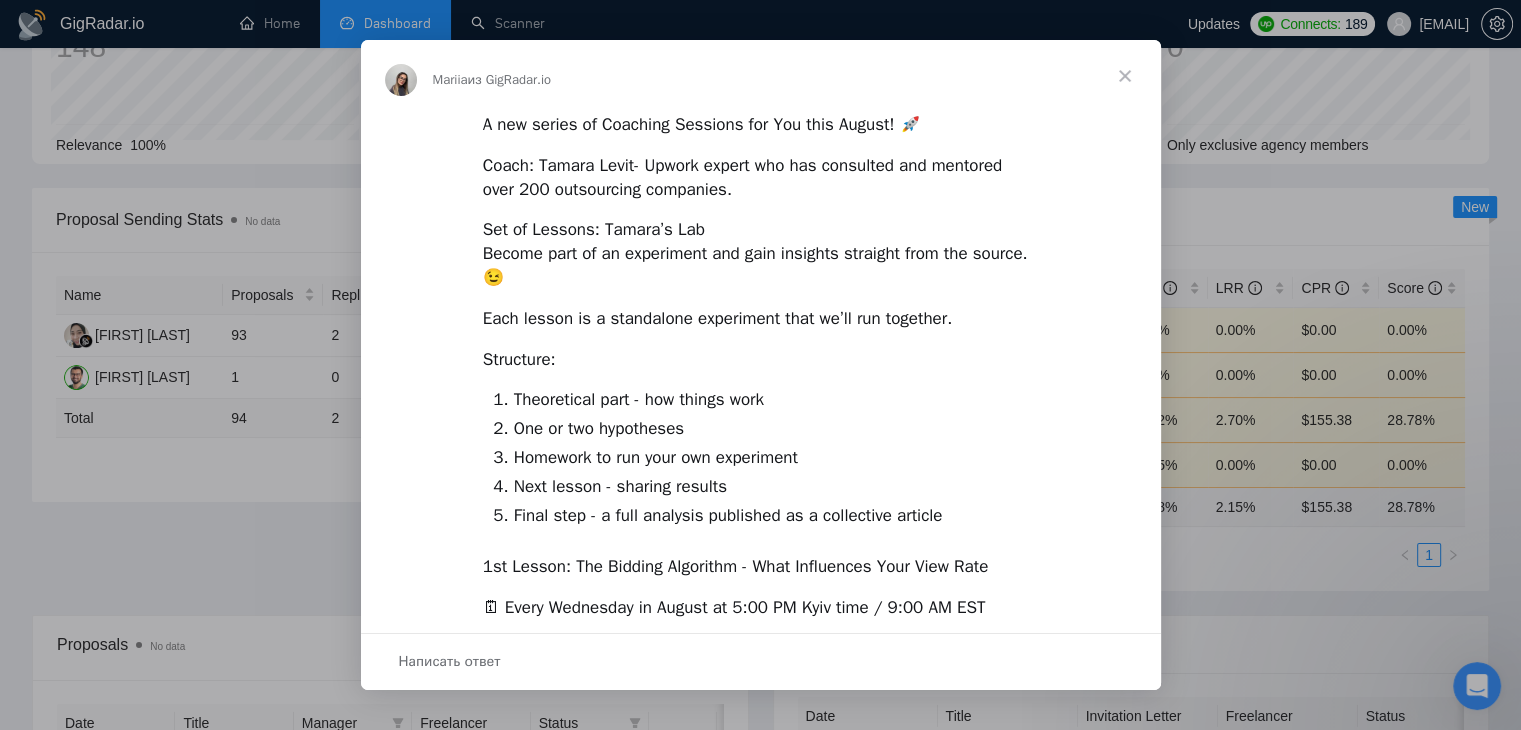 click at bounding box center (1125, 76) 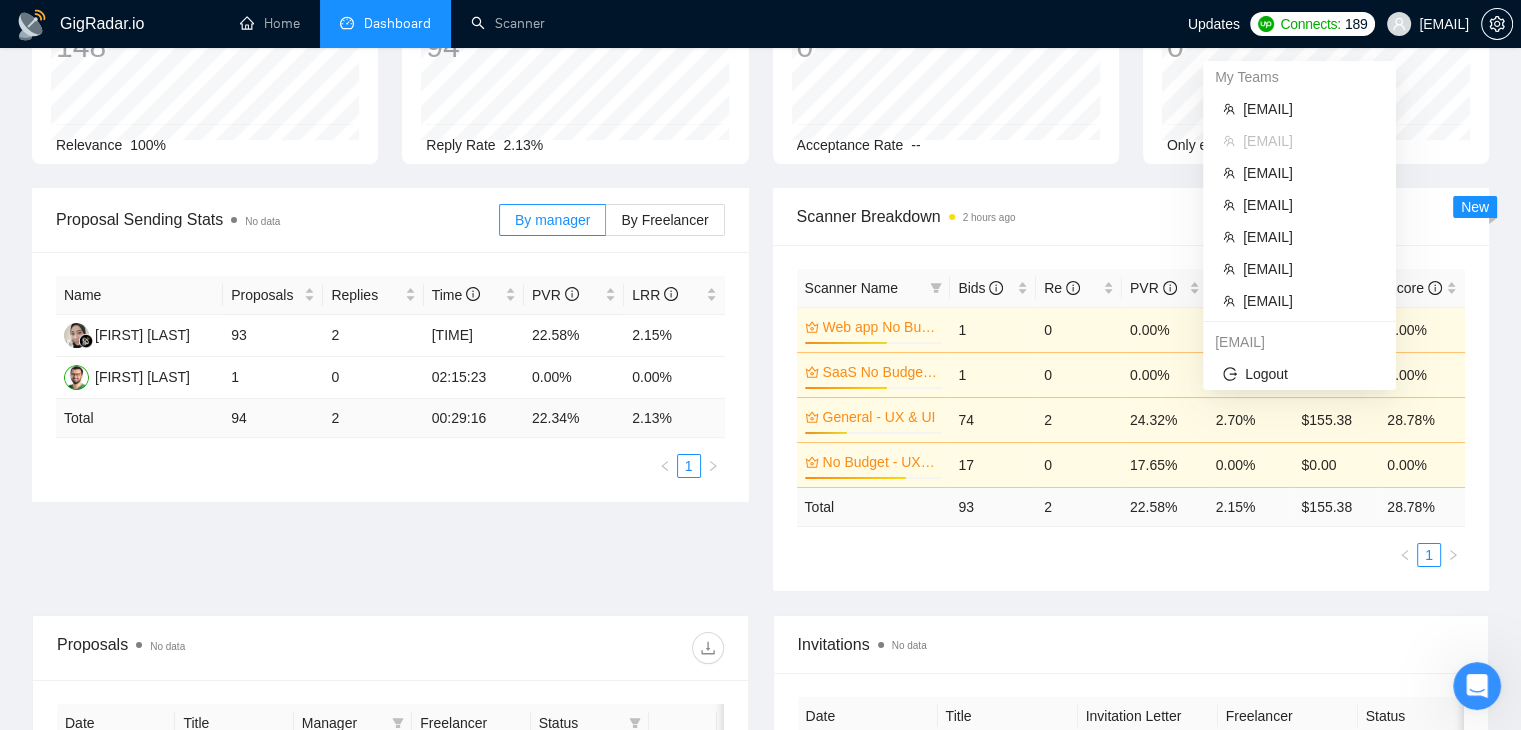 click on "[EMAIL]" at bounding box center (1428, 24) 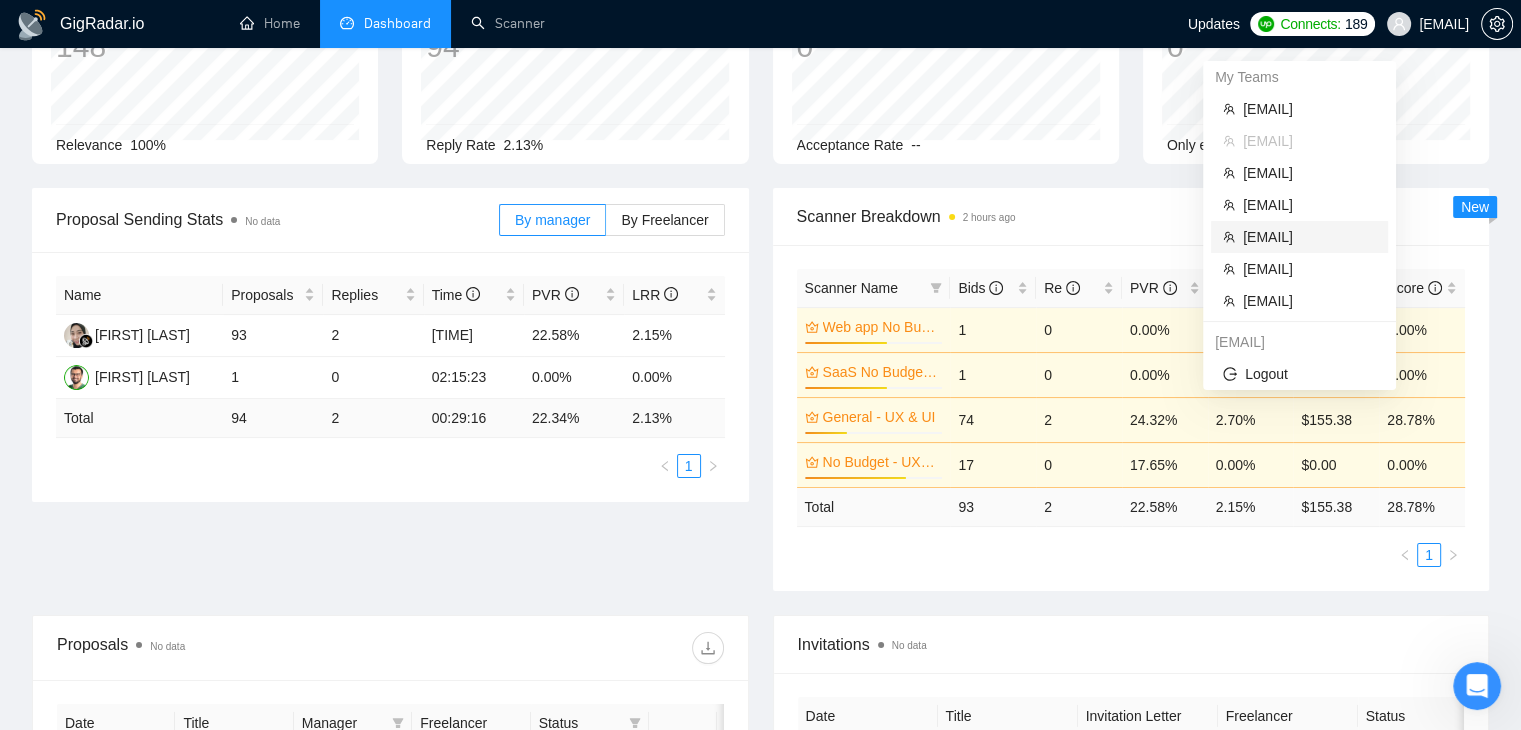 click on "[EMAIL]" at bounding box center [1299, 237] 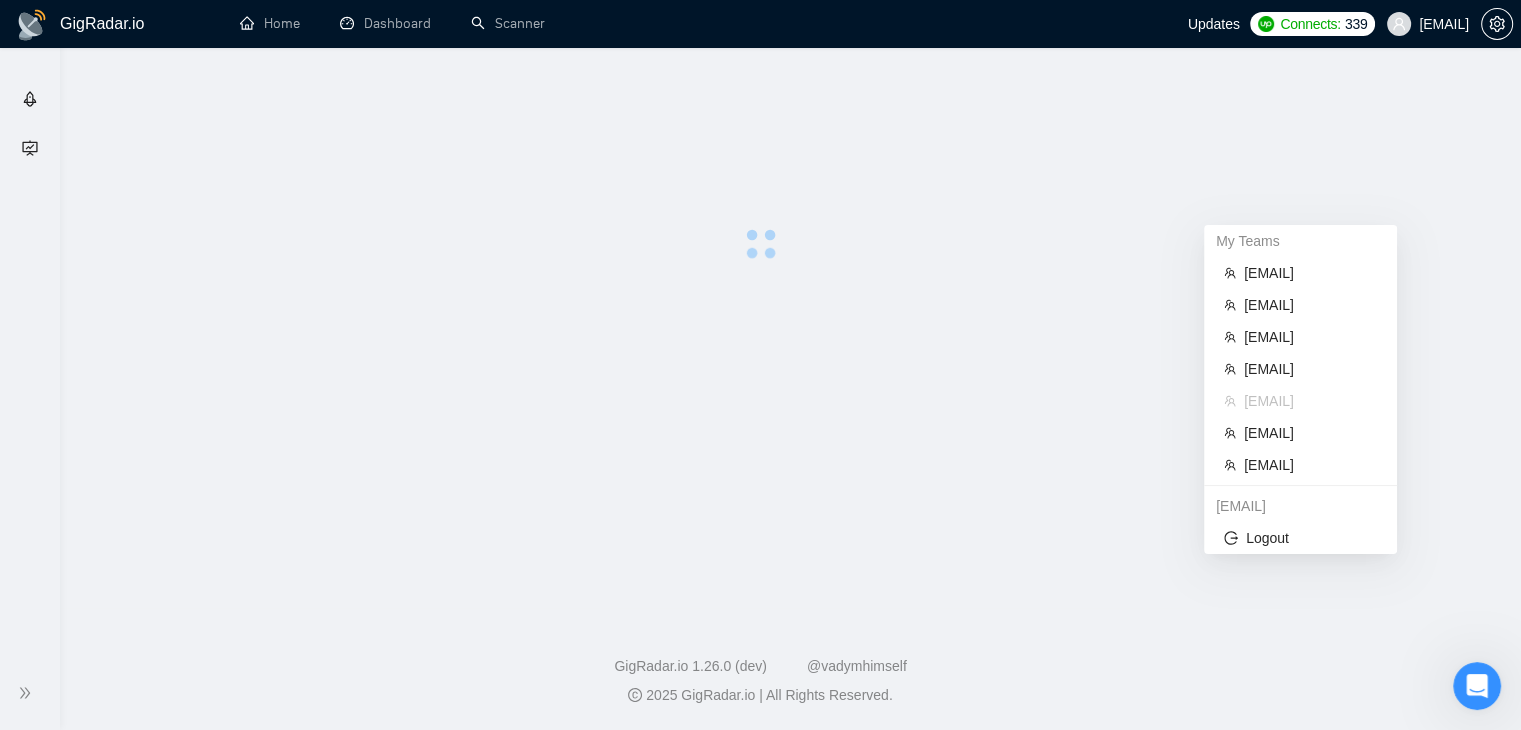 scroll, scrollTop: 0, scrollLeft: 0, axis: both 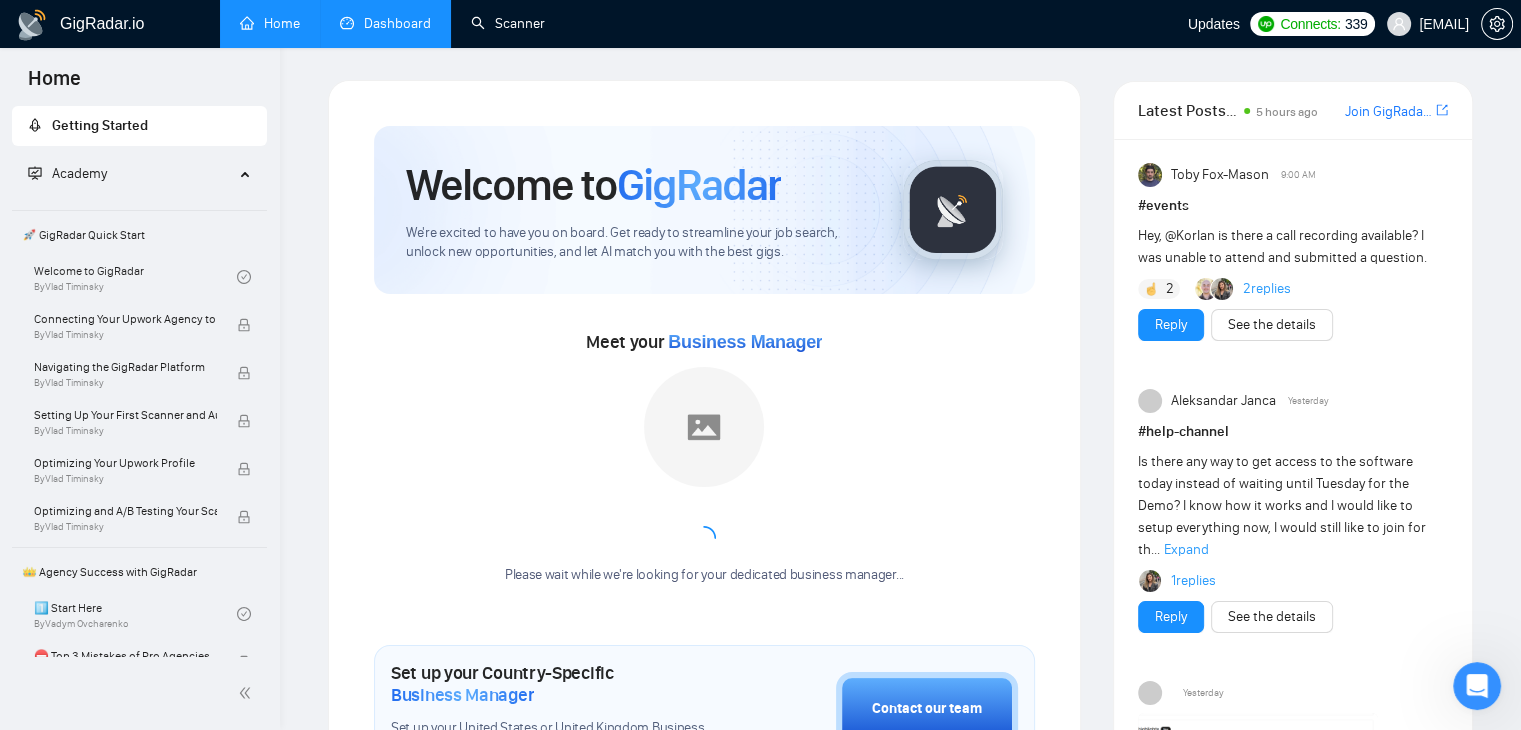 click on "Dashboard" at bounding box center (385, 23) 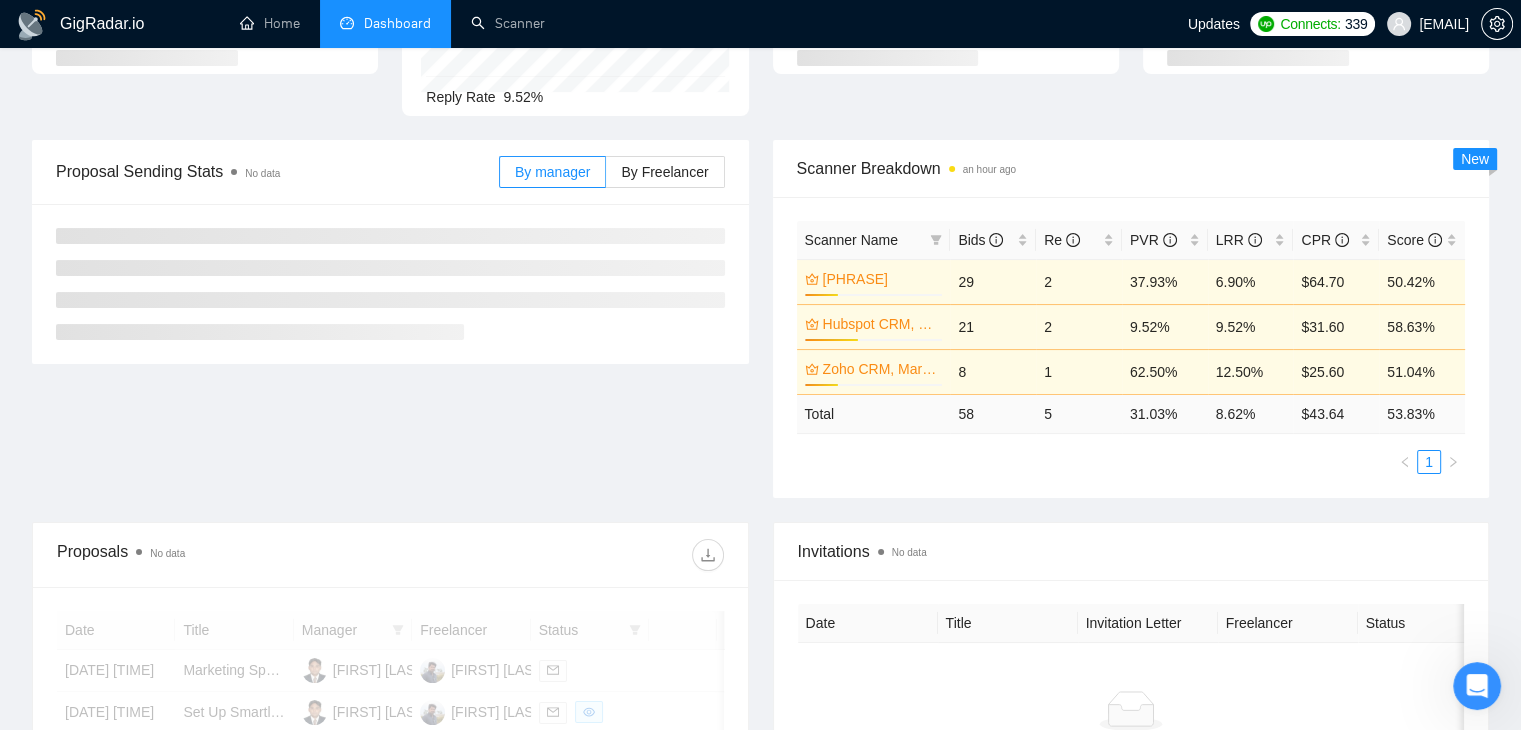 scroll, scrollTop: 275, scrollLeft: 0, axis: vertical 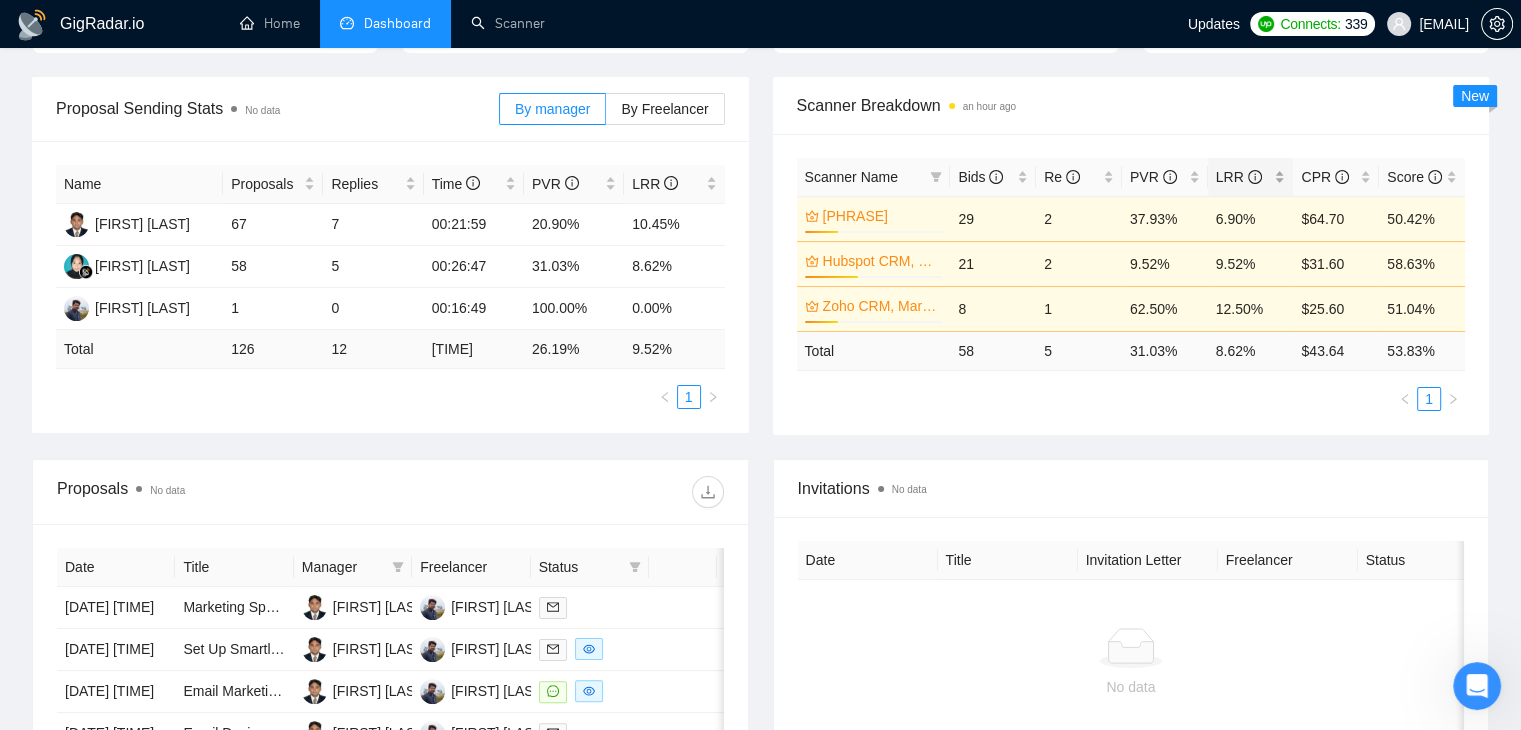 click on "LRR" at bounding box center [1251, 177] 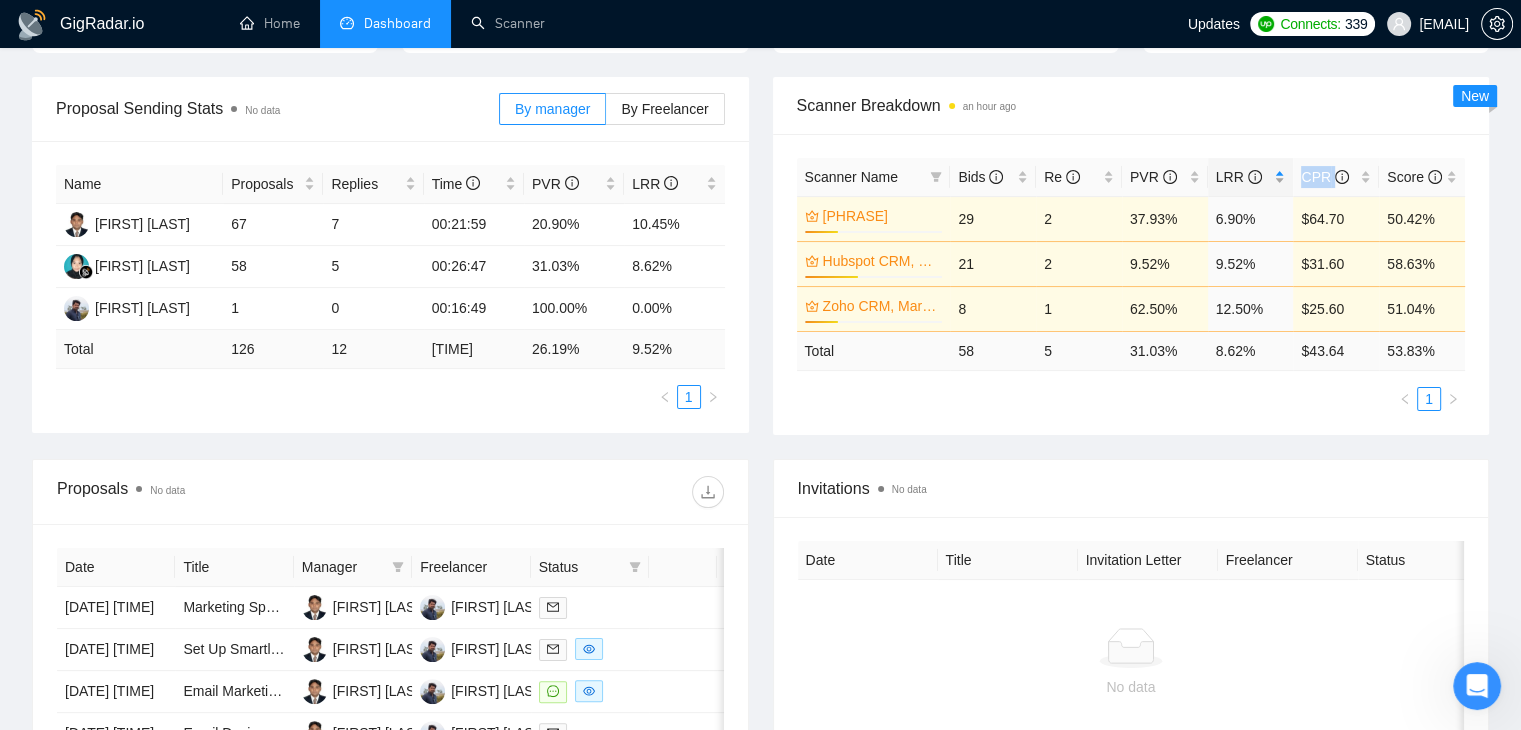 click on "LRR" at bounding box center [1251, 177] 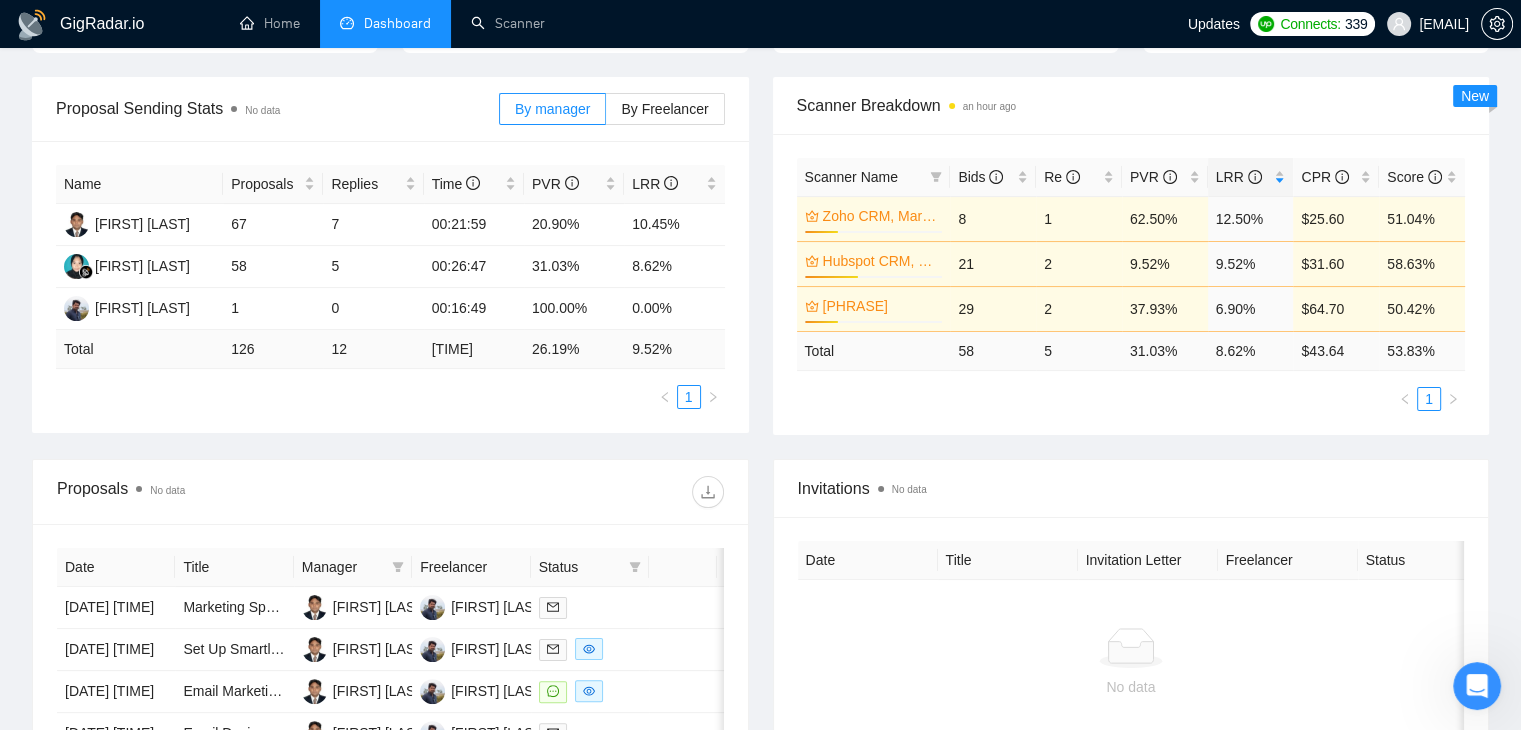 click on "Scanner Breakdown an hour ago" at bounding box center (1131, 105) 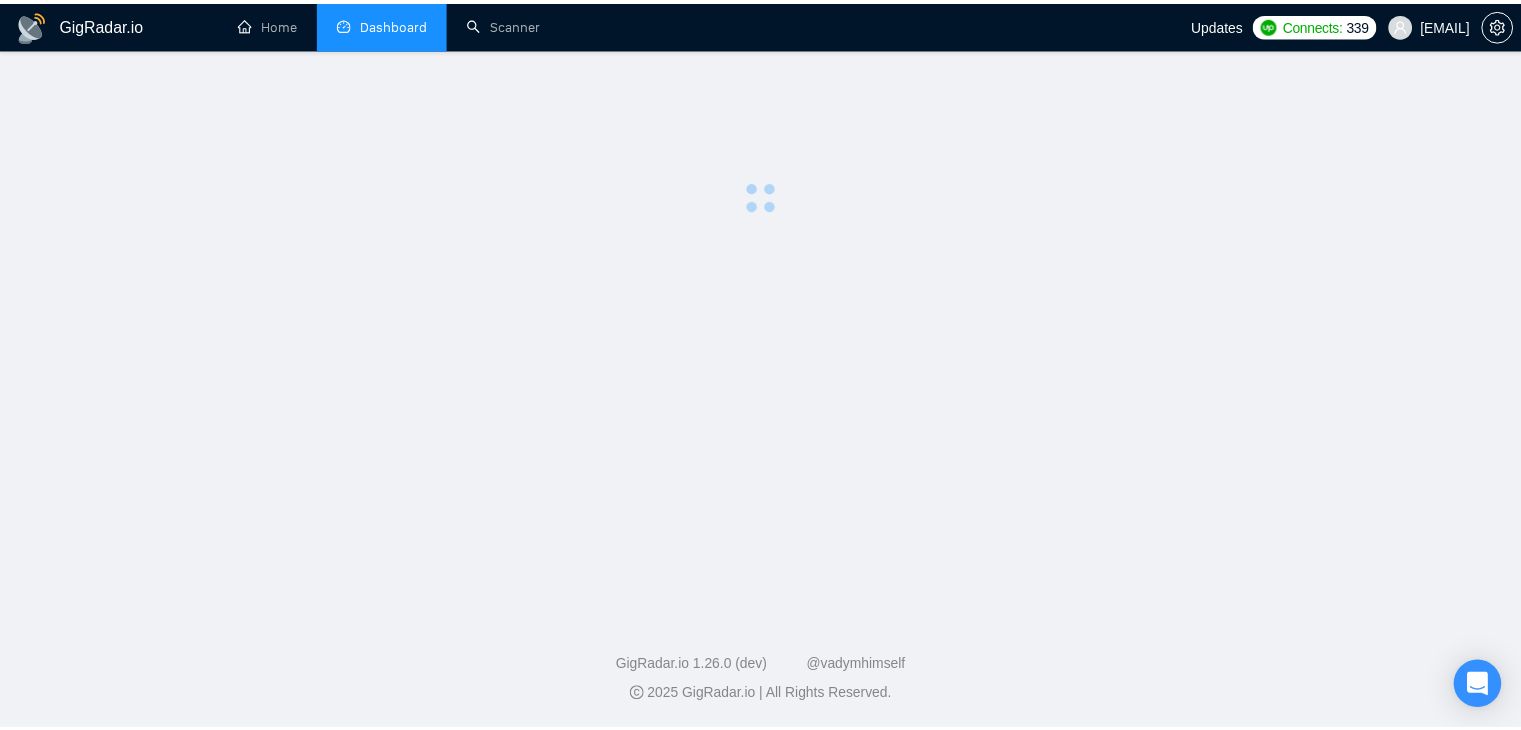 scroll, scrollTop: 275, scrollLeft: 0, axis: vertical 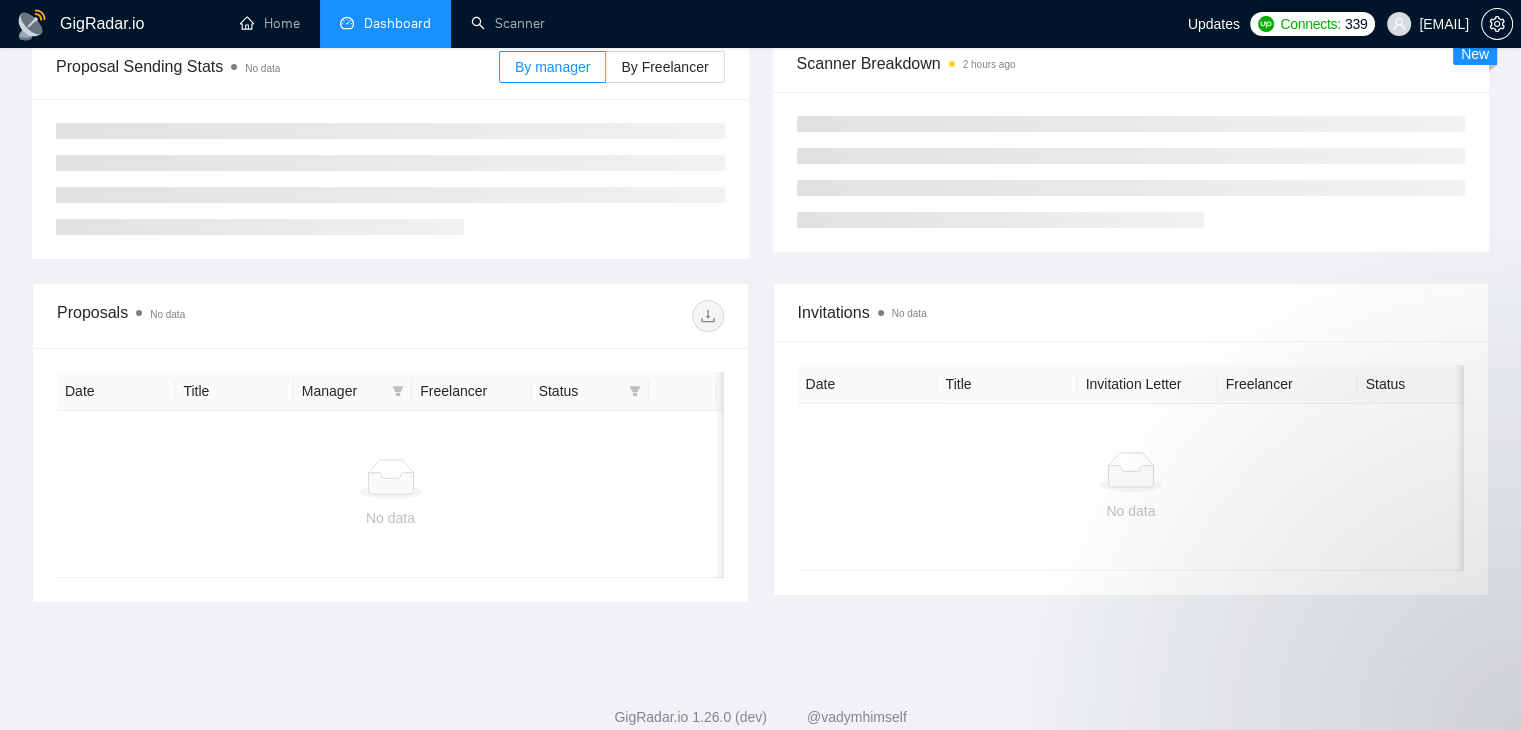 type on "2025-07-05" 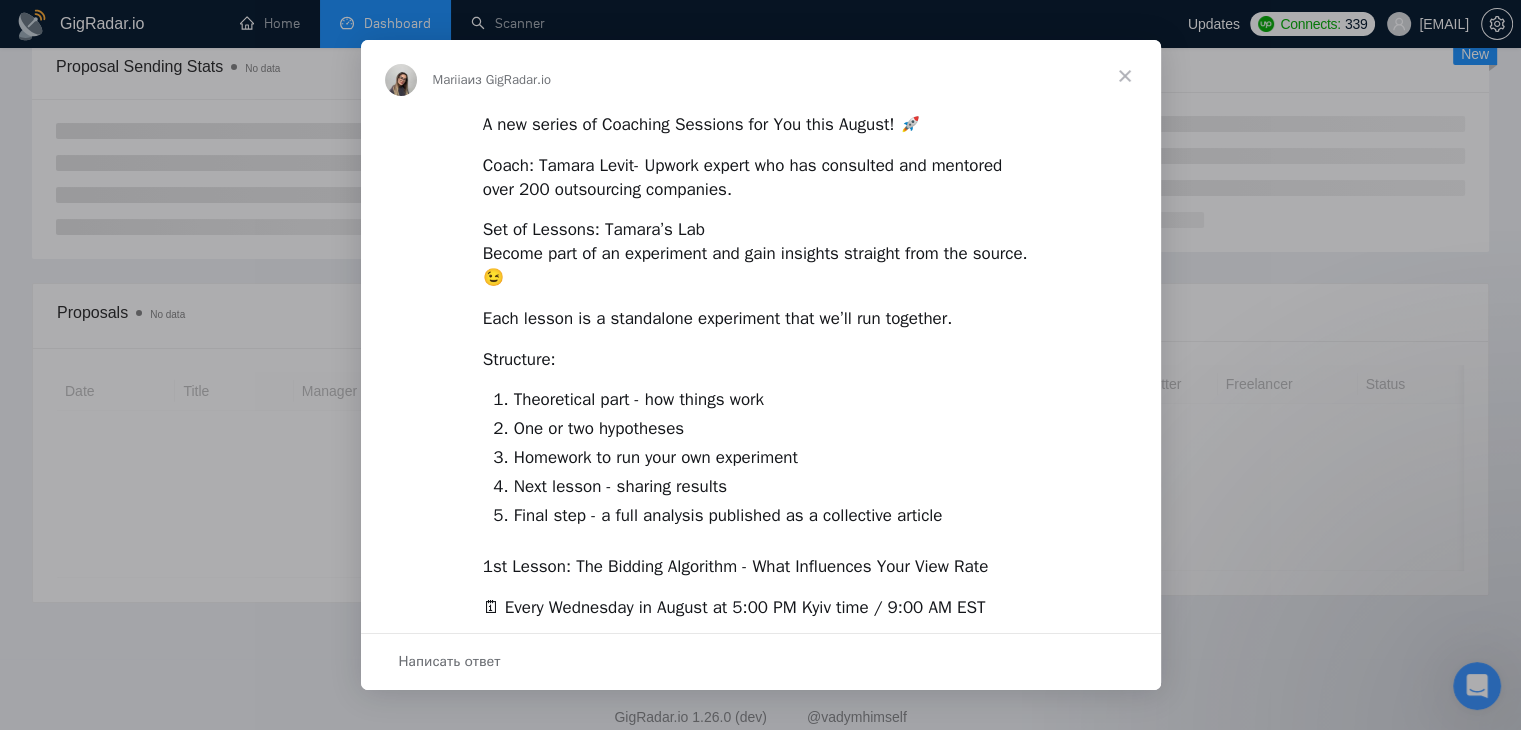 scroll, scrollTop: 0, scrollLeft: 0, axis: both 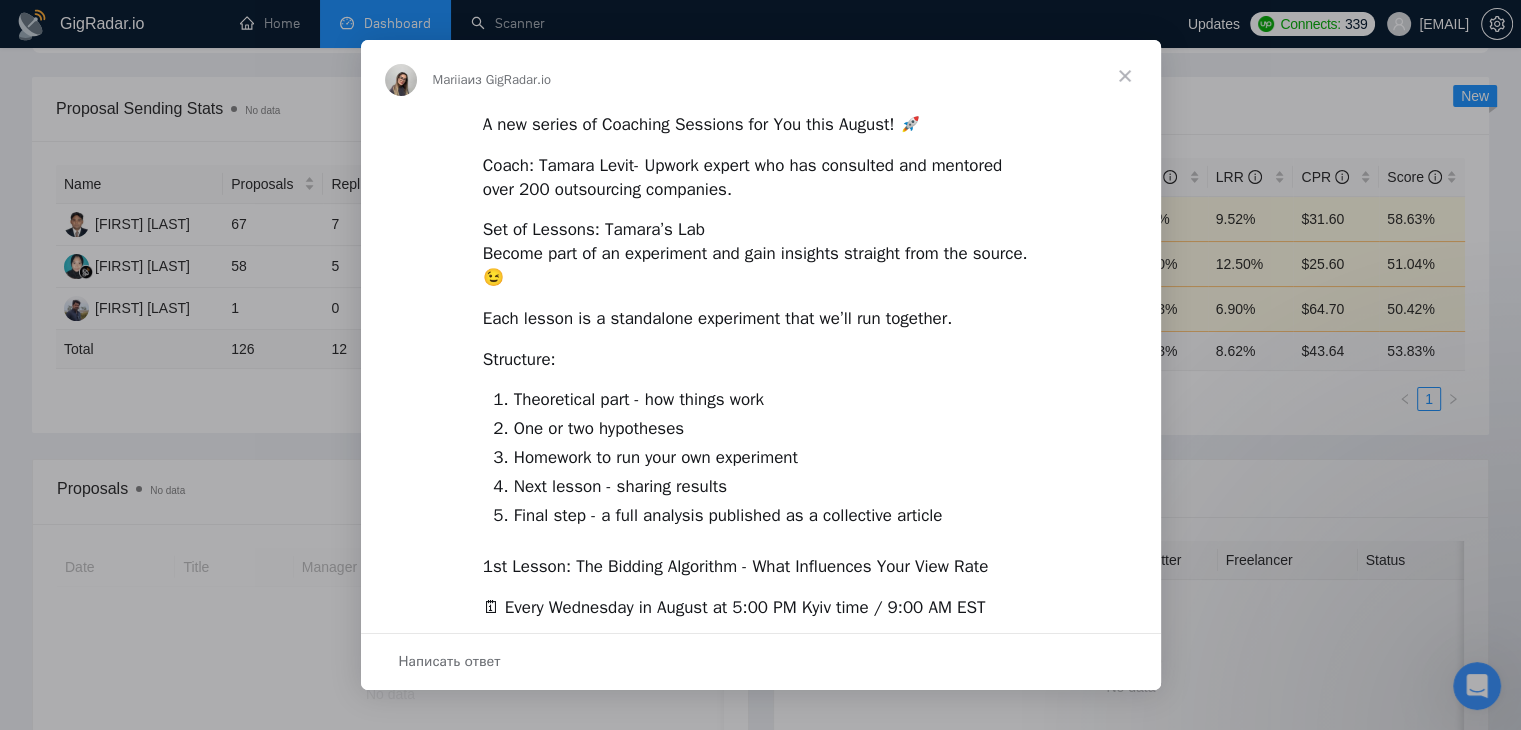 click at bounding box center (1125, 76) 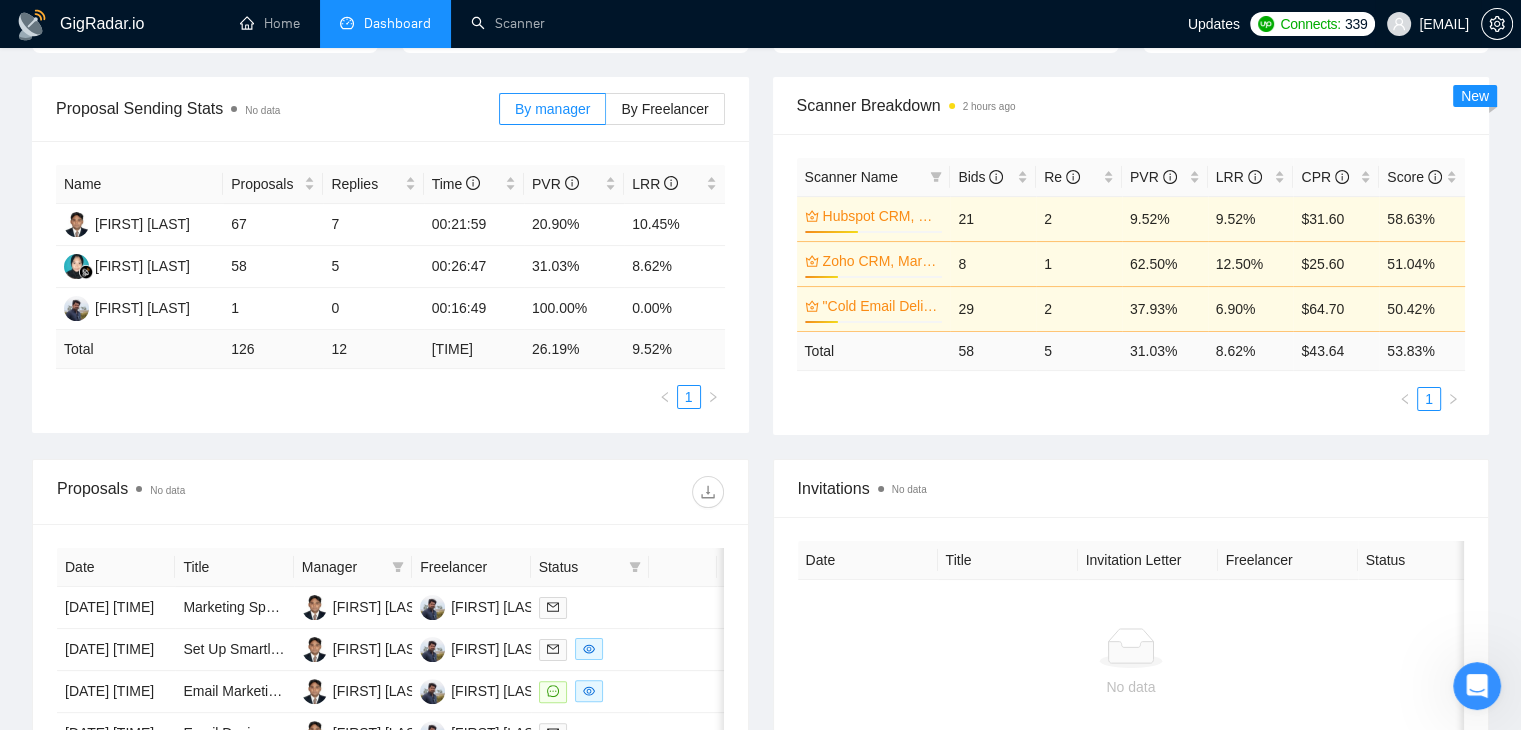 click on "[EMAIL]" at bounding box center (1444, 24) 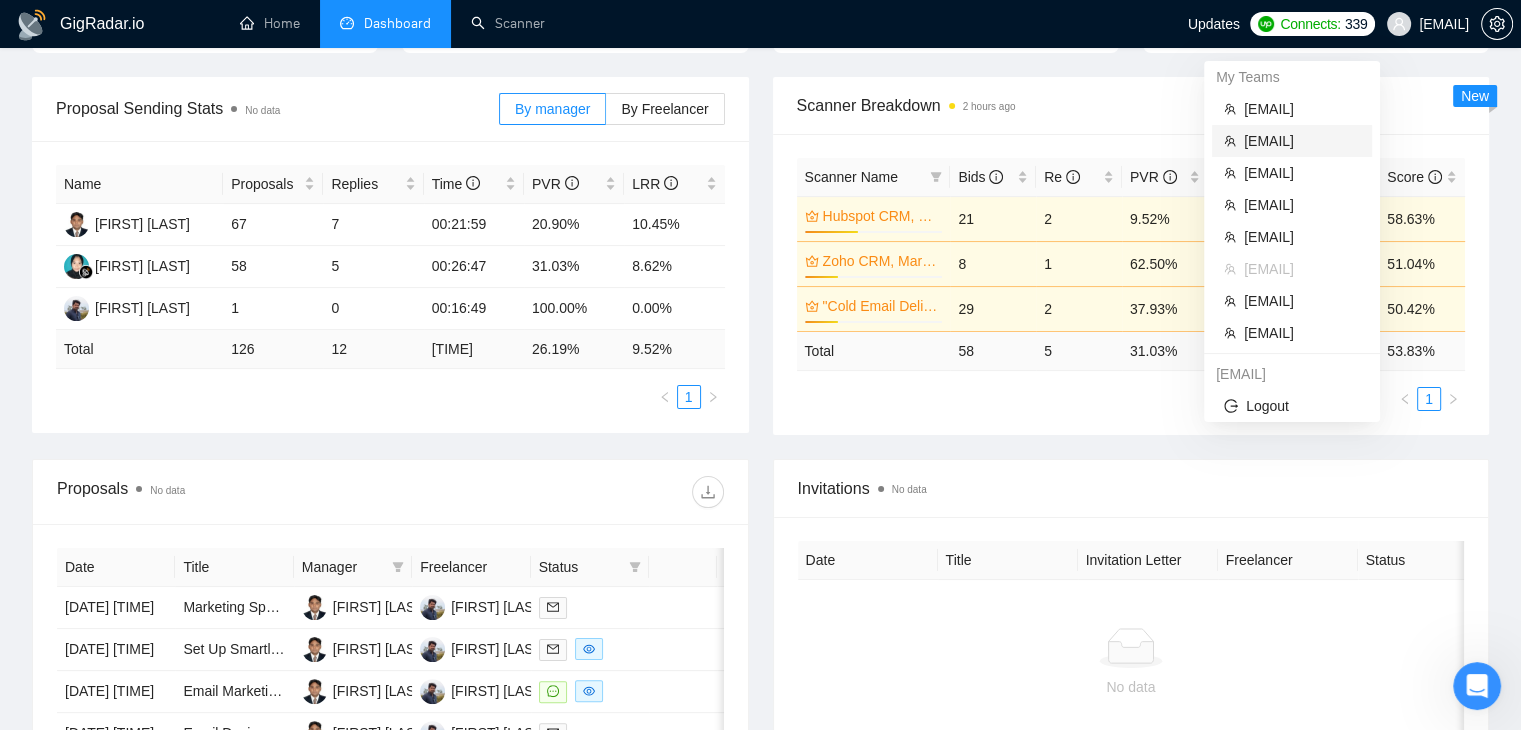 click on "[EMAIL]" at bounding box center (1302, 141) 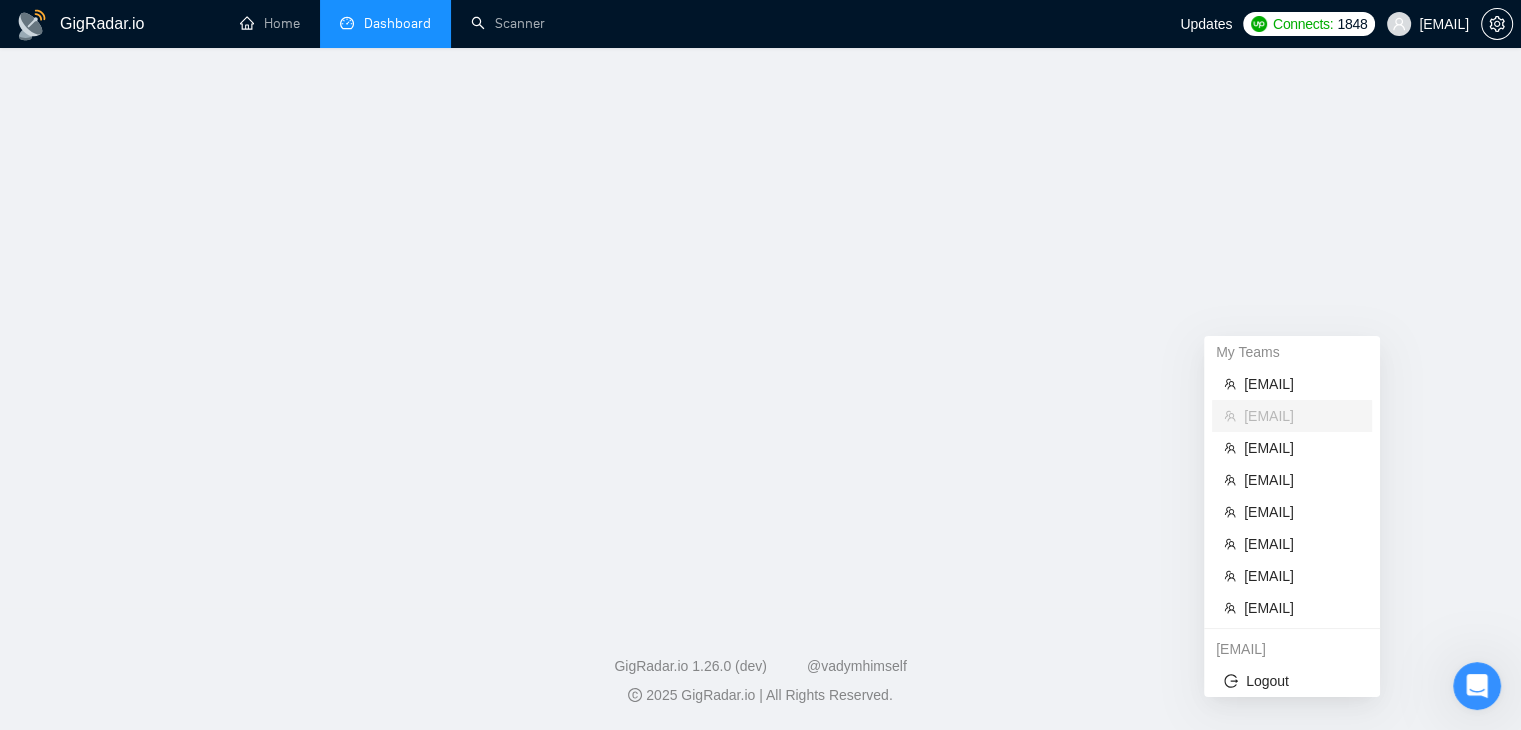scroll, scrollTop: 0, scrollLeft: 0, axis: both 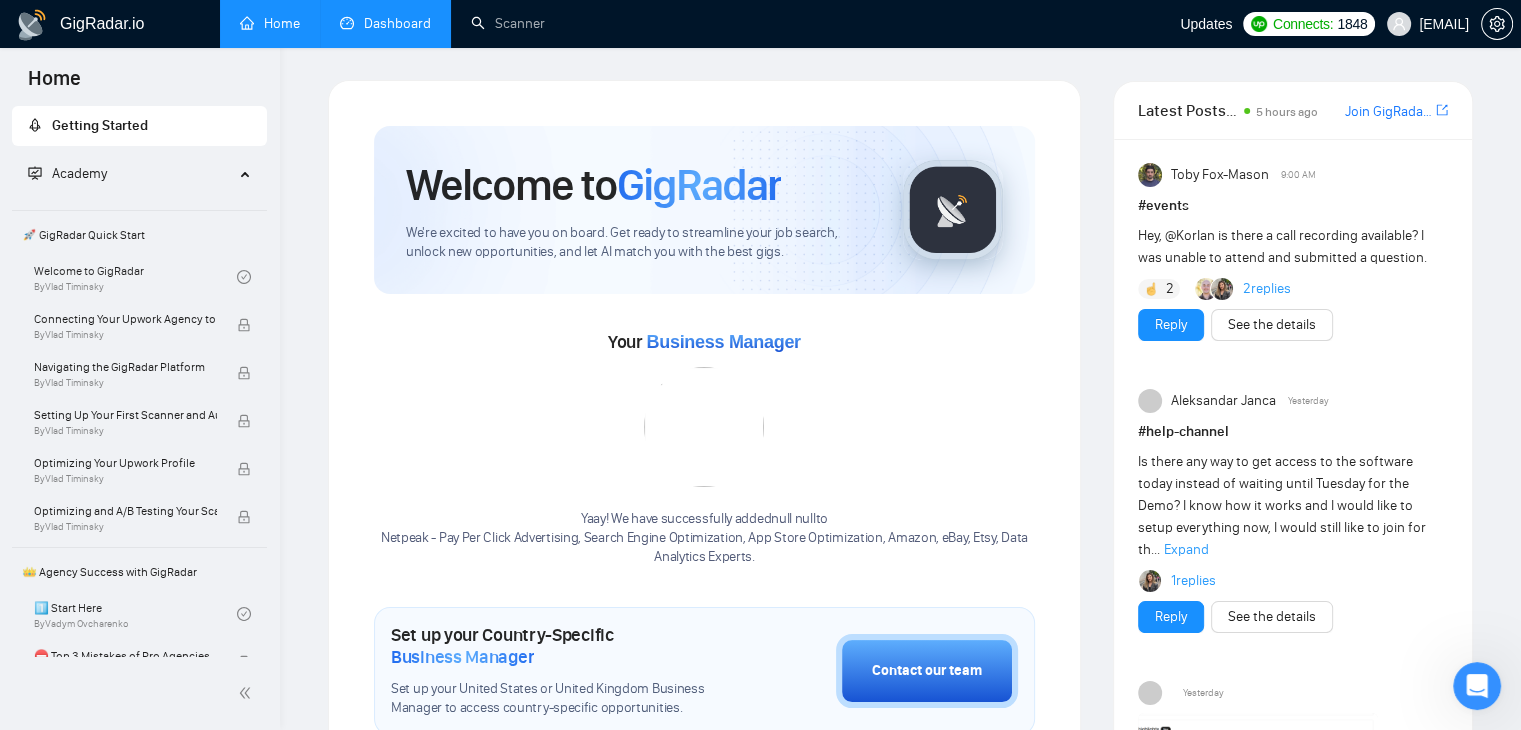 click on "Dashboard" at bounding box center (385, 23) 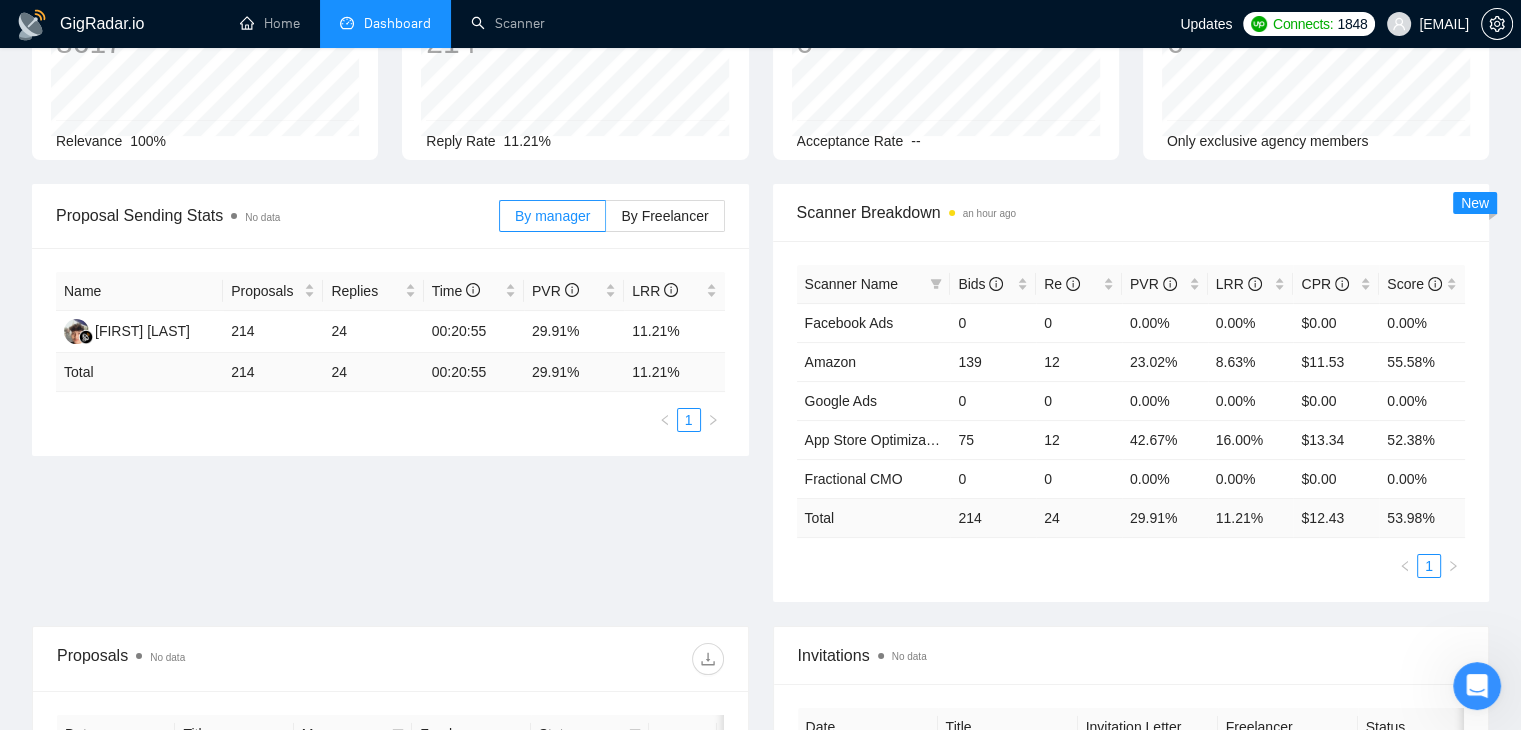 scroll, scrollTop: 182, scrollLeft: 0, axis: vertical 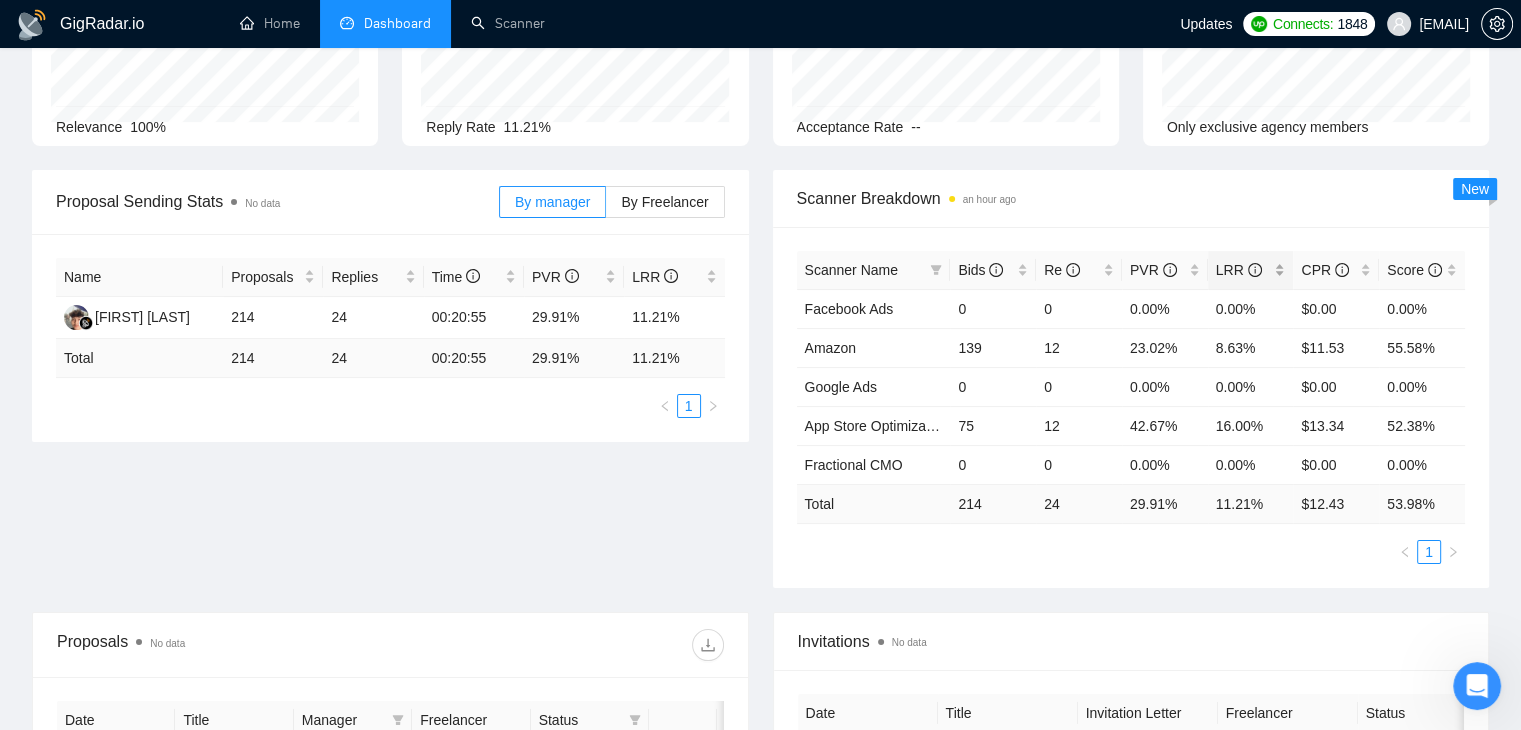 click on "LRR" at bounding box center (1251, 270) 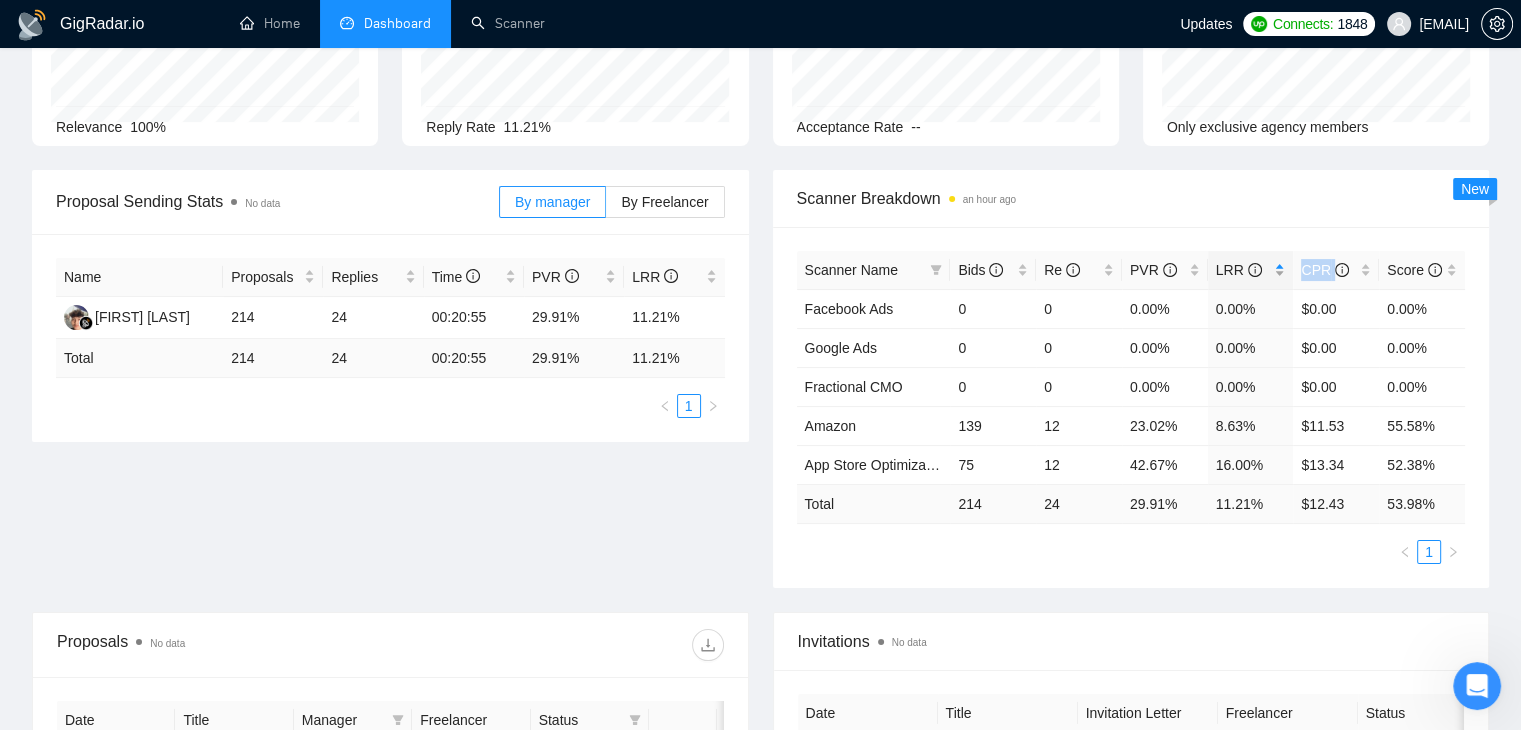 click on "LRR" at bounding box center [1251, 270] 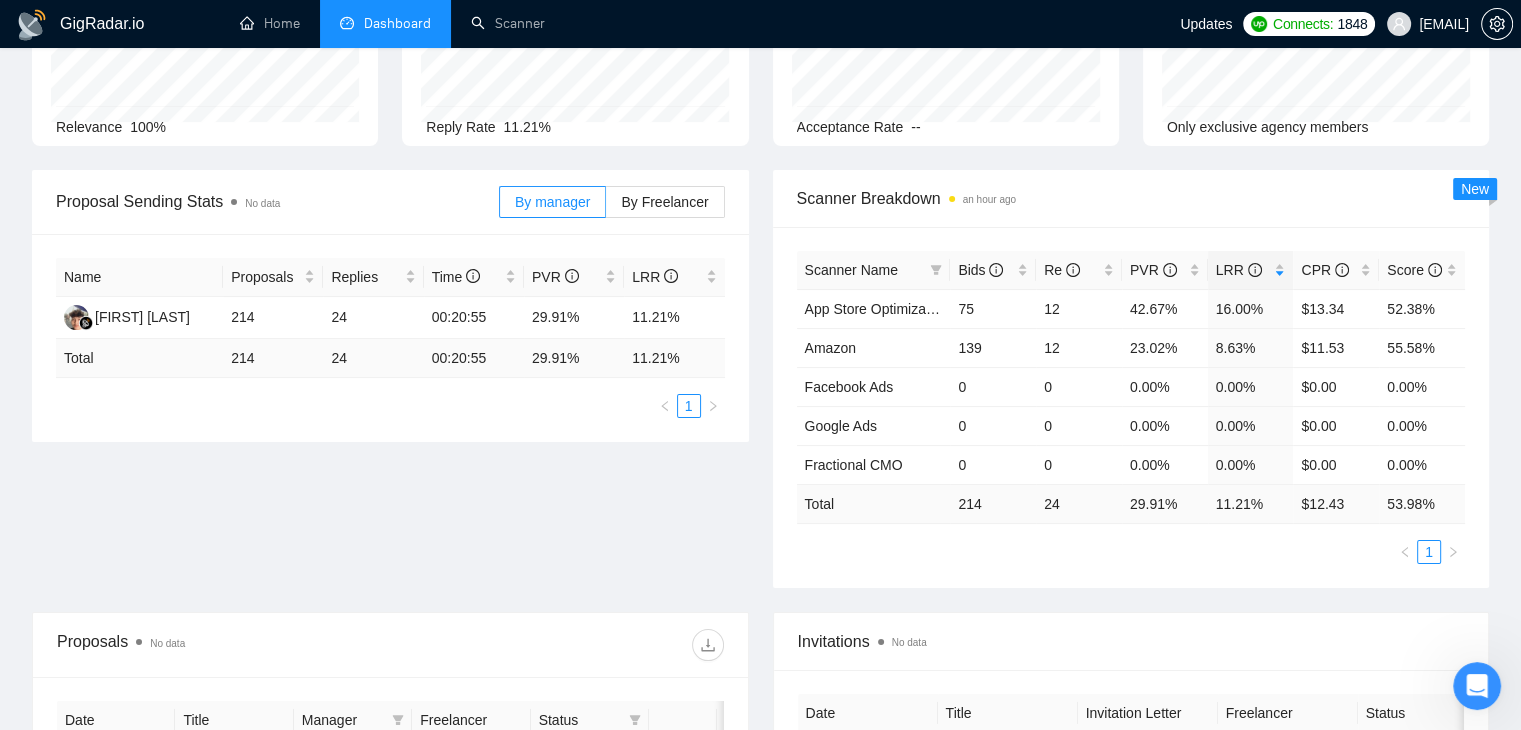 click on "Scanner Breakdown an hour ago" at bounding box center (1131, 198) 